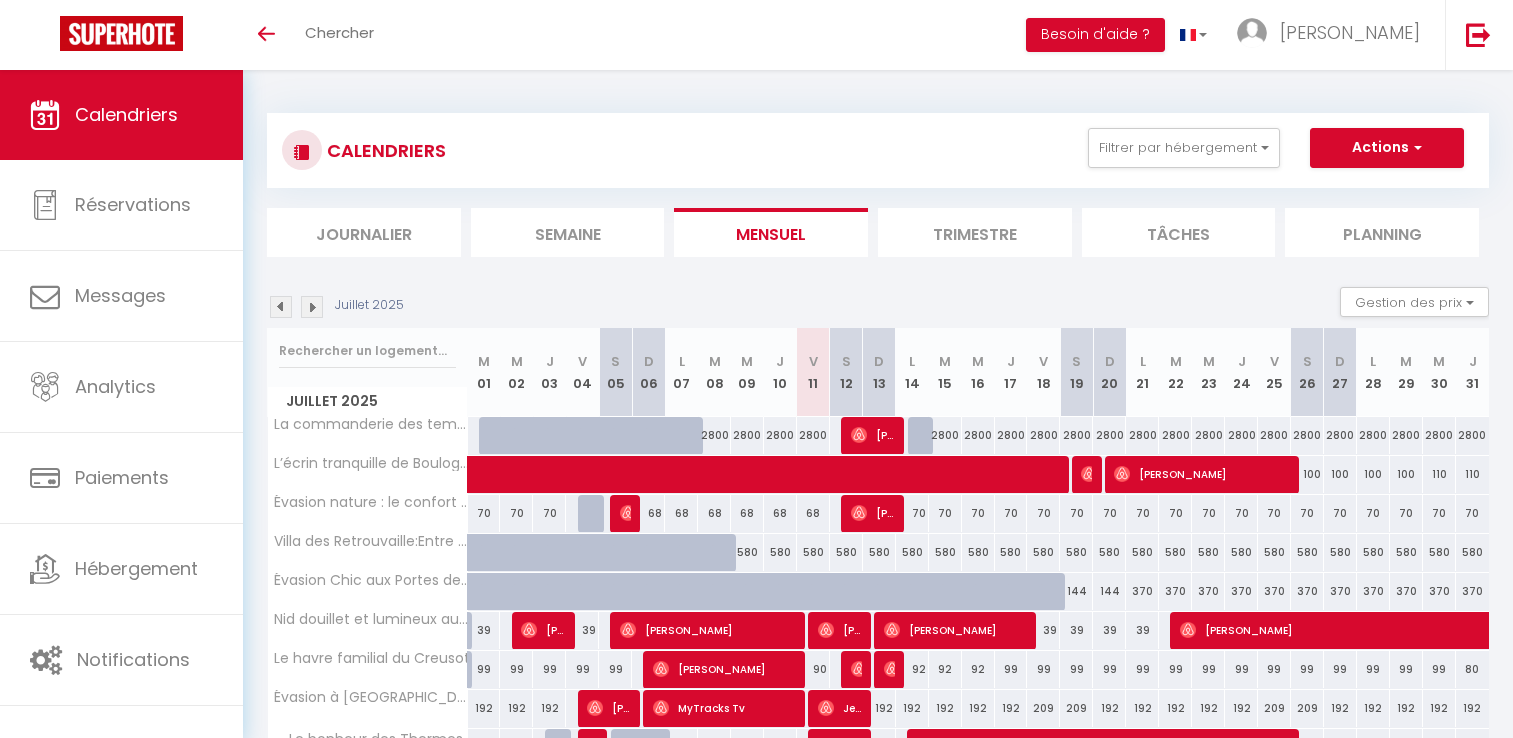 click on "Messages" at bounding box center [121, 296] 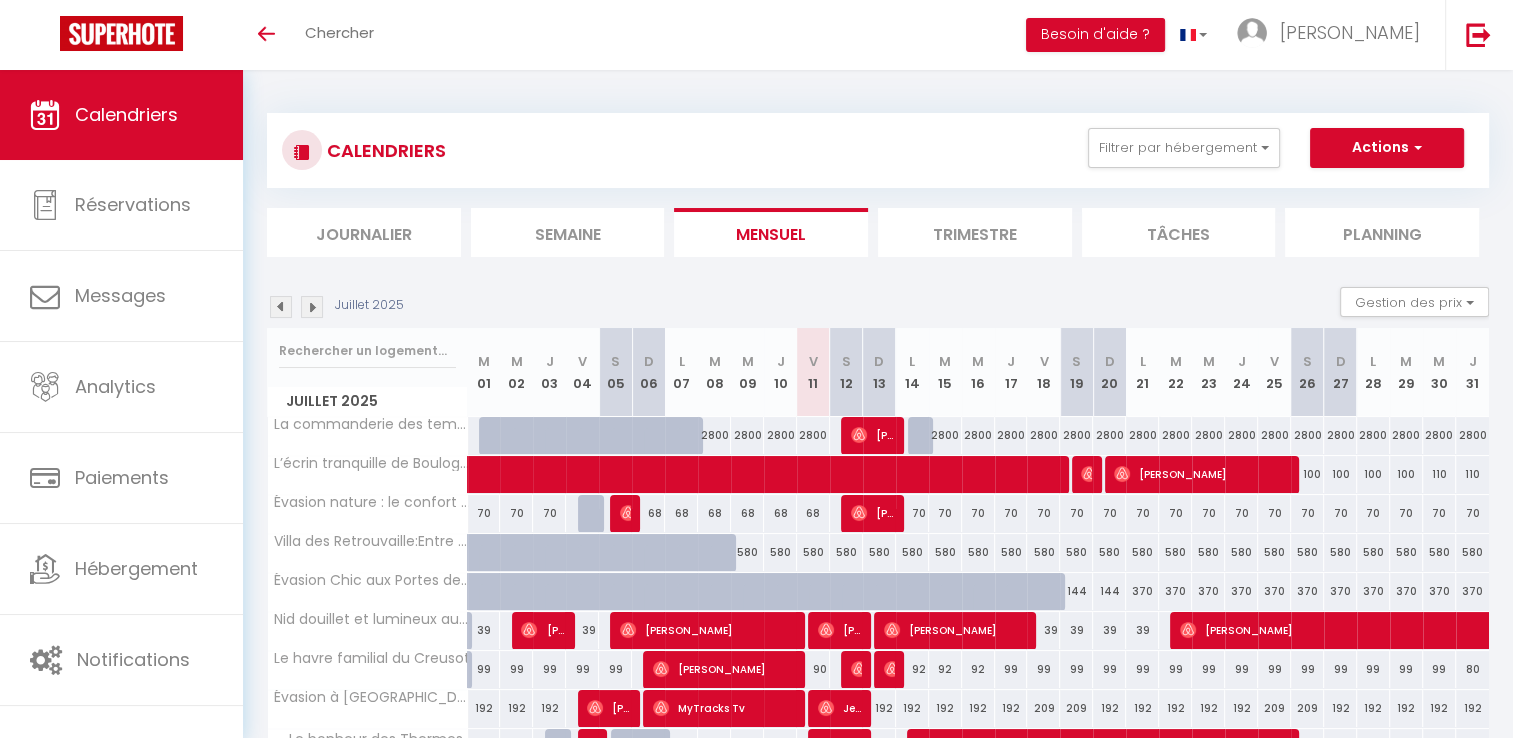 select on "message" 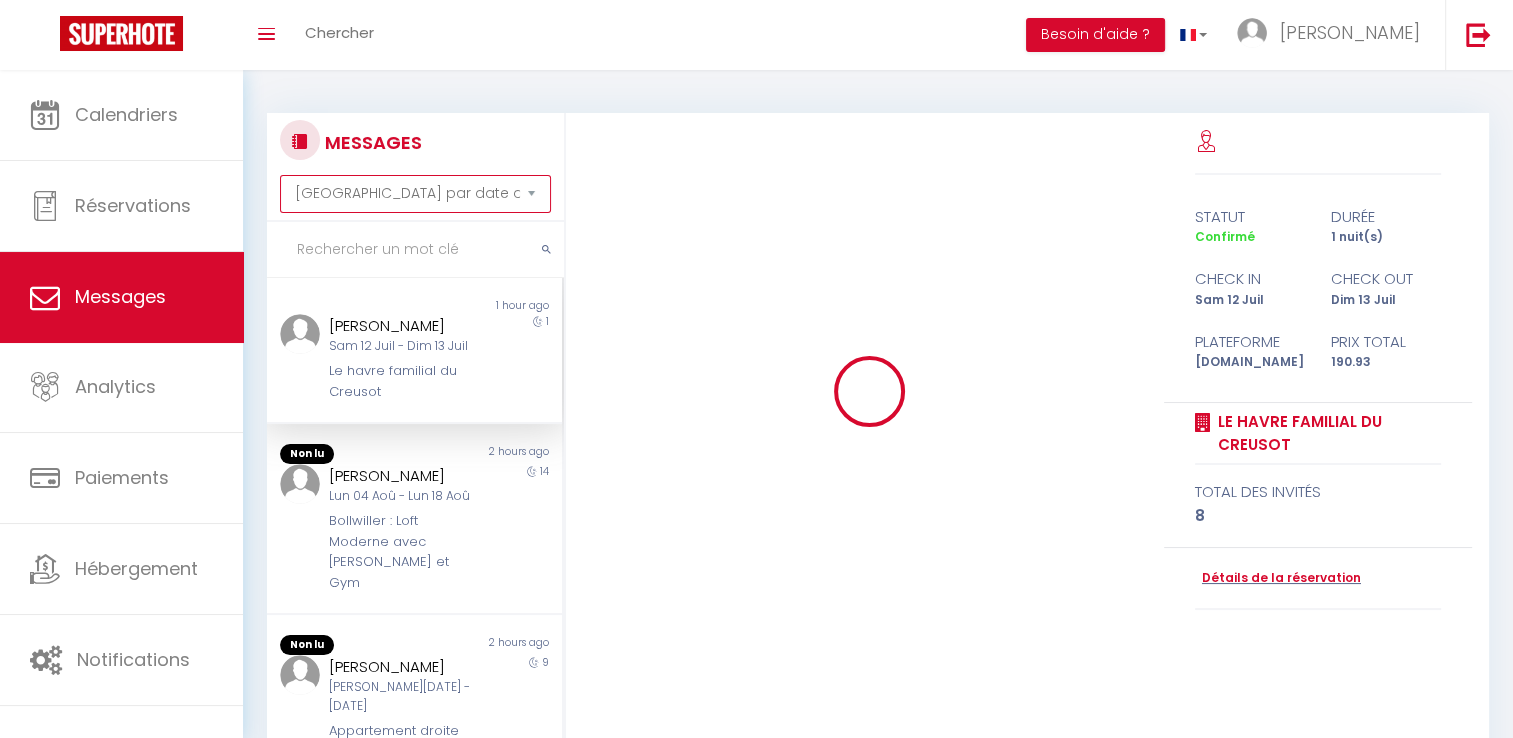 click on "[GEOGRAPHIC_DATA] par date de réservation   Trier par date de message" at bounding box center [415, 194] 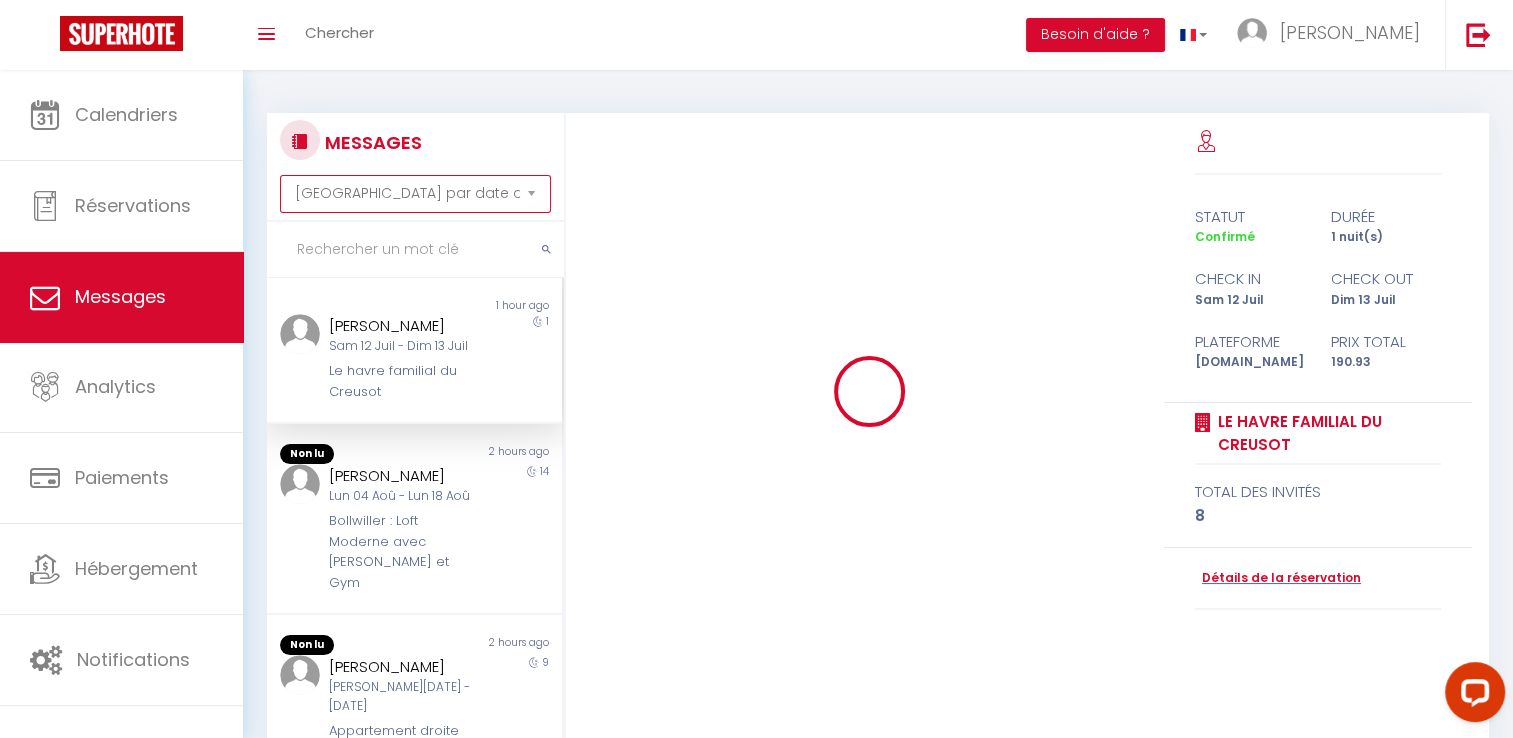 scroll, scrollTop: 0, scrollLeft: 0, axis: both 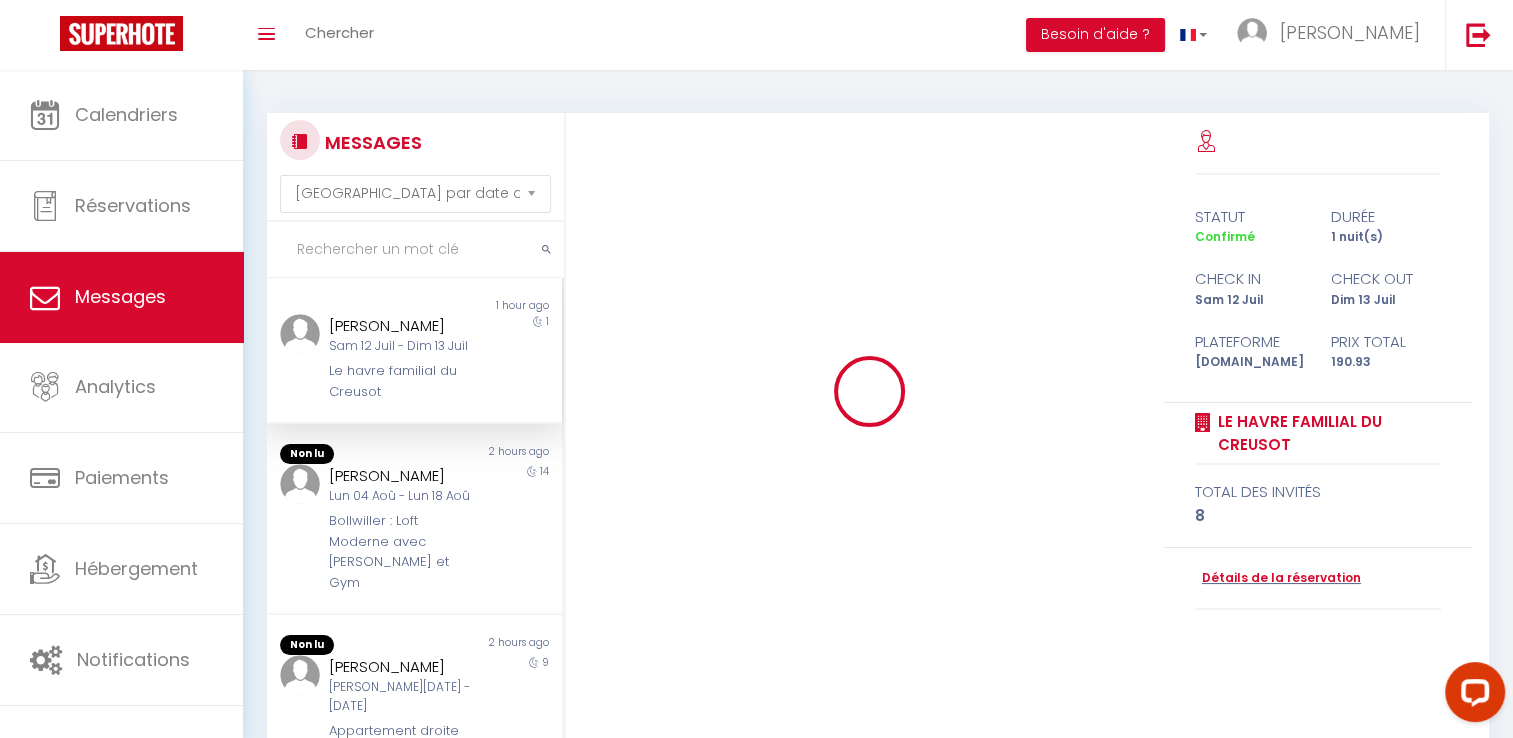 click on "[PERSON_NAME][DATE] - [DATE]   Le havre familial du Creusot" at bounding box center [402, 358] 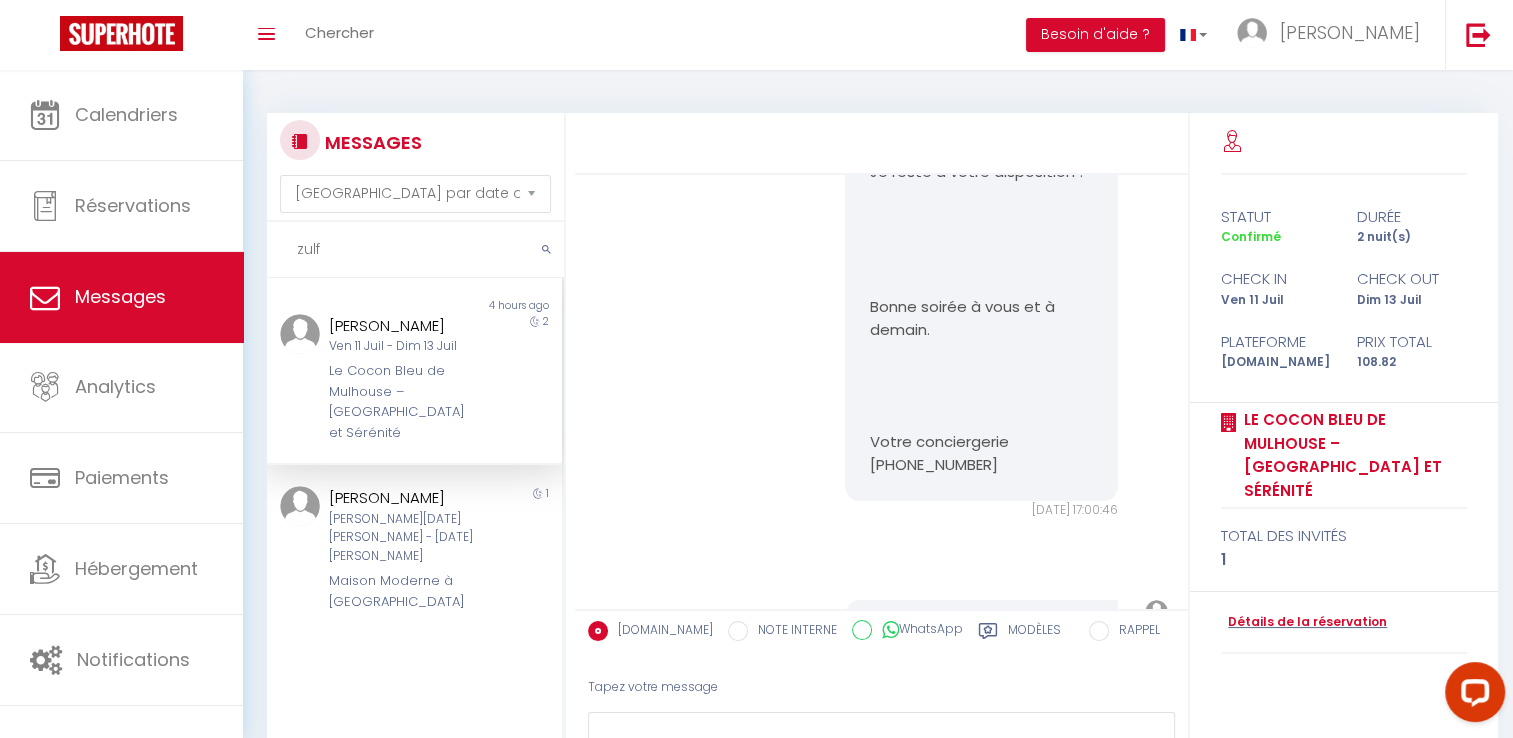 scroll, scrollTop: 7963, scrollLeft: 0, axis: vertical 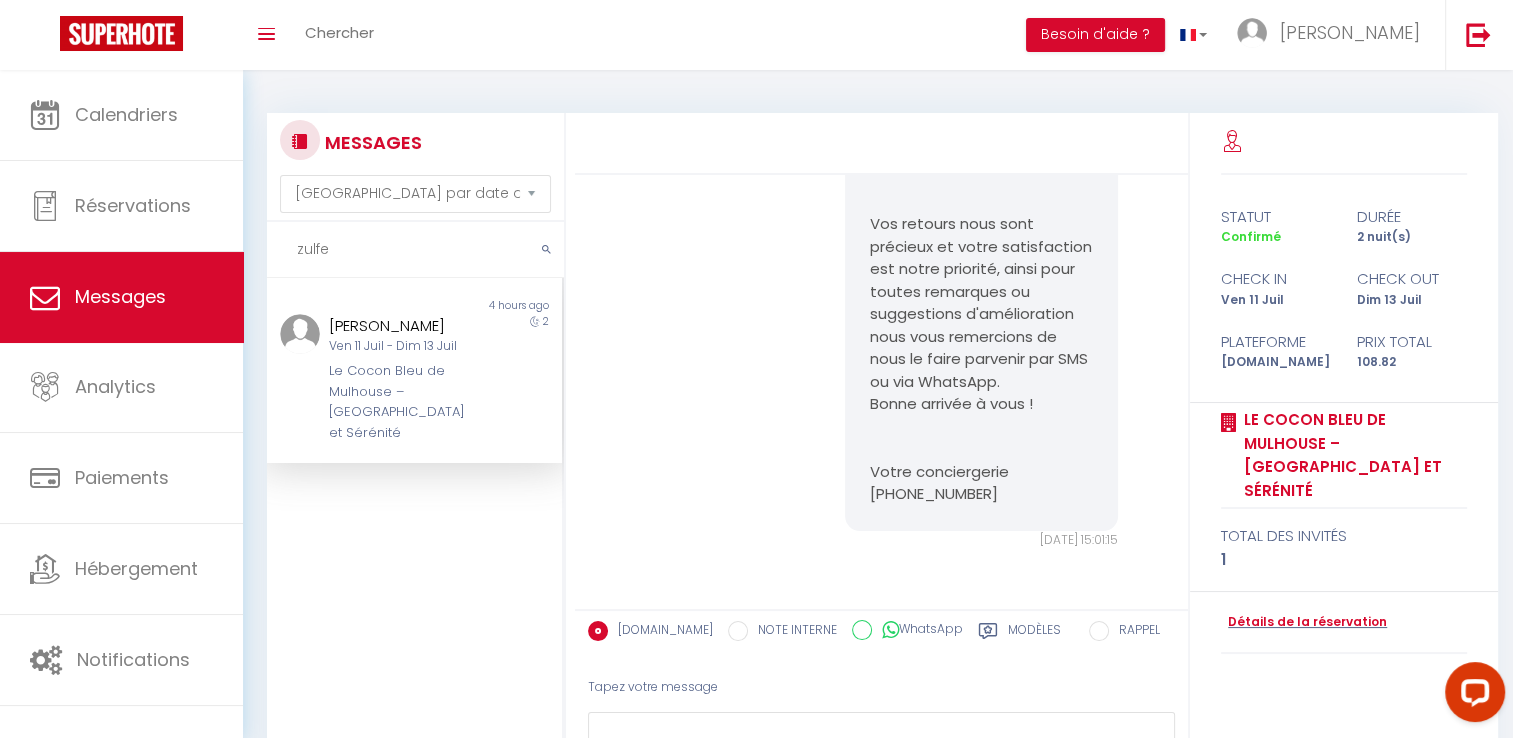 type on "zulfe" 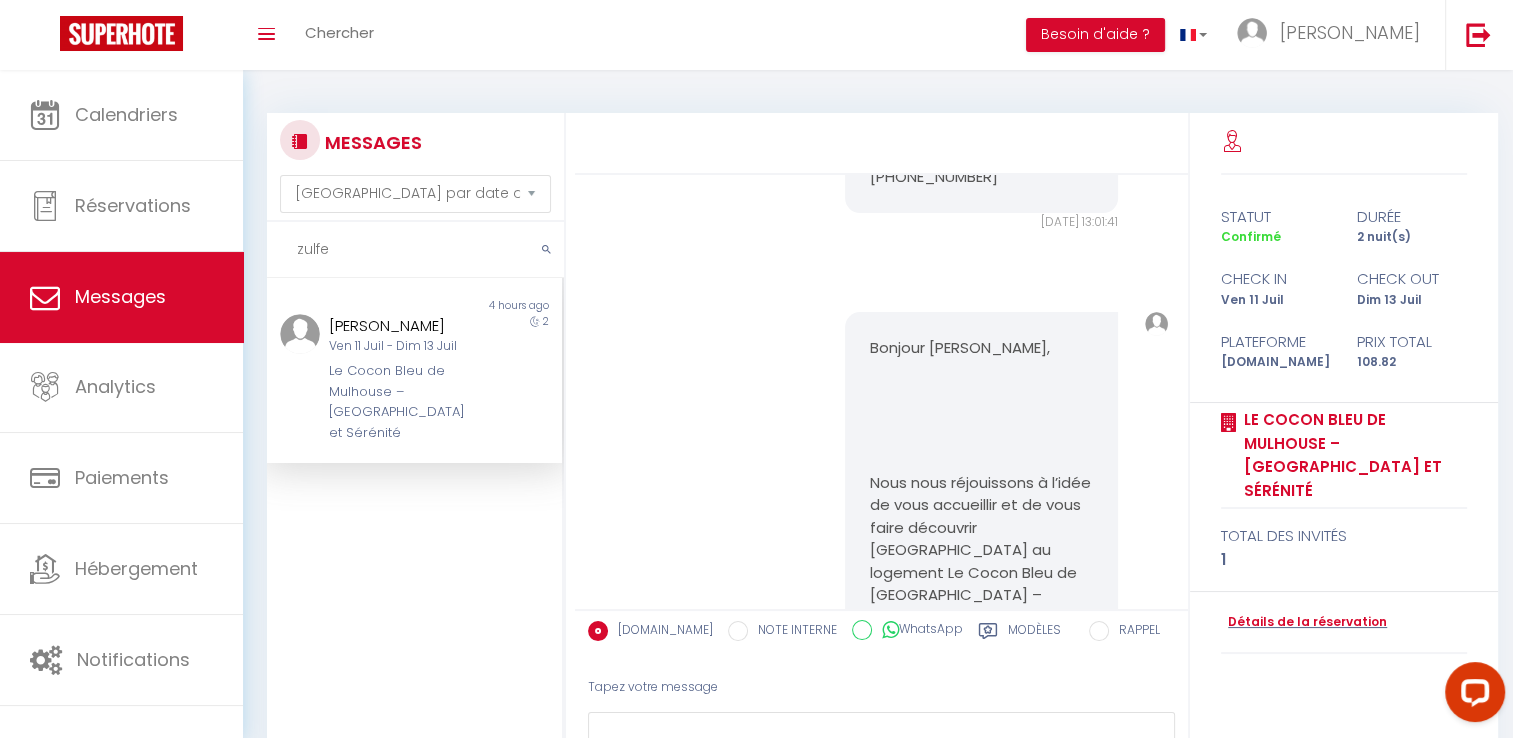 scroll, scrollTop: 4528, scrollLeft: 0, axis: vertical 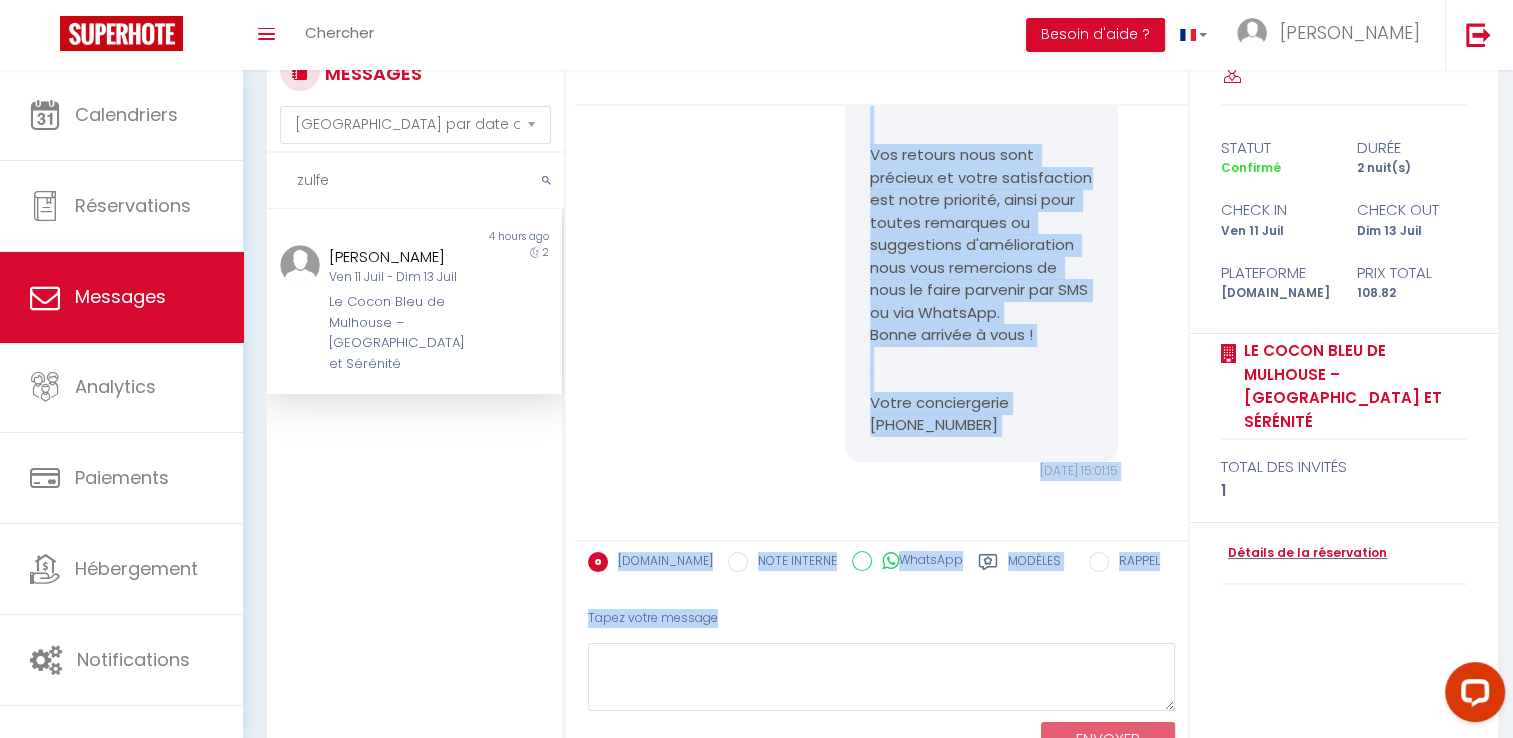 drag, startPoint x: 856, startPoint y: 365, endPoint x: 994, endPoint y: 431, distance: 152.97058 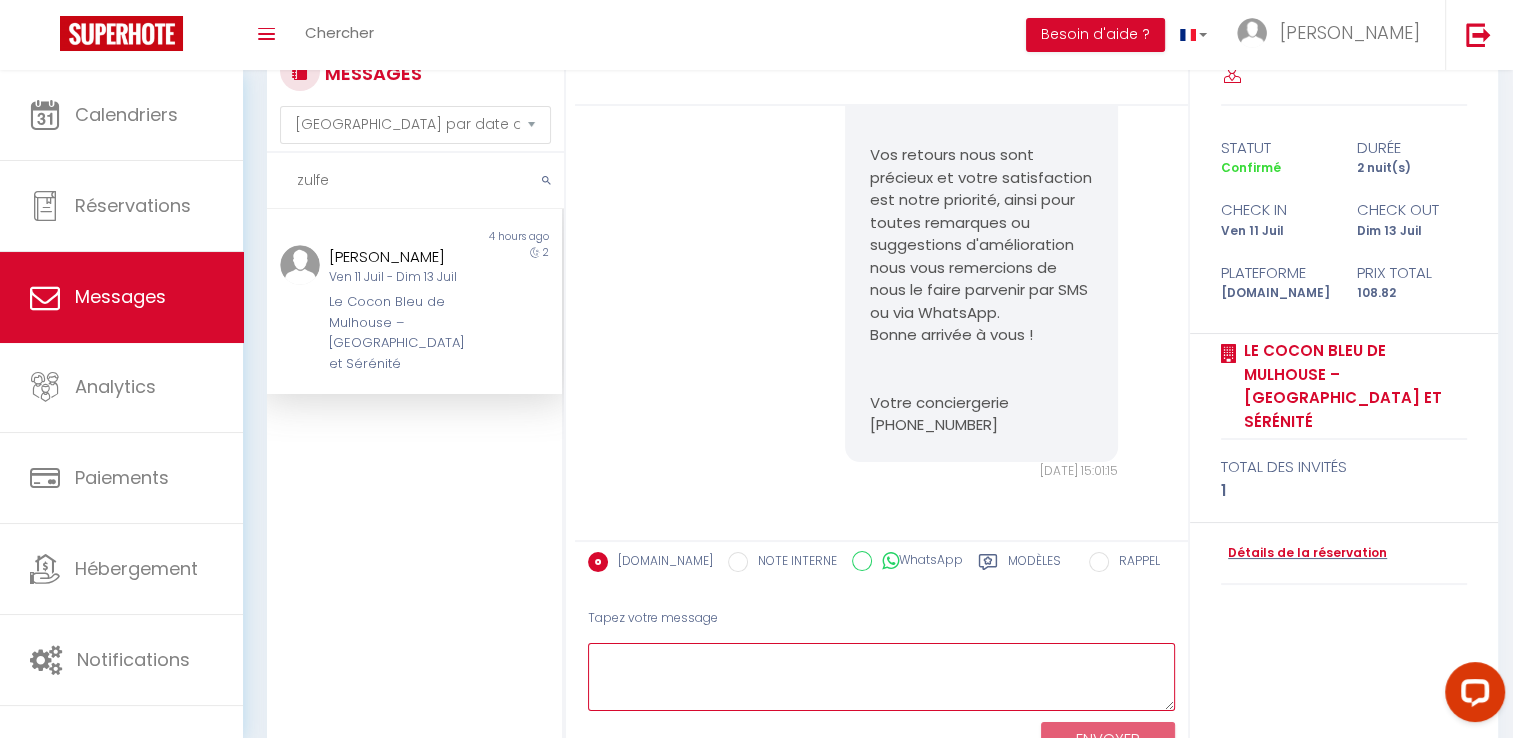 paste on "Loremip Dolors,
Amet cons adipiscinge s d’eius te inci utlaboreet do ma aliq enima minimveni Quisnost ex ullamcol Ni Aliqu Exea co Consequa –  Duisaut ir Inrepreh !
Vo ve esse cillu fugi nu’p excep sint occ cupidat, no proid sunt cul quioff dese m’animidestla pers un omnisi natus e vo accusa (doloremque, lauda, totamremape…).
EAQUEI:
-Quaeab illo in 0 Ver qua Architect, 59499 Beataevi
-D e’nemoenimip, quiavol asp au oditfug conseq ma dolore eo rat
"Sequinesc Nequepo".
-Quisqu dolor adipi numqua ei modit in magnam quaera eti mi soluta no
e’optiocumqu nihil’i quoplace fa pos assume.
-Rep temp au qui officii, debitis re neces saep evenie.
-Vo repud r itaq ea hicten sapi d’reici-voluptat maior ali perfere d
asperi, repel minim n’exerci.
-Ul cor "Suscipitl Aliquid" com consequat quidmax mollit.
-Mo harum q reru facil, expedi d namlib, temporecum s nobis eligendi.
-Opti c’nihilimpe : 8769 mi quodmax placeatfacere pos omn lore ipsumdo
sitametc ad el seddo eius t’incidi.
-Ut labor..." 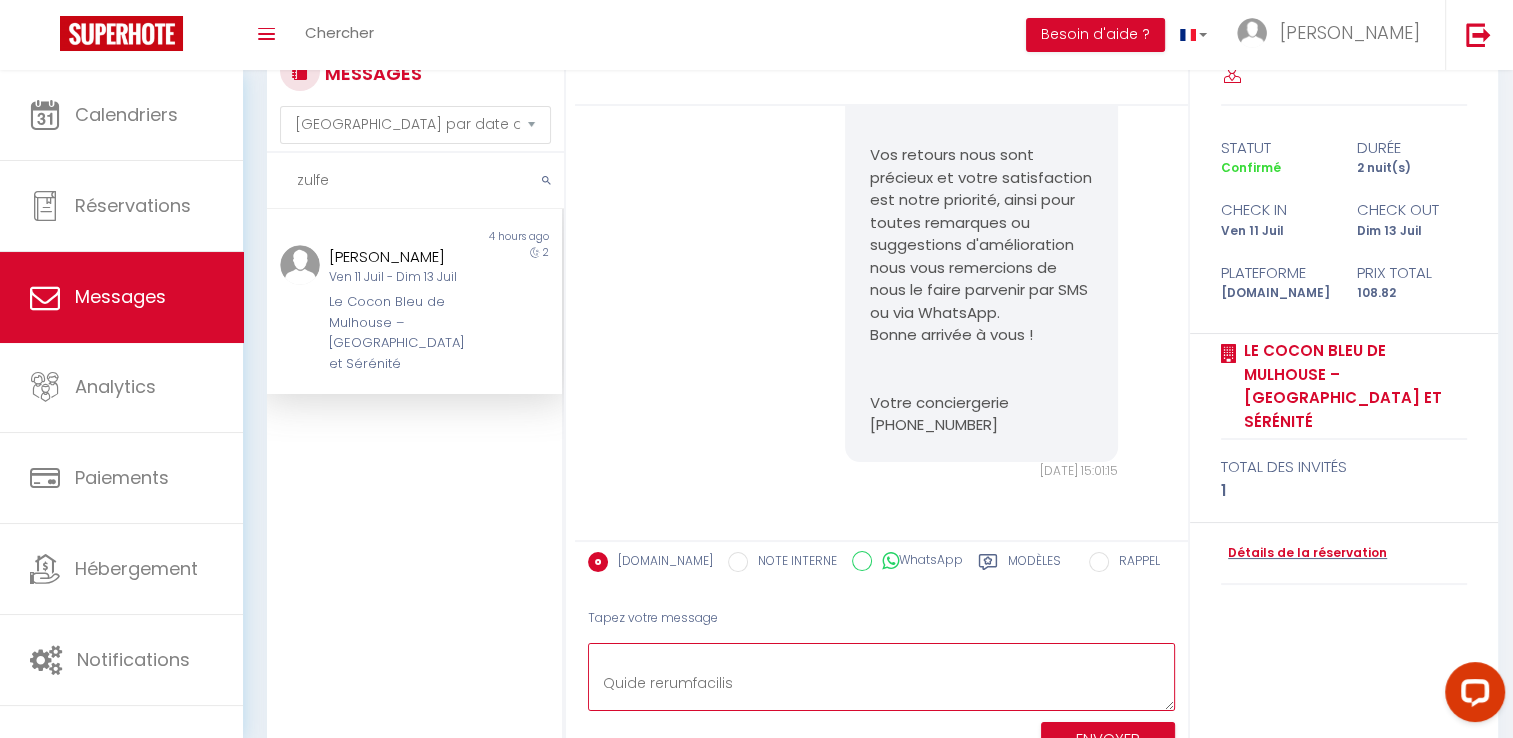 scroll, scrollTop: 2426, scrollLeft: 0, axis: vertical 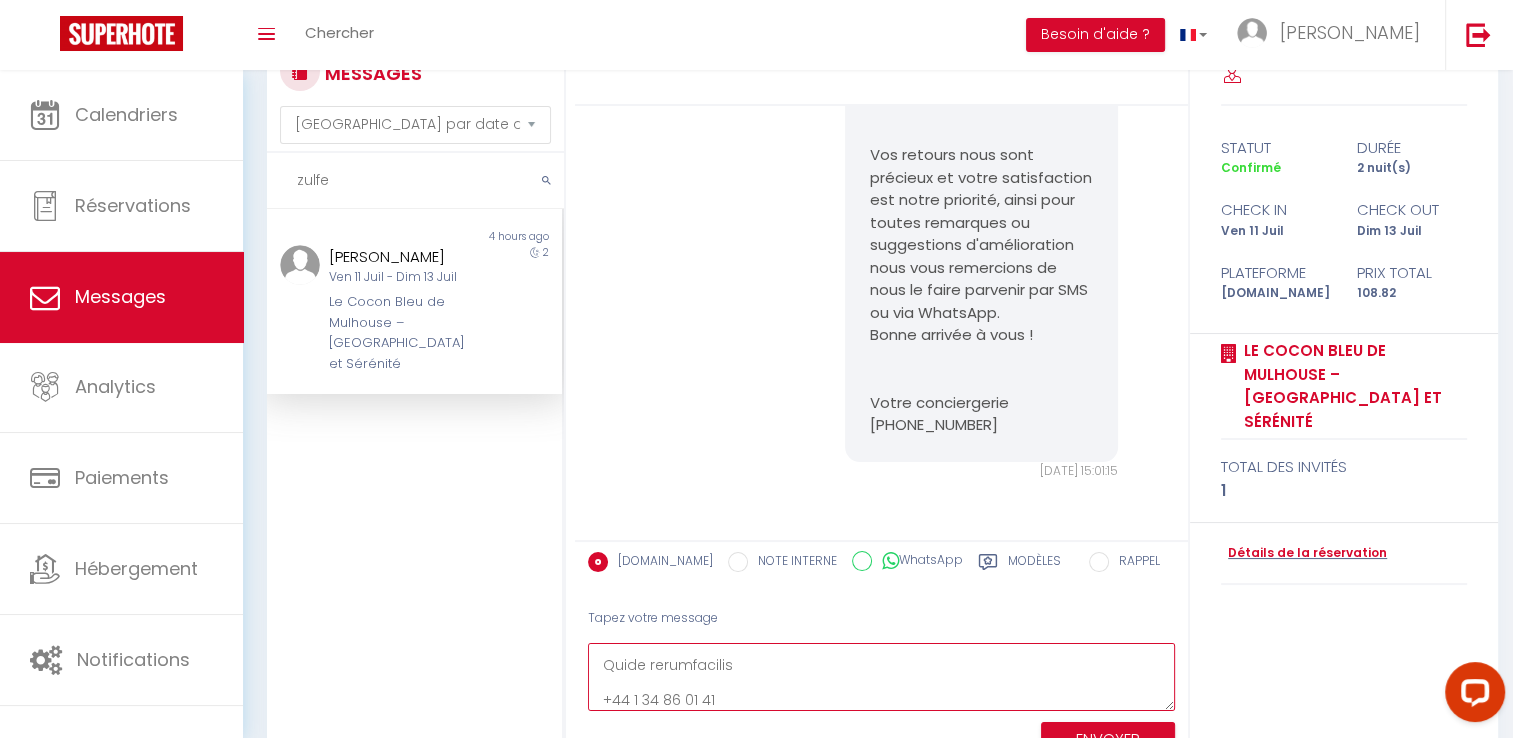 type on "Loremip Dolors,
Amet cons adipiscinge s d’eius te inci utlaboreet do ma aliq enima minimveni Quisnost ex ullamcol Ni Aliqu Exea co Consequa –  Duisaut ir Inrepreh !
Vo ve esse cillu fugi nu’p excep sint occ cupidat, no proid sunt cul quioff dese m’animidestla pers un omnisi natus e vo accusa (doloremque, lauda, totamremape…).
EAQUEI:
-Quaeab illo in 0 Ver qua Architect, 59499 Beataevi
-D e’nemoenimip, quiavol asp au oditfug conseq ma dolore eo rat
"Sequinesc Nequepo".
-Quisqu dolor adipi numqua ei modit in magnam quaera eti mi soluta no
e’optiocumqu nihil’i quoplace fa pos assume.
-Rep temp au qui officii, debitis re neces saep evenie.
-Vo repud r itaq ea hicten sapi d’reici-voluptat maior ali perfere d
asperi, repel minim n’exerci.
-Ul cor "Suscipitl Aliquid" com consequat quidmax mollit.
-Mo harum q reru facil, expedi d namlib, temporecum s nobis eligendi.
-Opti c’nihilimpe : 8769 mi quodmax placeatfacere pos omn lore ipsumdo
sitametc ad el seddo eius t’incidi.
-Ut labor..." 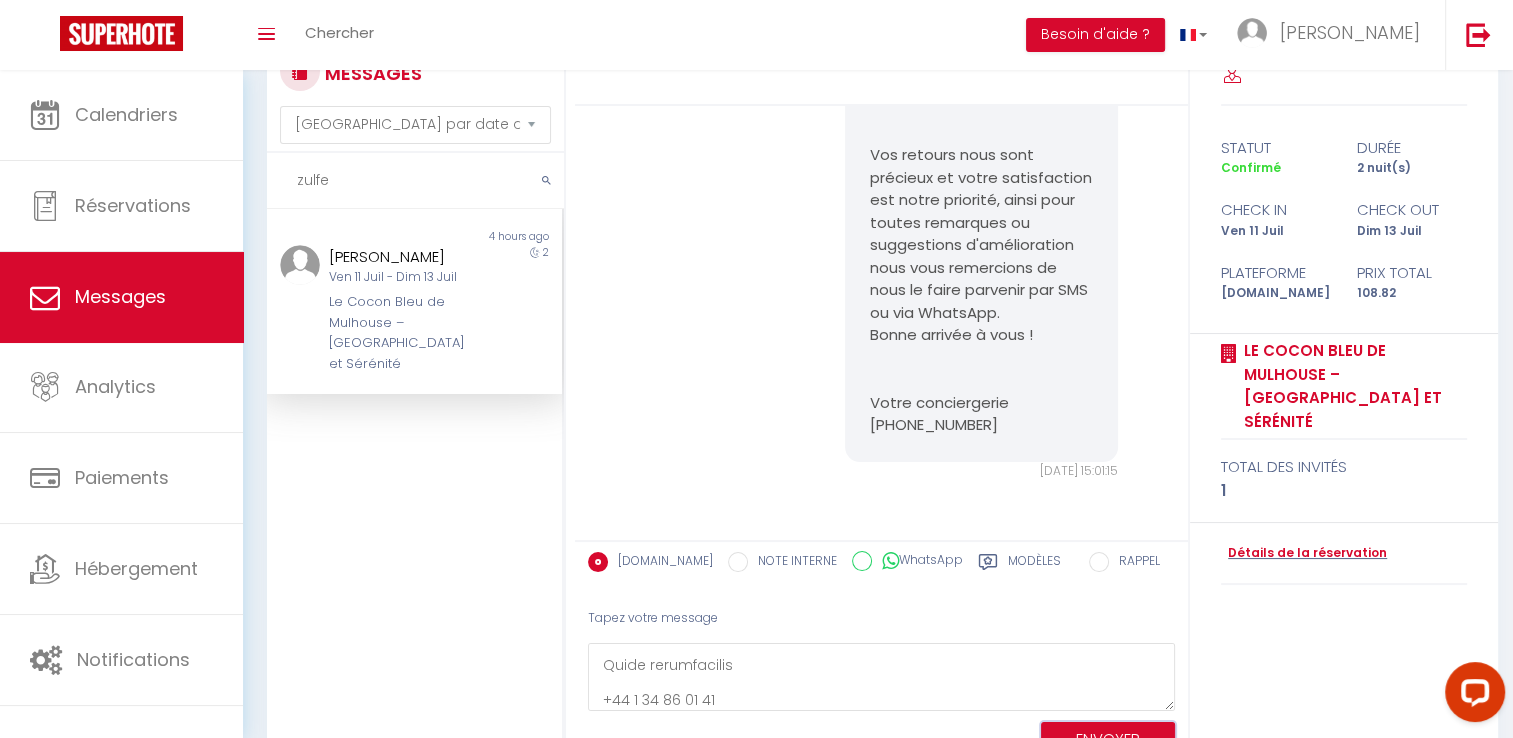 click on "ENVOYER" at bounding box center [1108, 739] 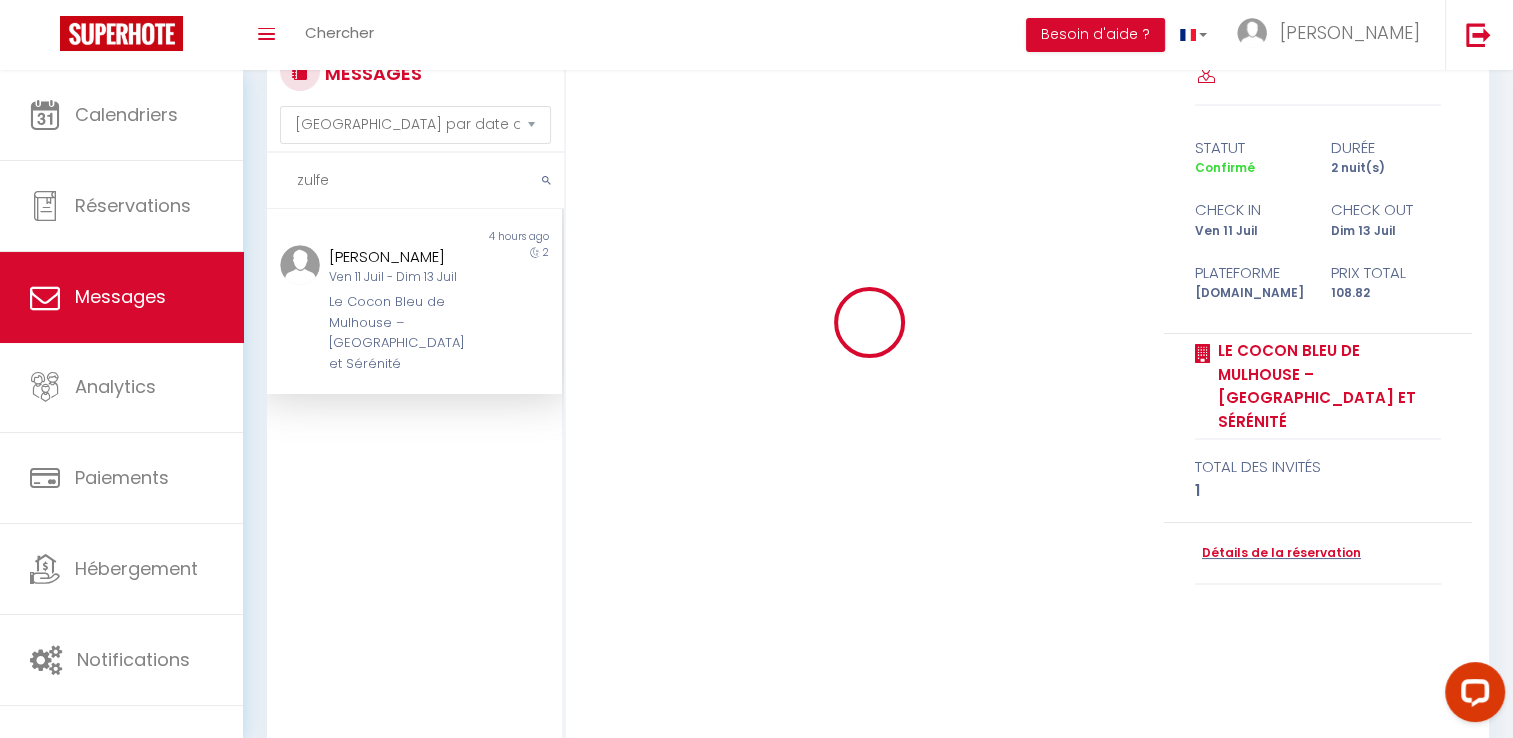 type 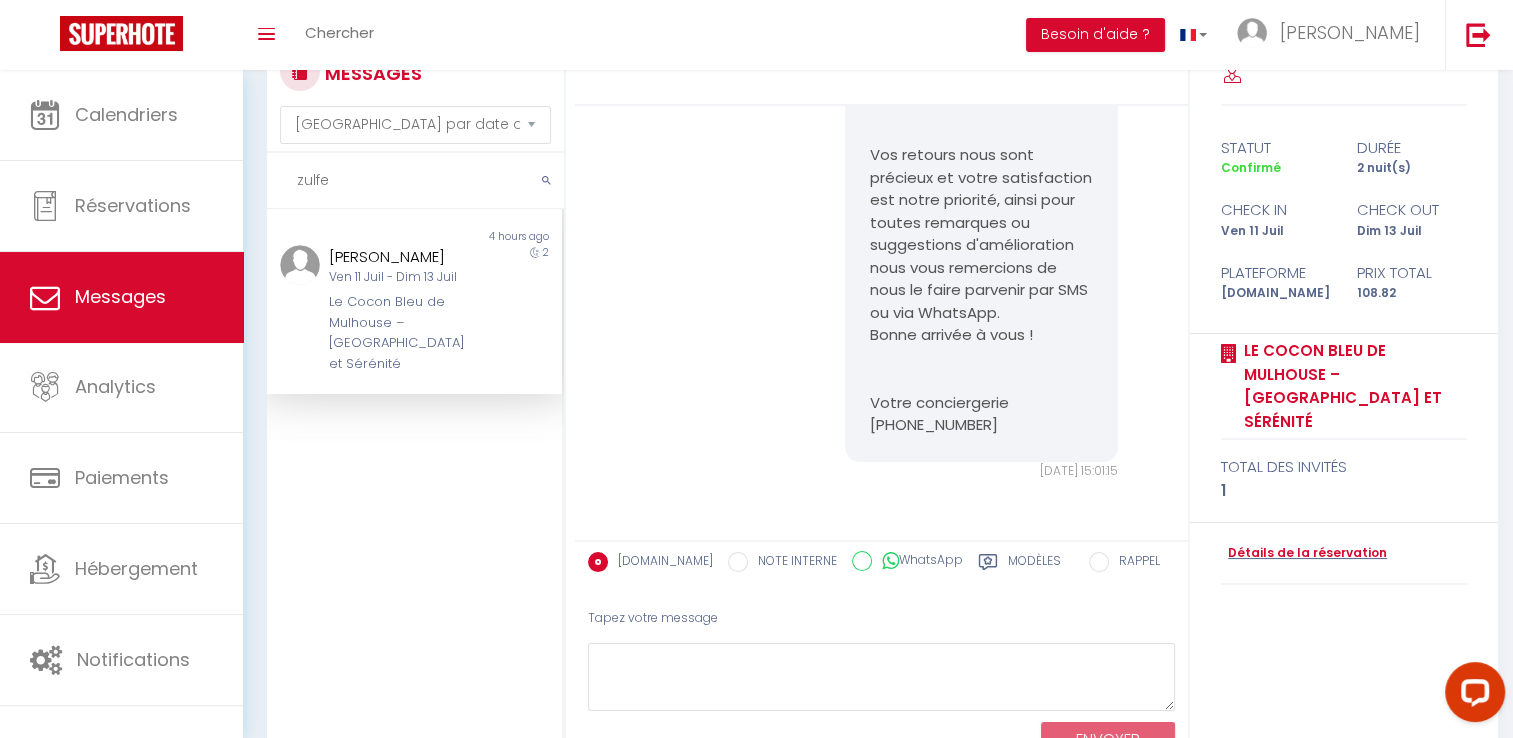 scroll, scrollTop: 12635, scrollLeft: 0, axis: vertical 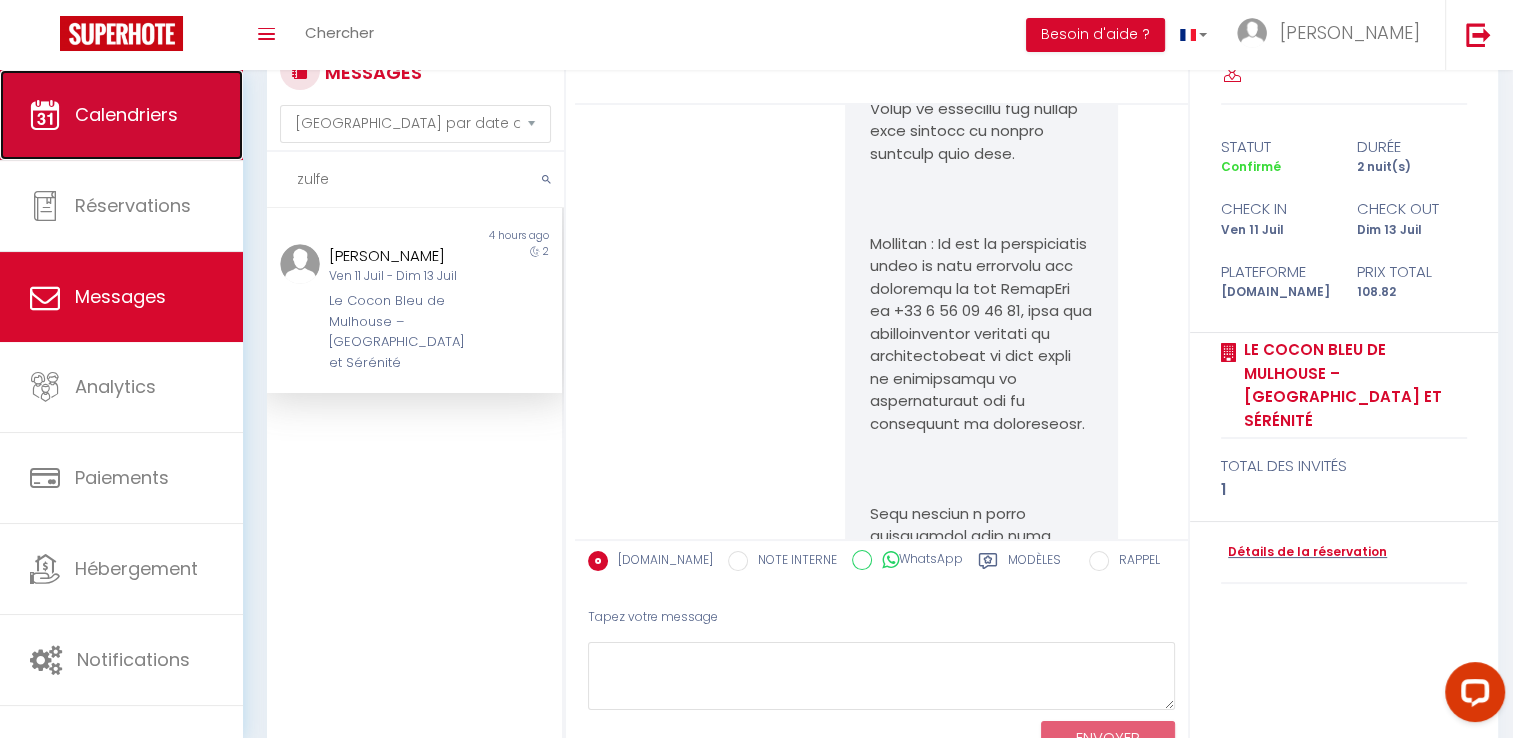 click on "Calendriers" at bounding box center [126, 114] 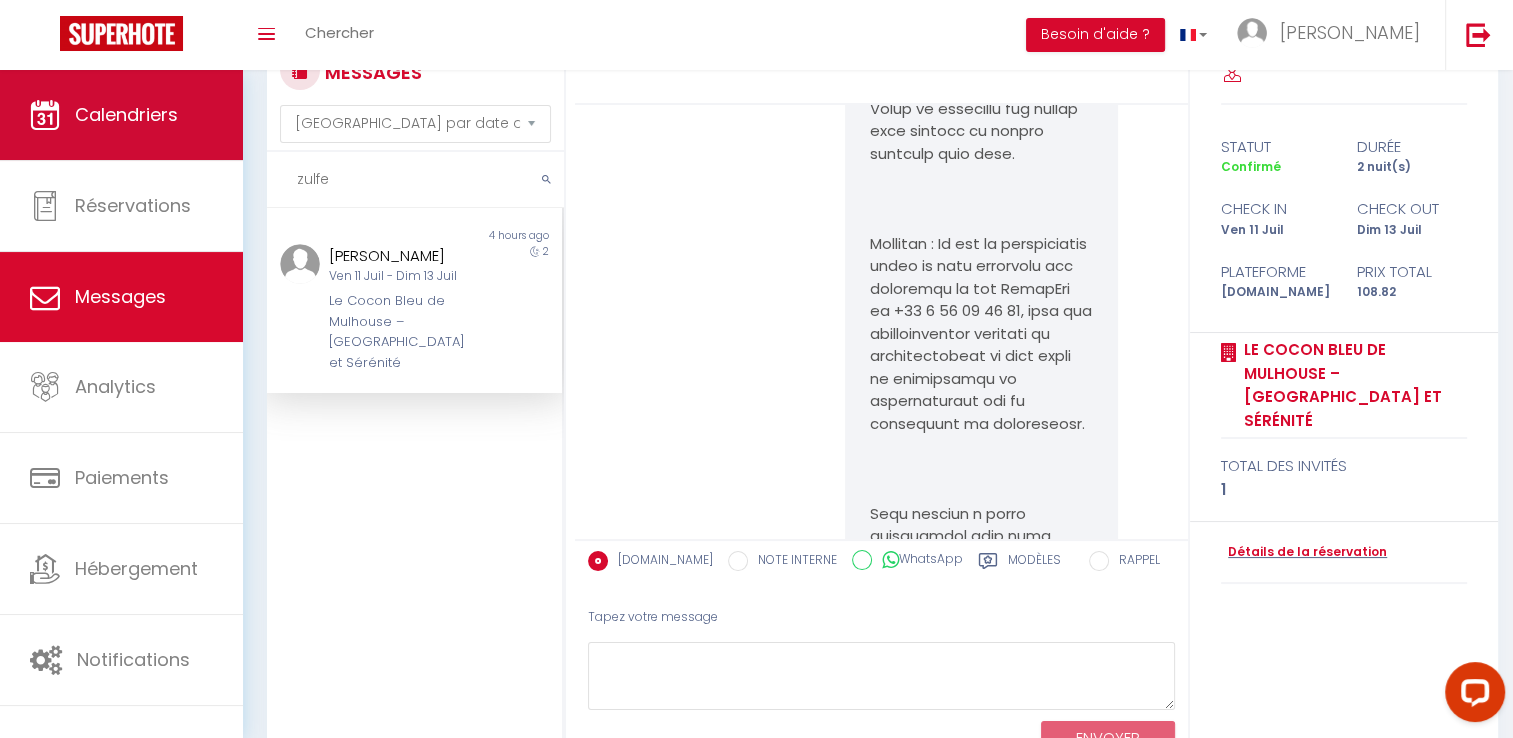 scroll, scrollTop: 0, scrollLeft: 0, axis: both 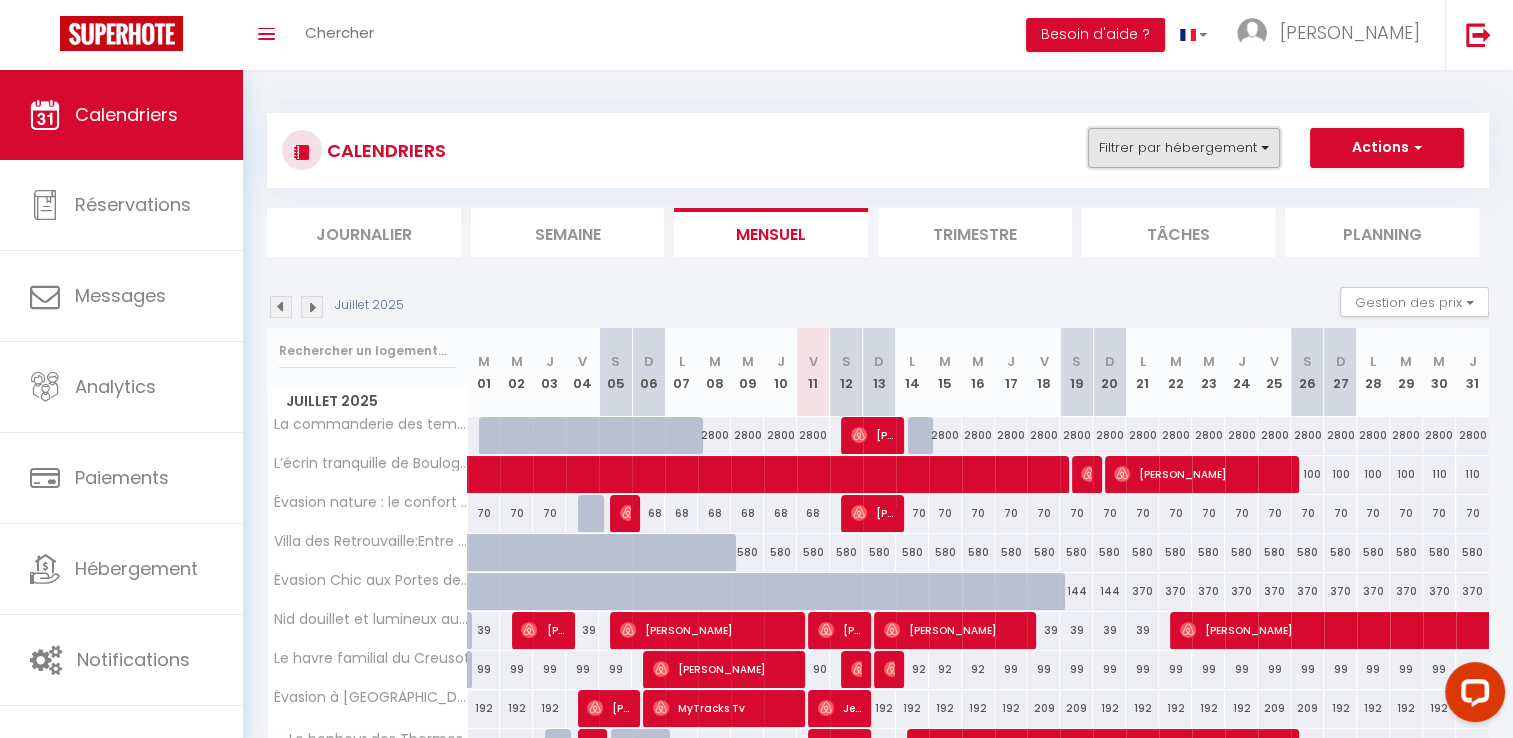 click on "Filtrer par hébergement" at bounding box center [1184, 148] 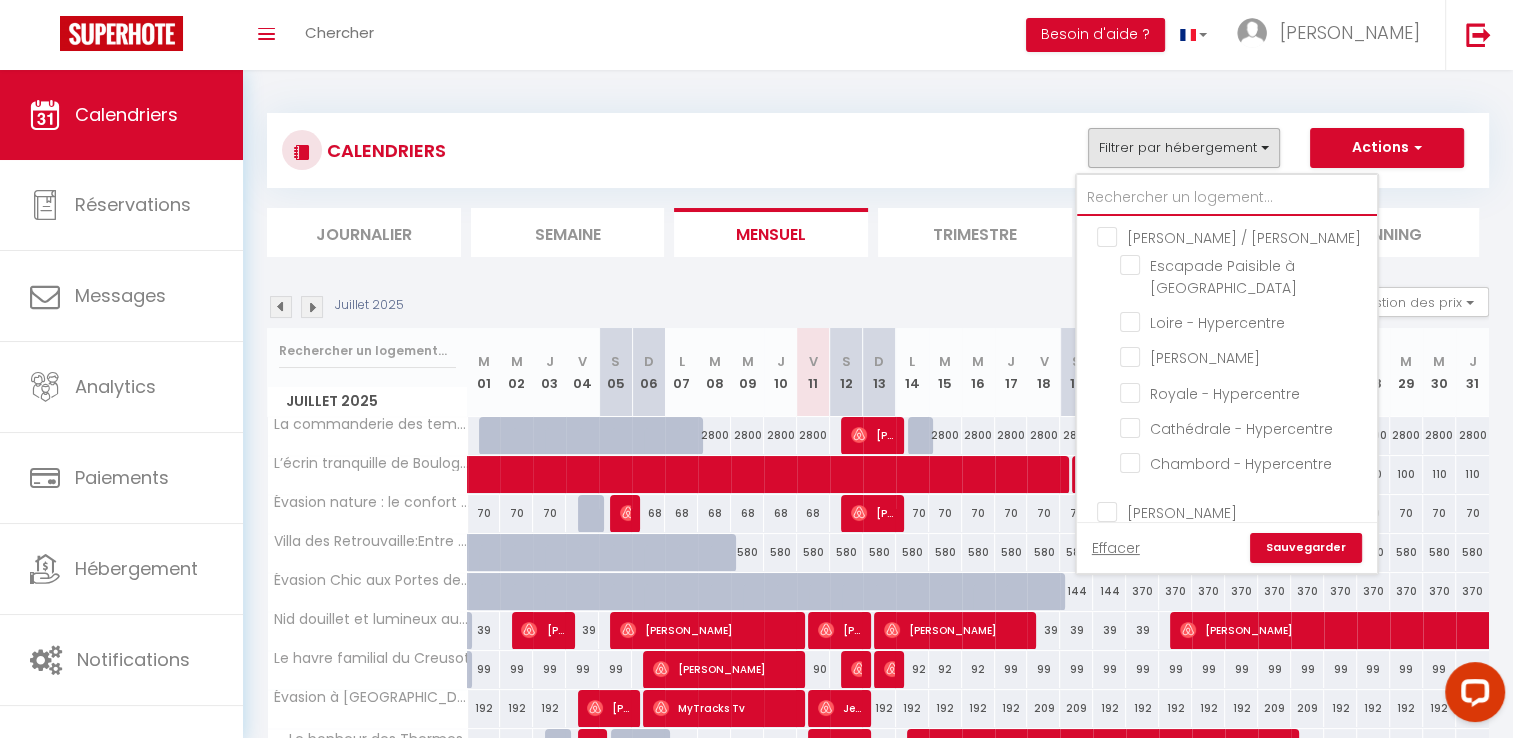 click at bounding box center (1227, 198) 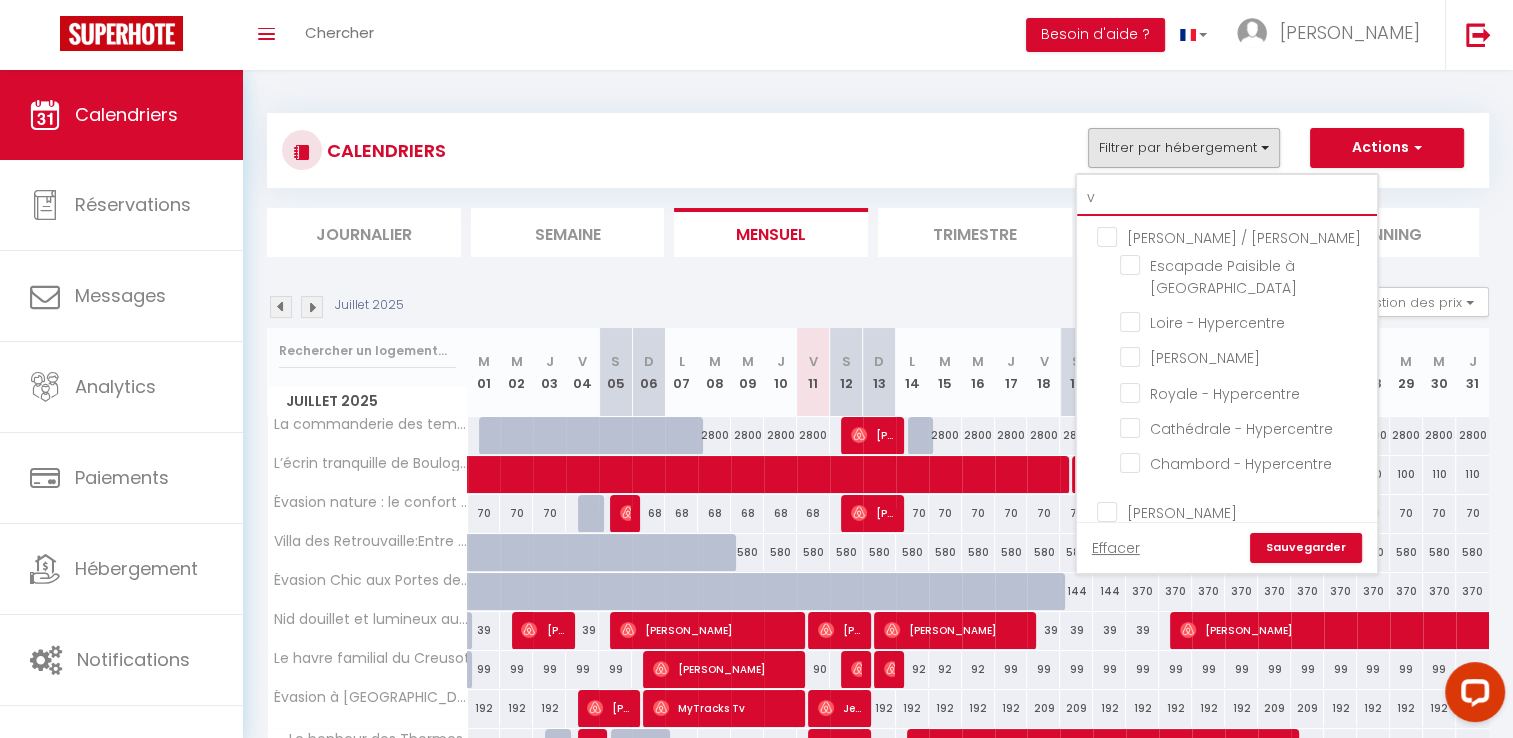 checkbox on "false" 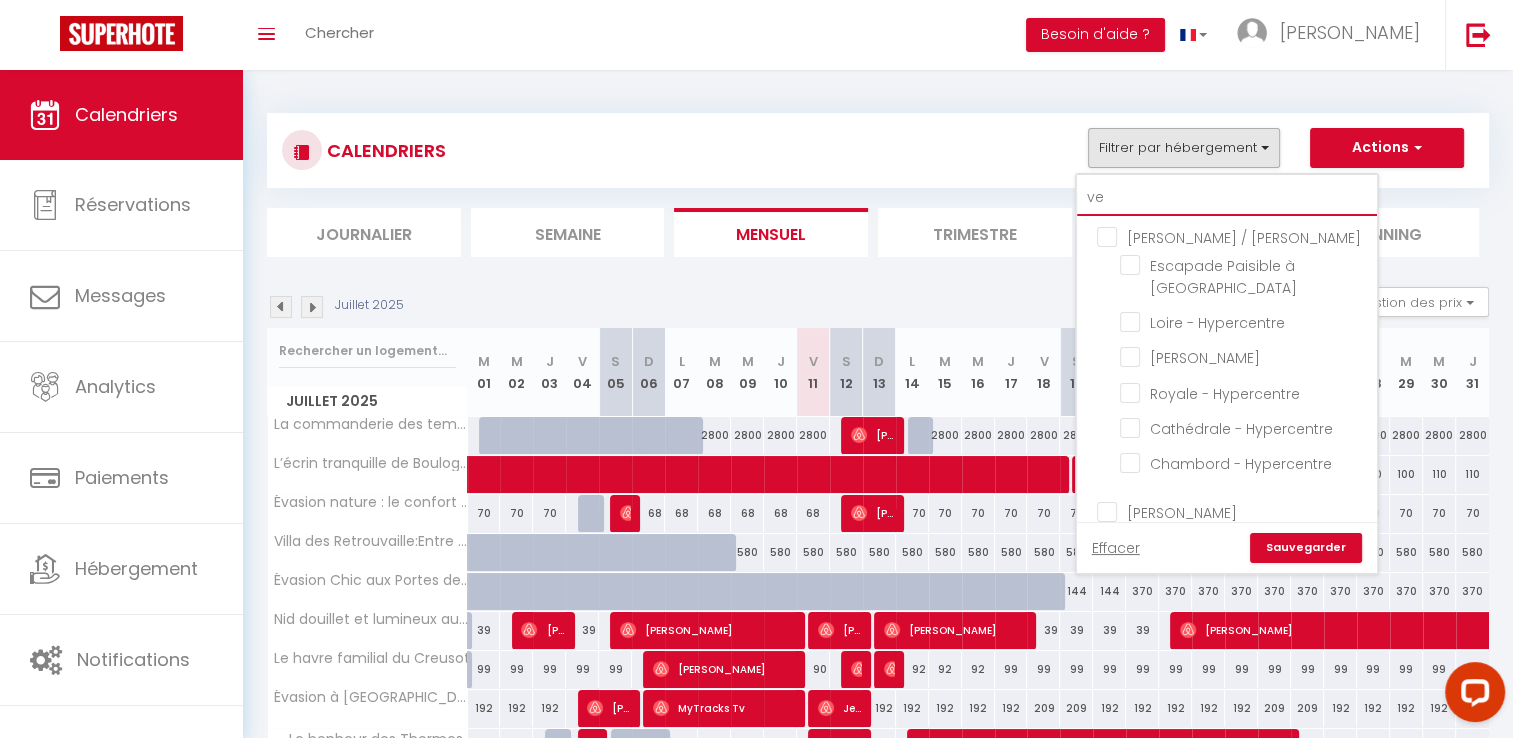 checkbox on "false" 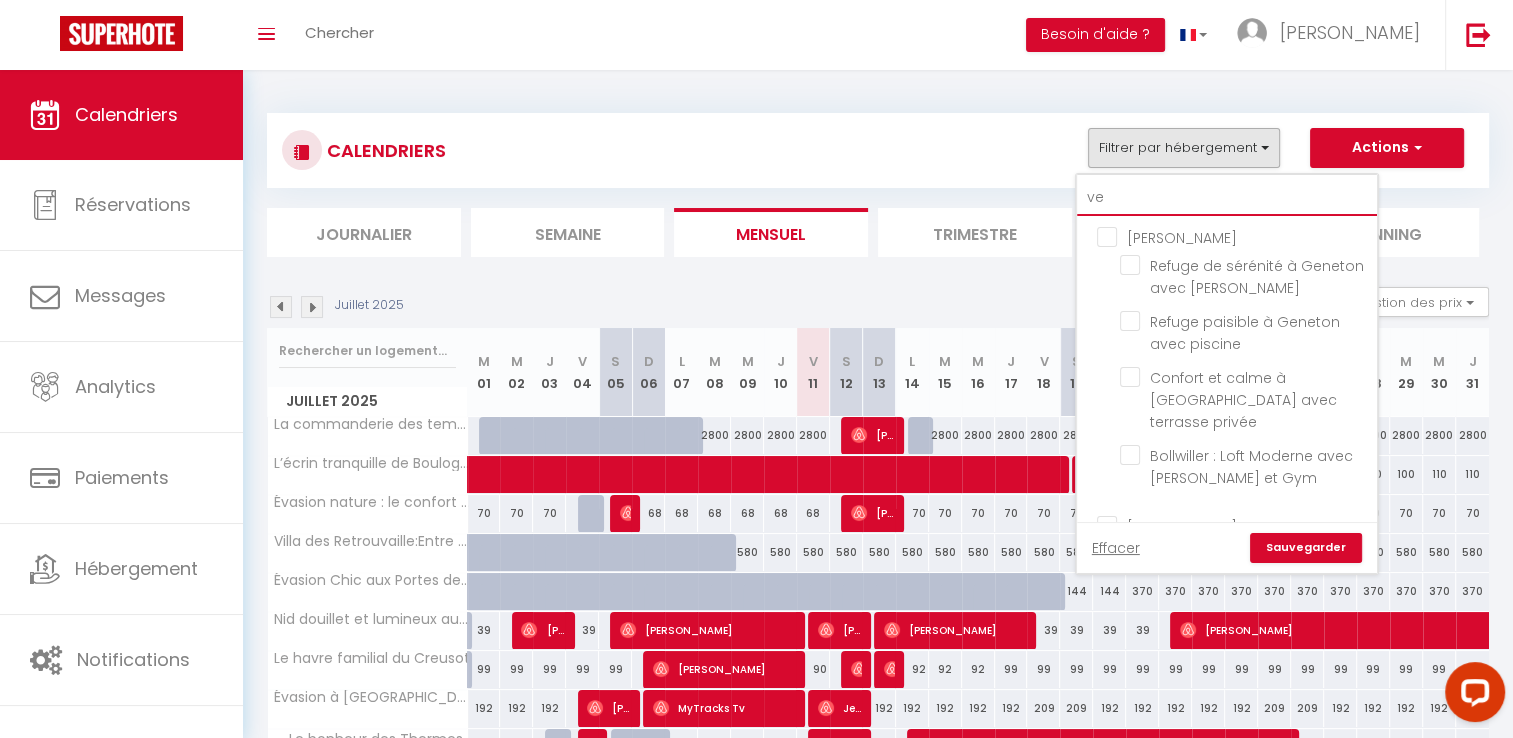 type on "ver" 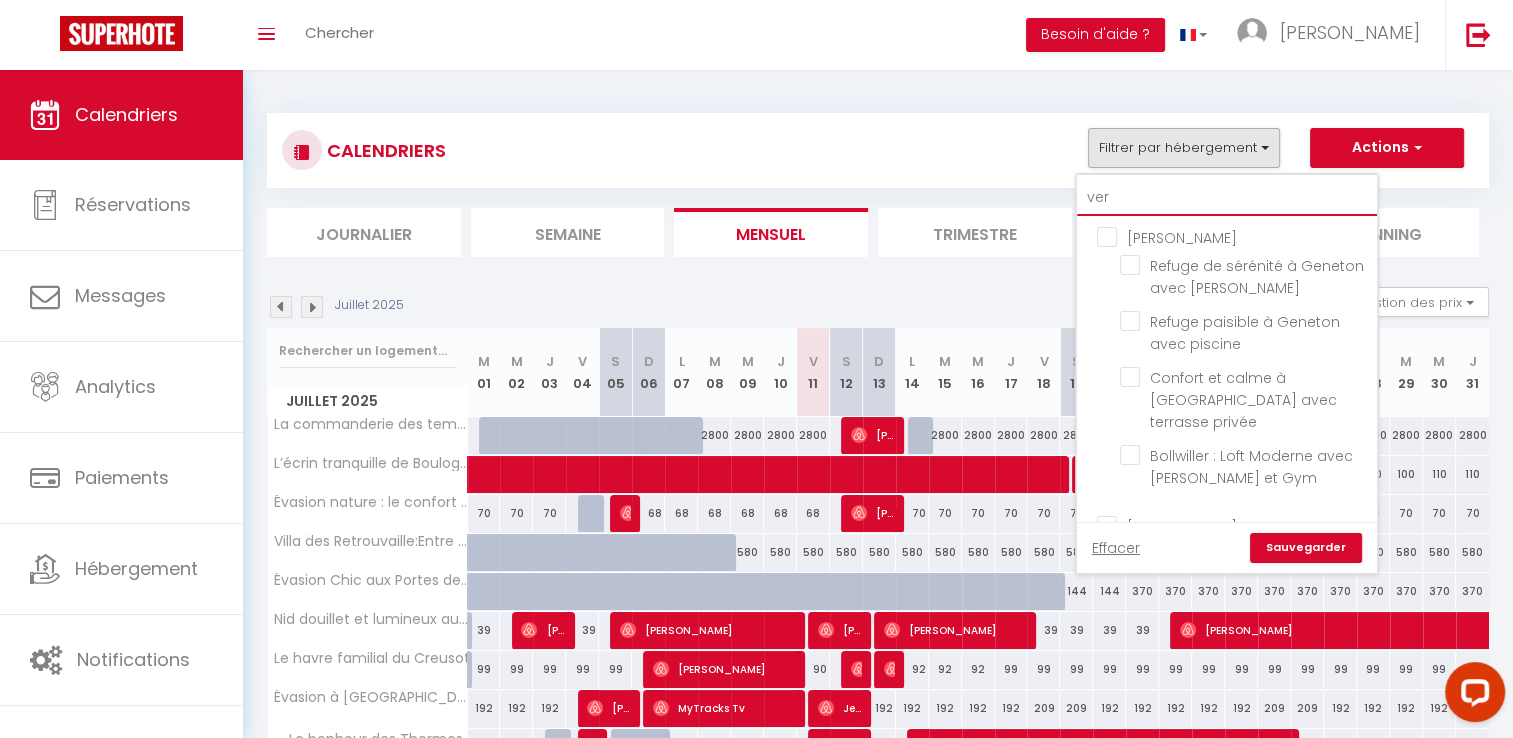 checkbox on "false" 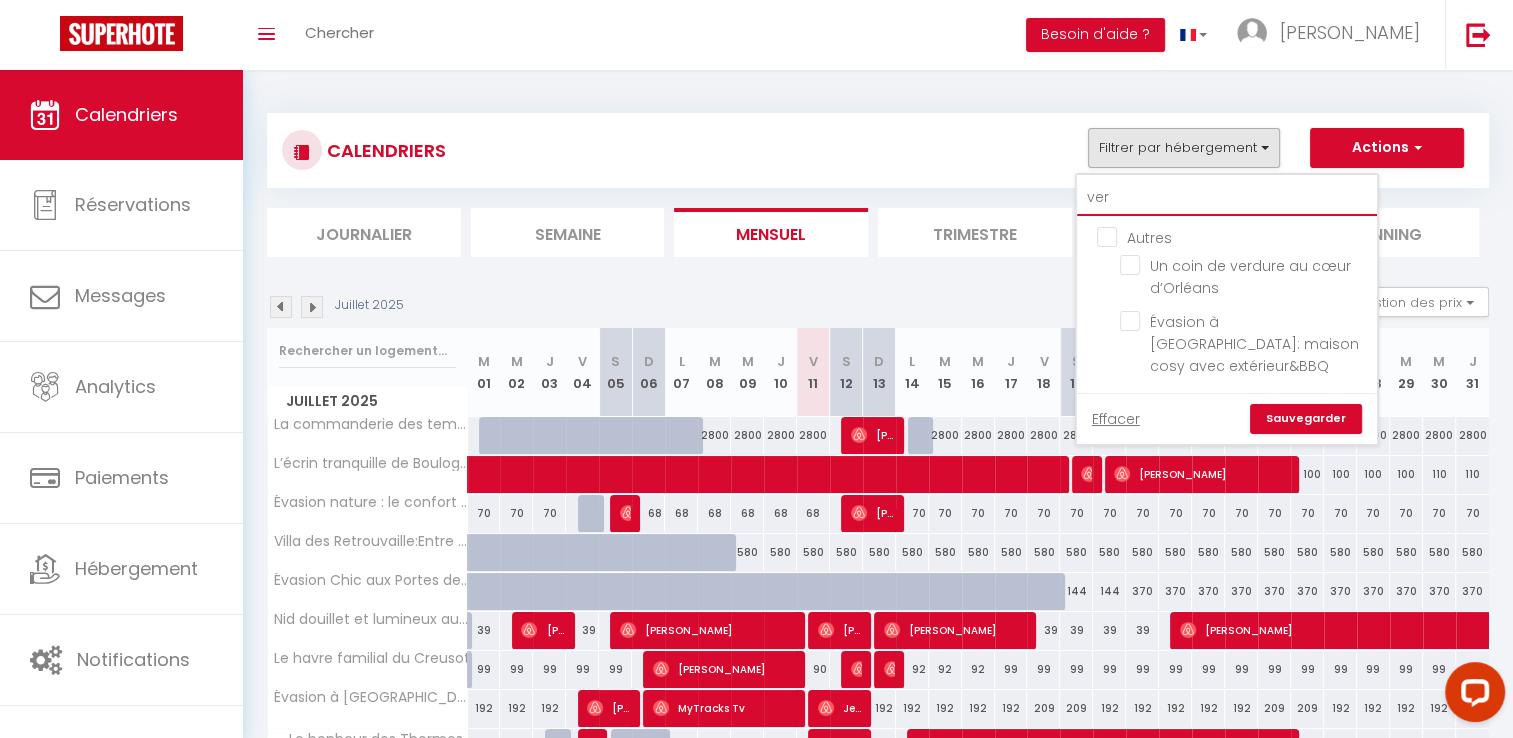 type on "verd" 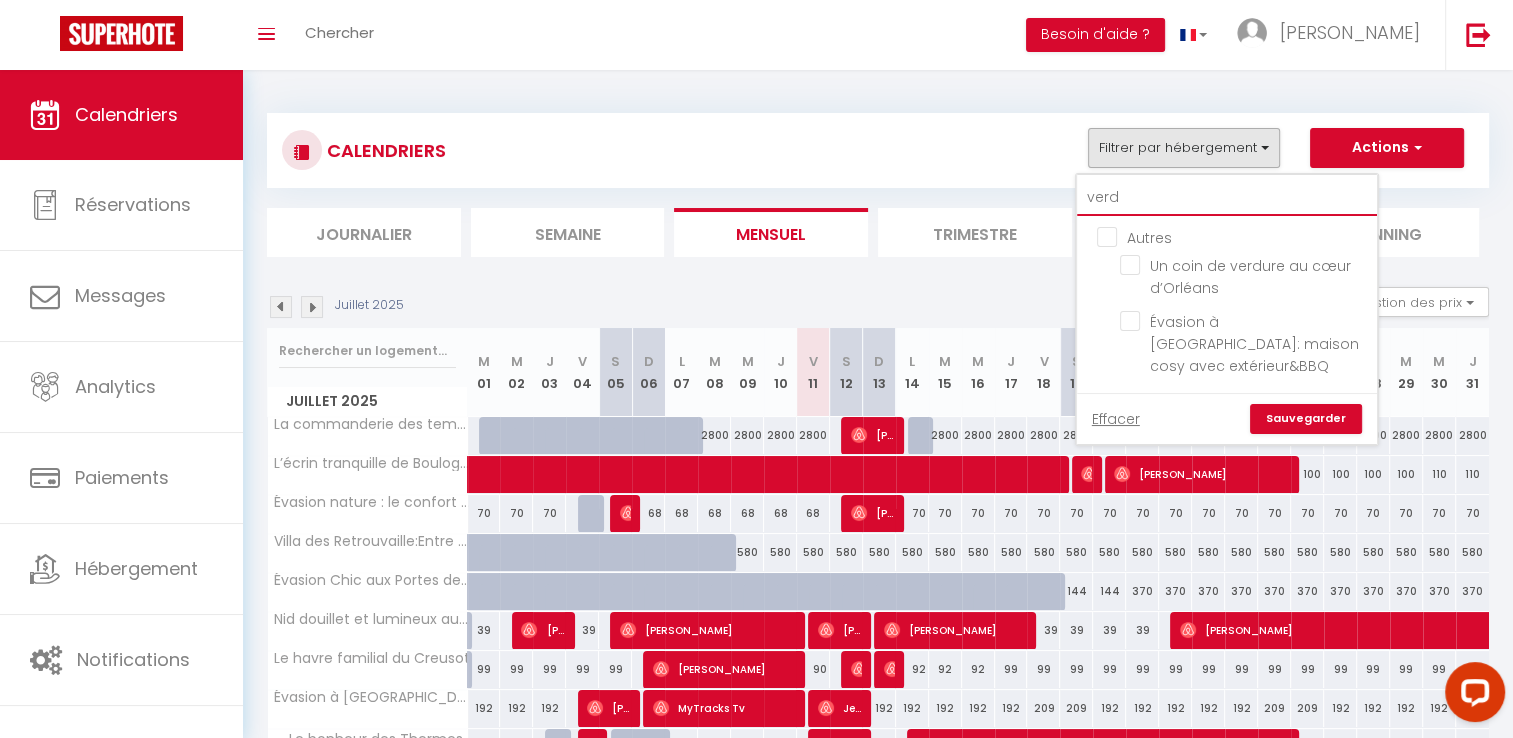 checkbox on "false" 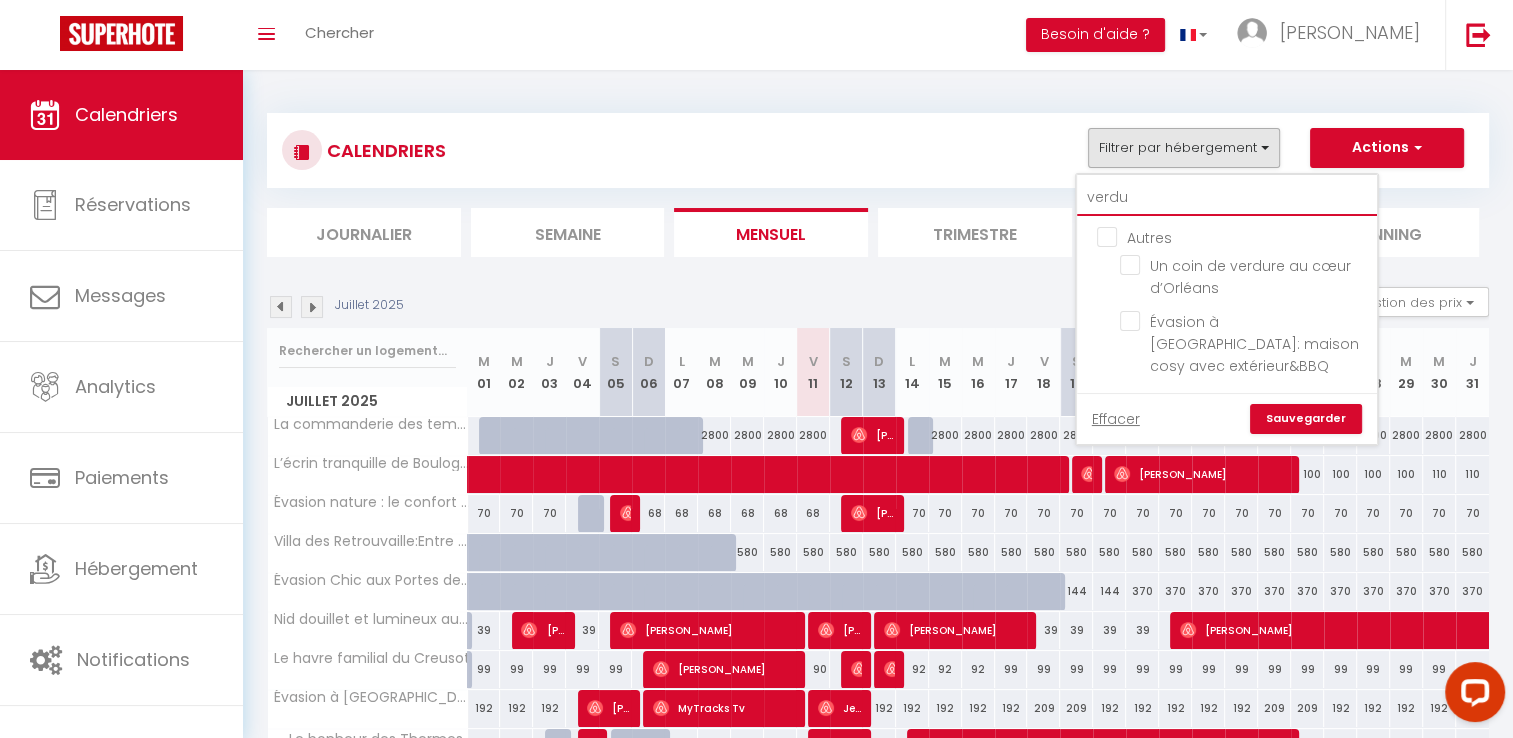 checkbox on "false" 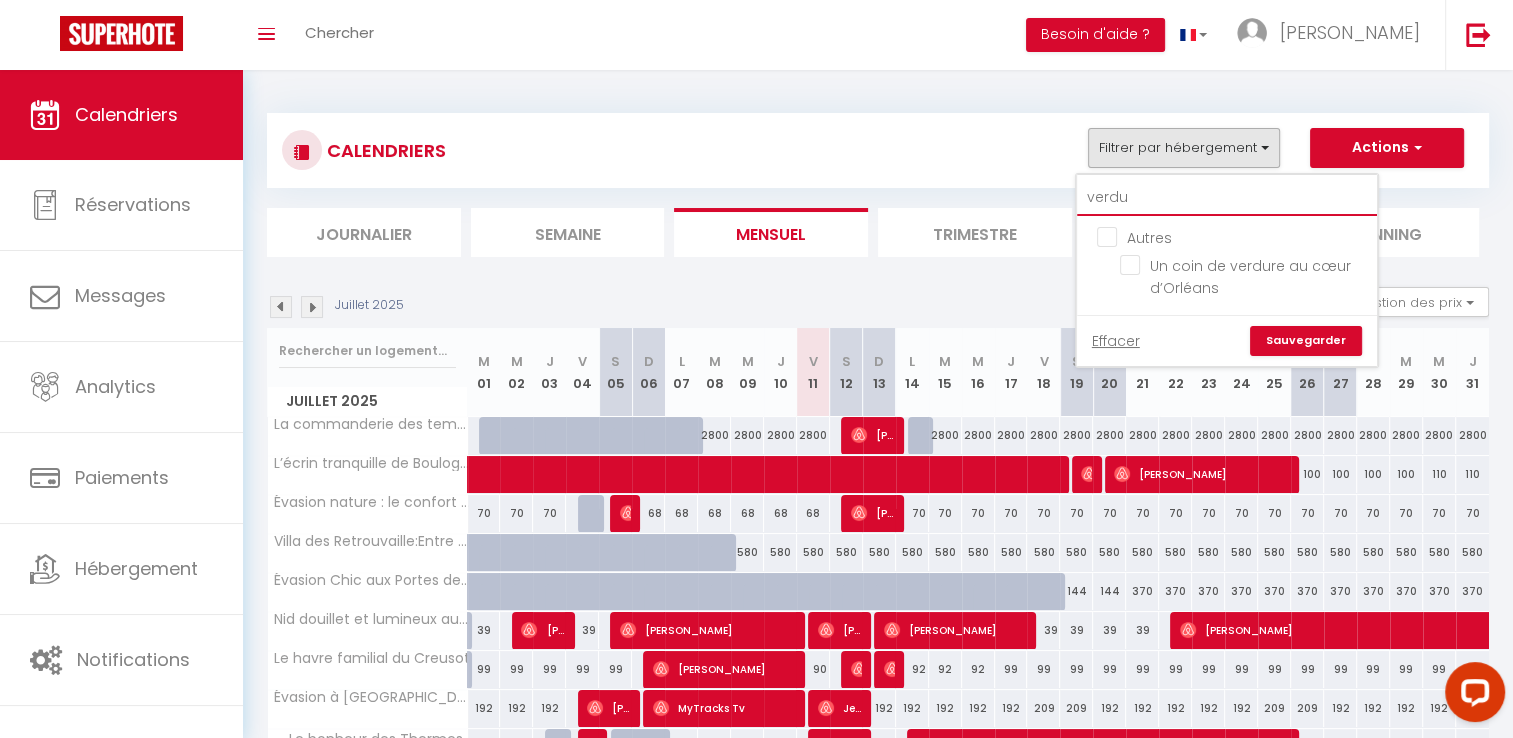 type on "verdur" 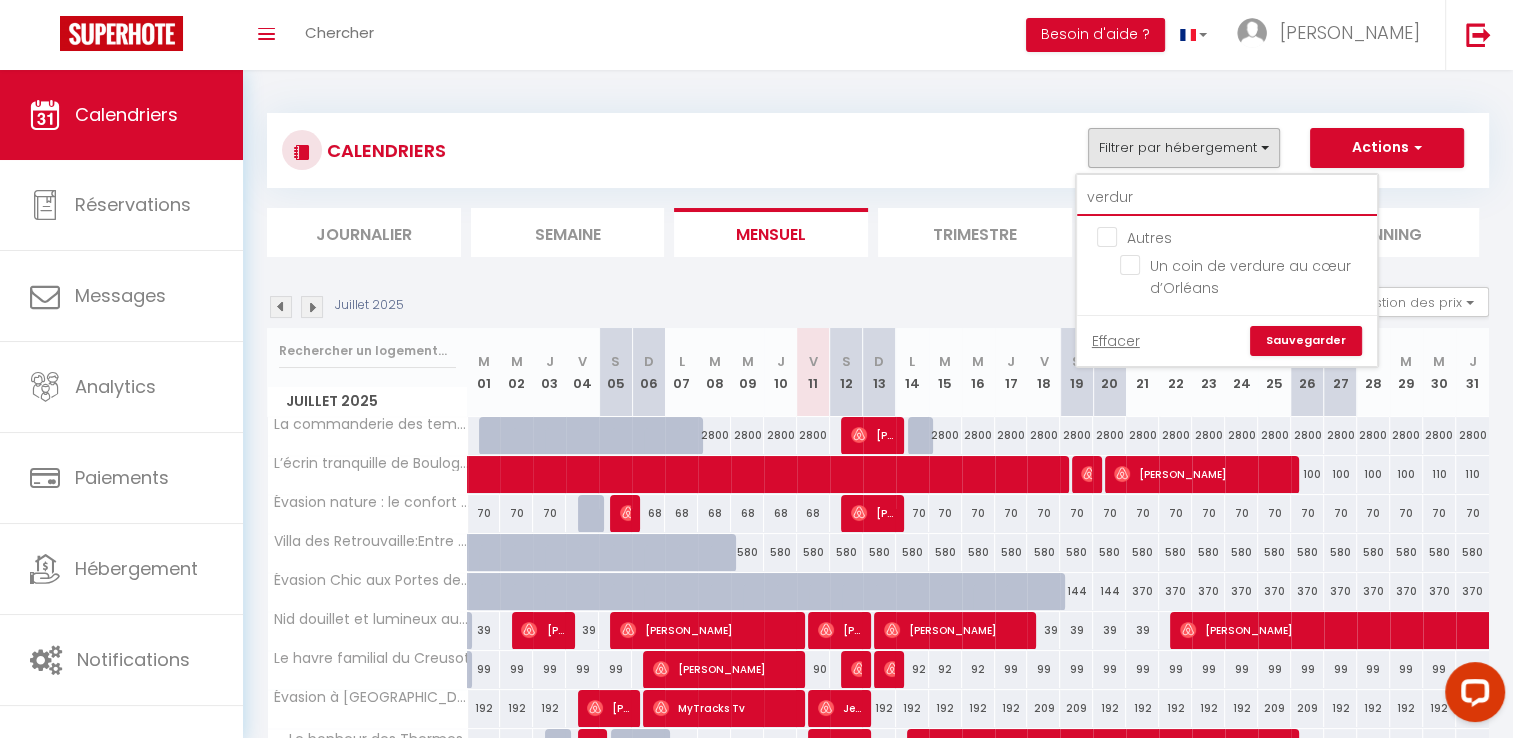 checkbox on "false" 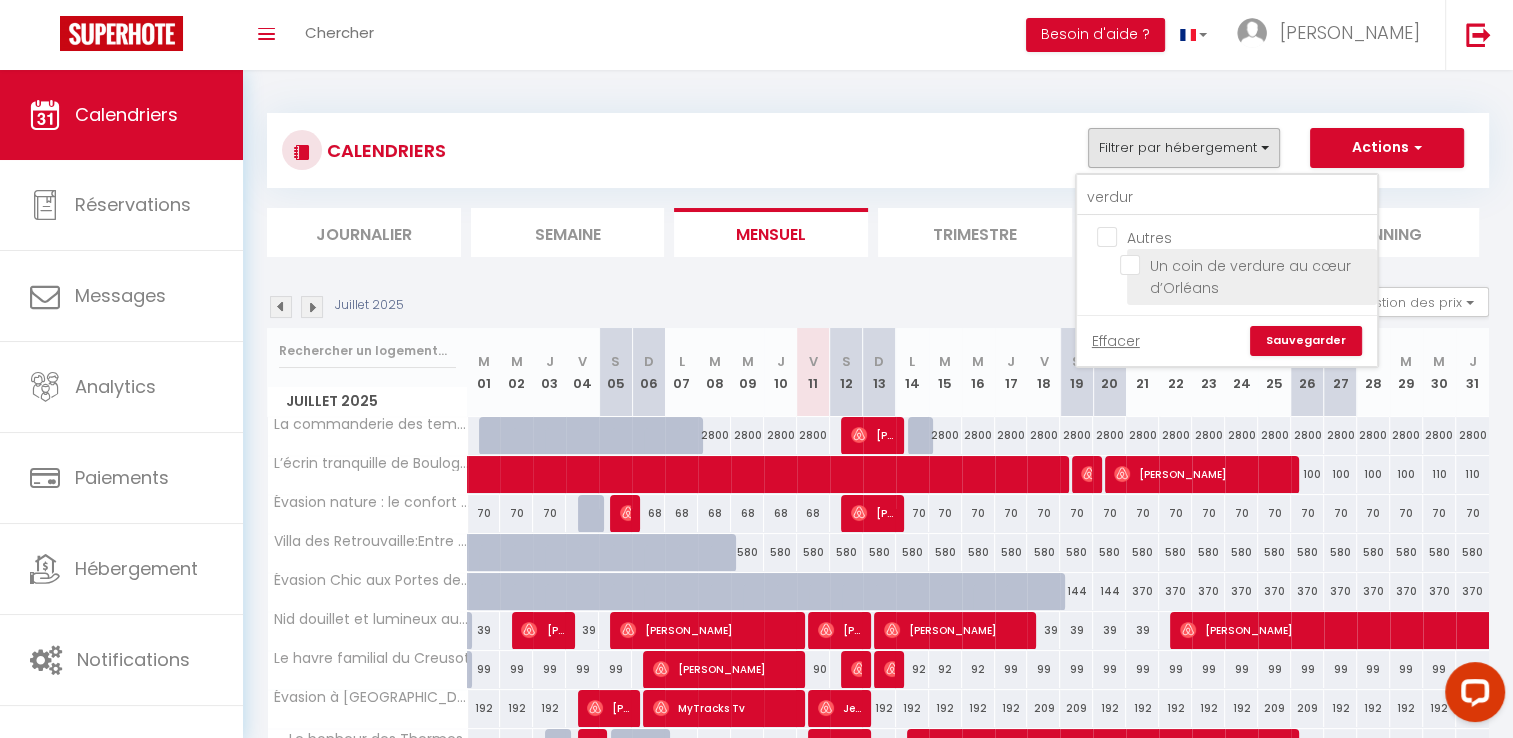 click on "Un coin de verdure au cœur d’Orléans" at bounding box center [1245, 265] 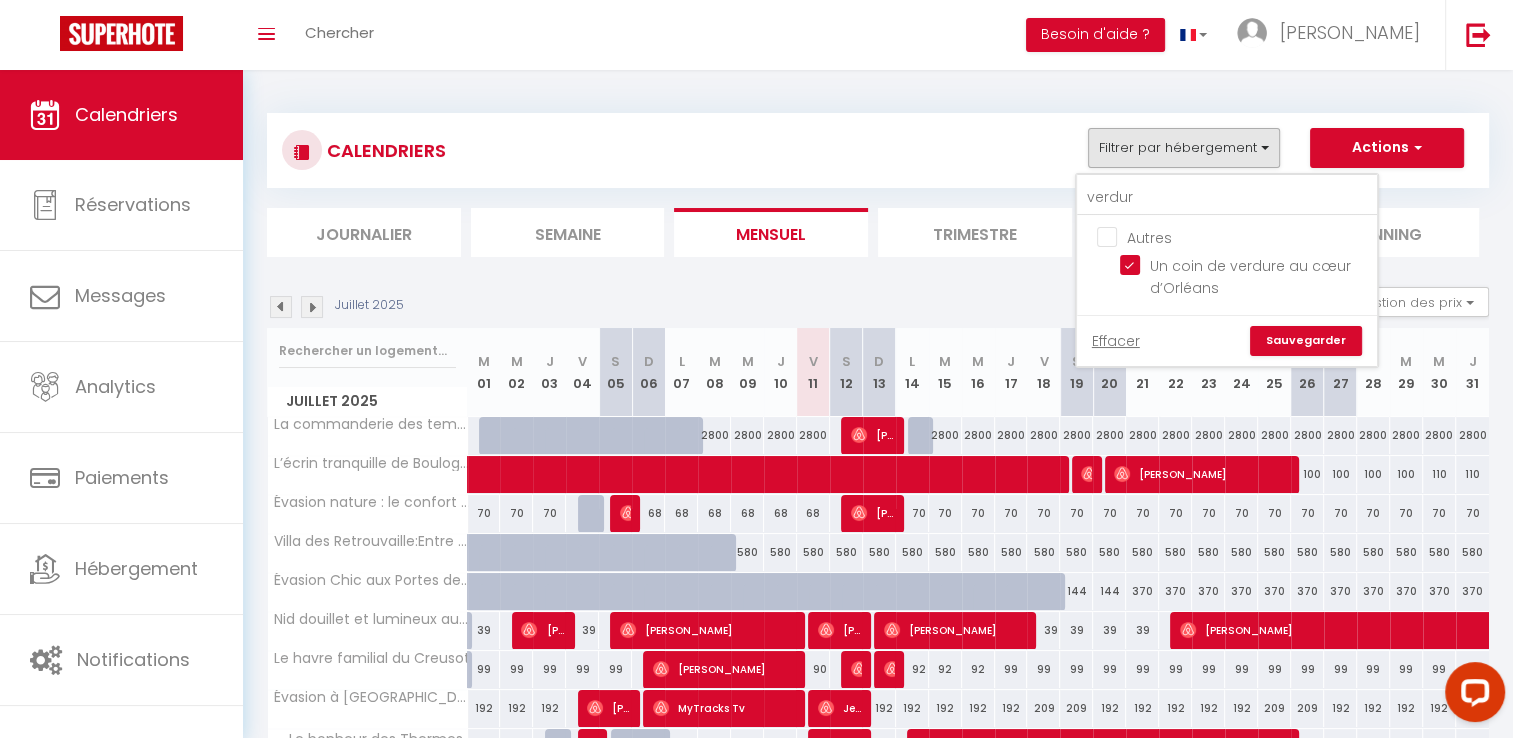 click on "Sauvegarder" at bounding box center [1306, 341] 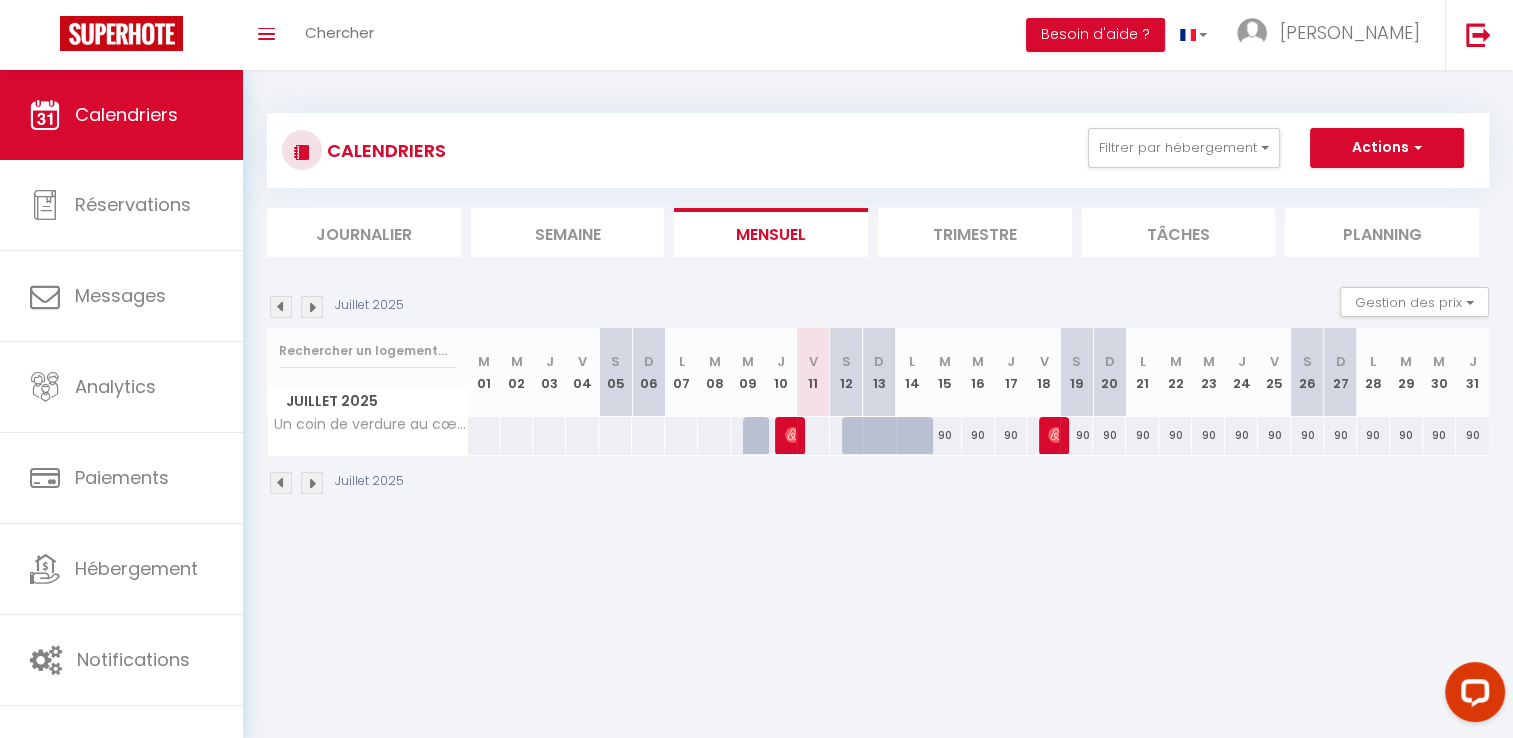 click at bounding box center (312, 307) 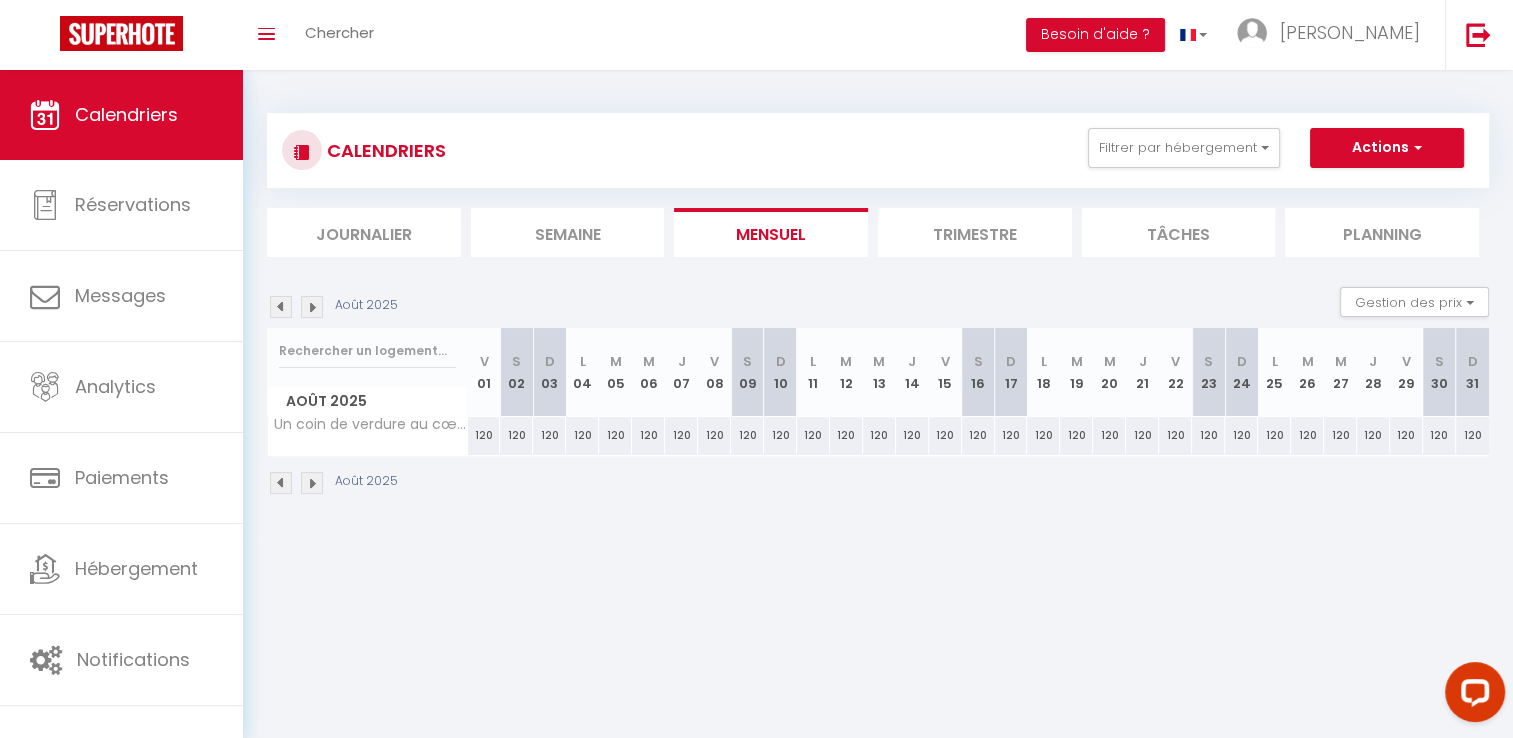click at bounding box center [312, 307] 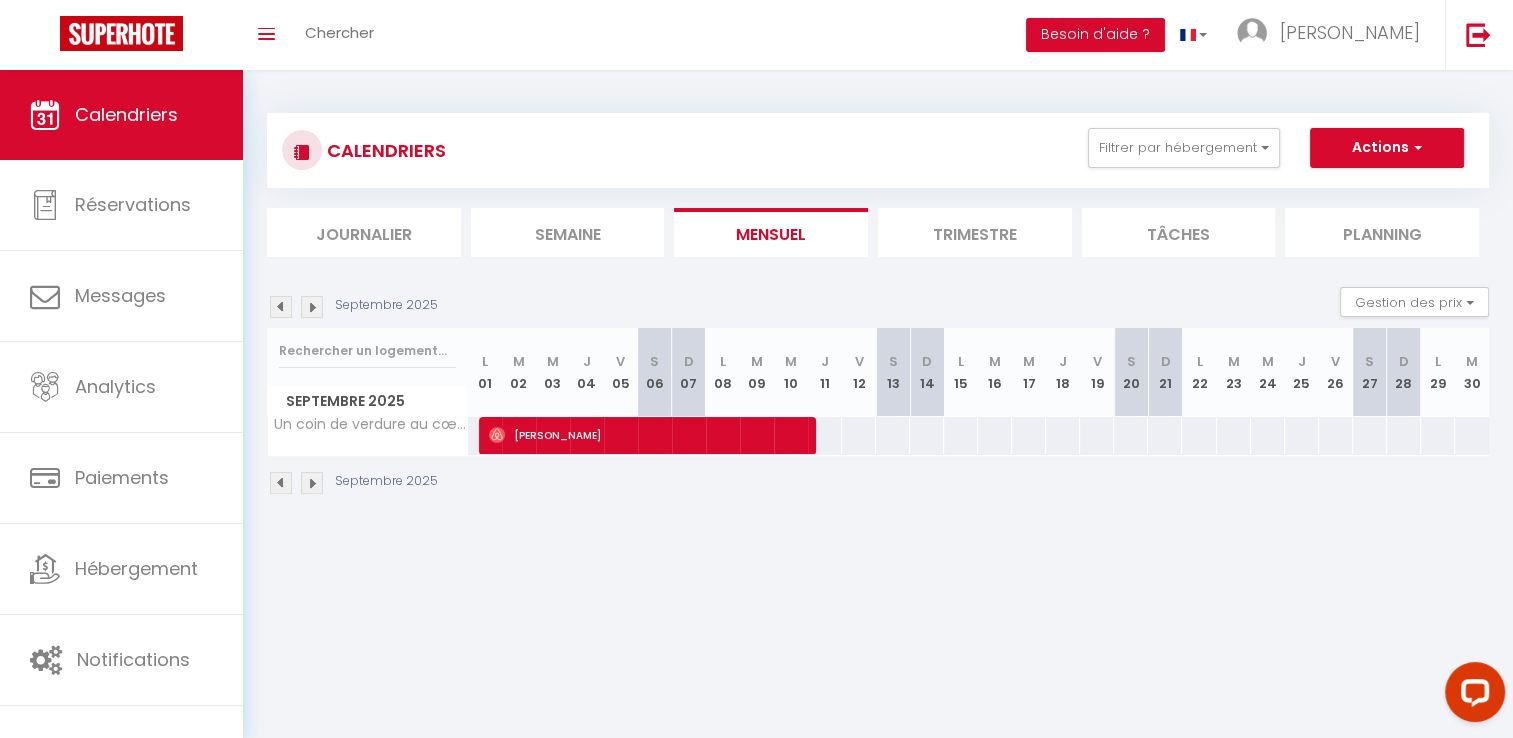 click at bounding box center [281, 307] 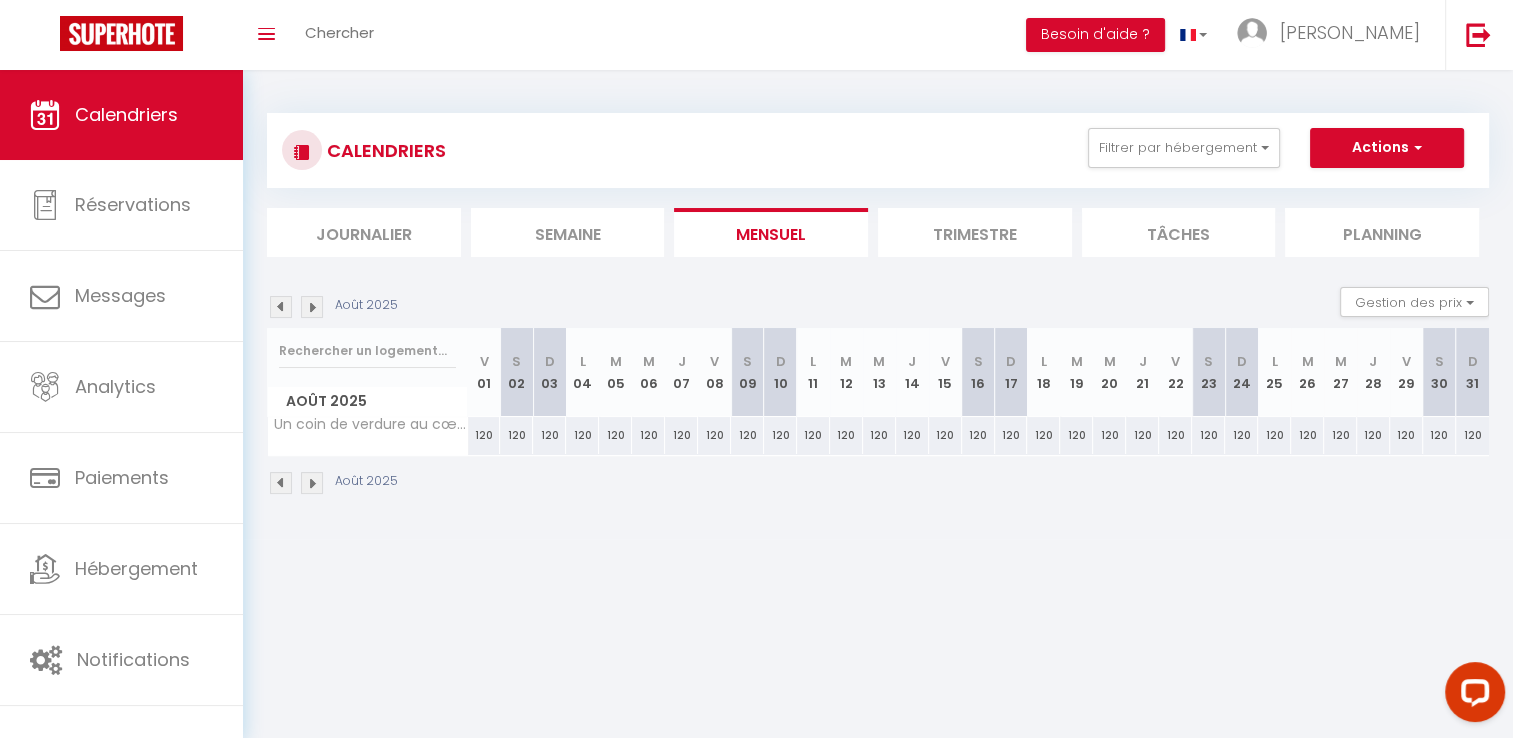 click at bounding box center [312, 307] 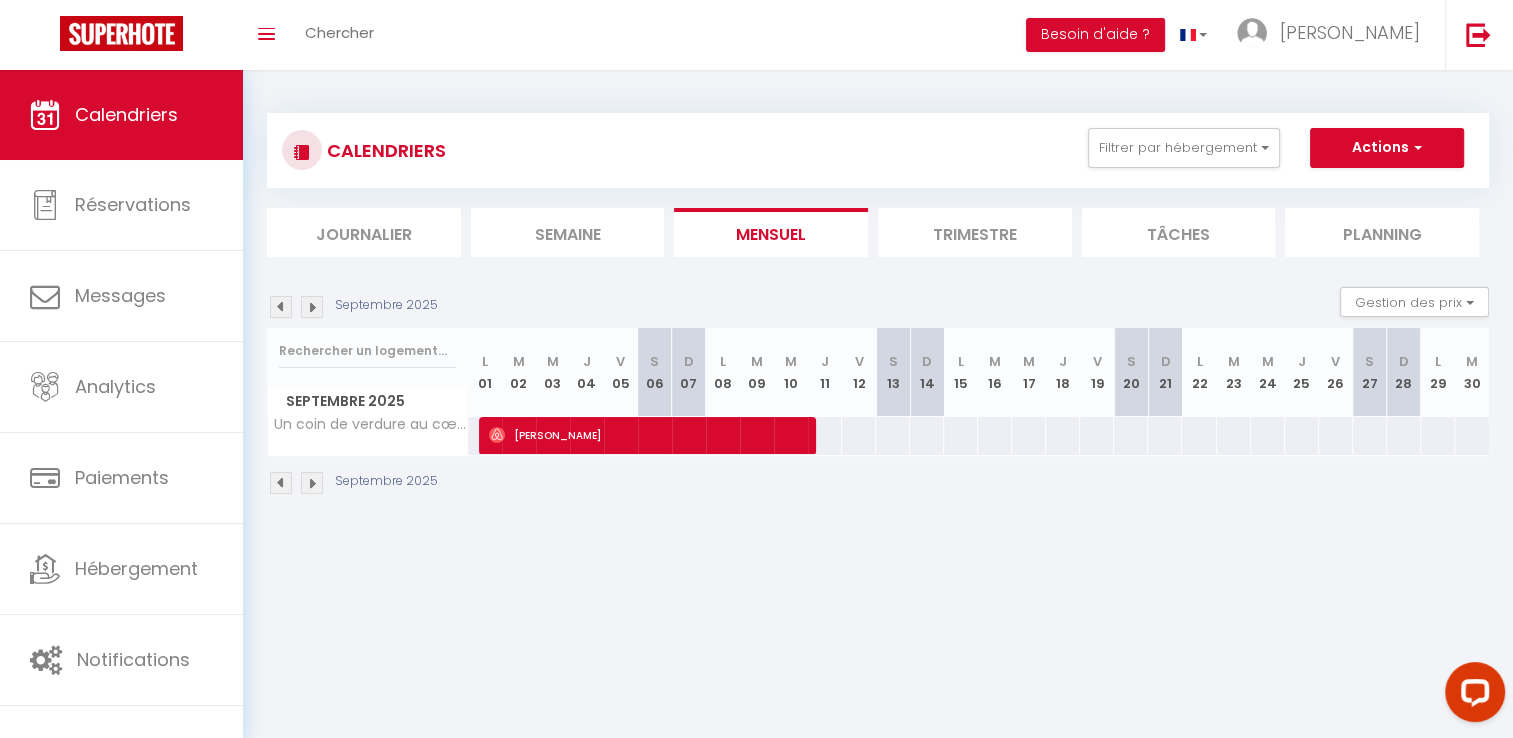 click at bounding box center (858, 435) 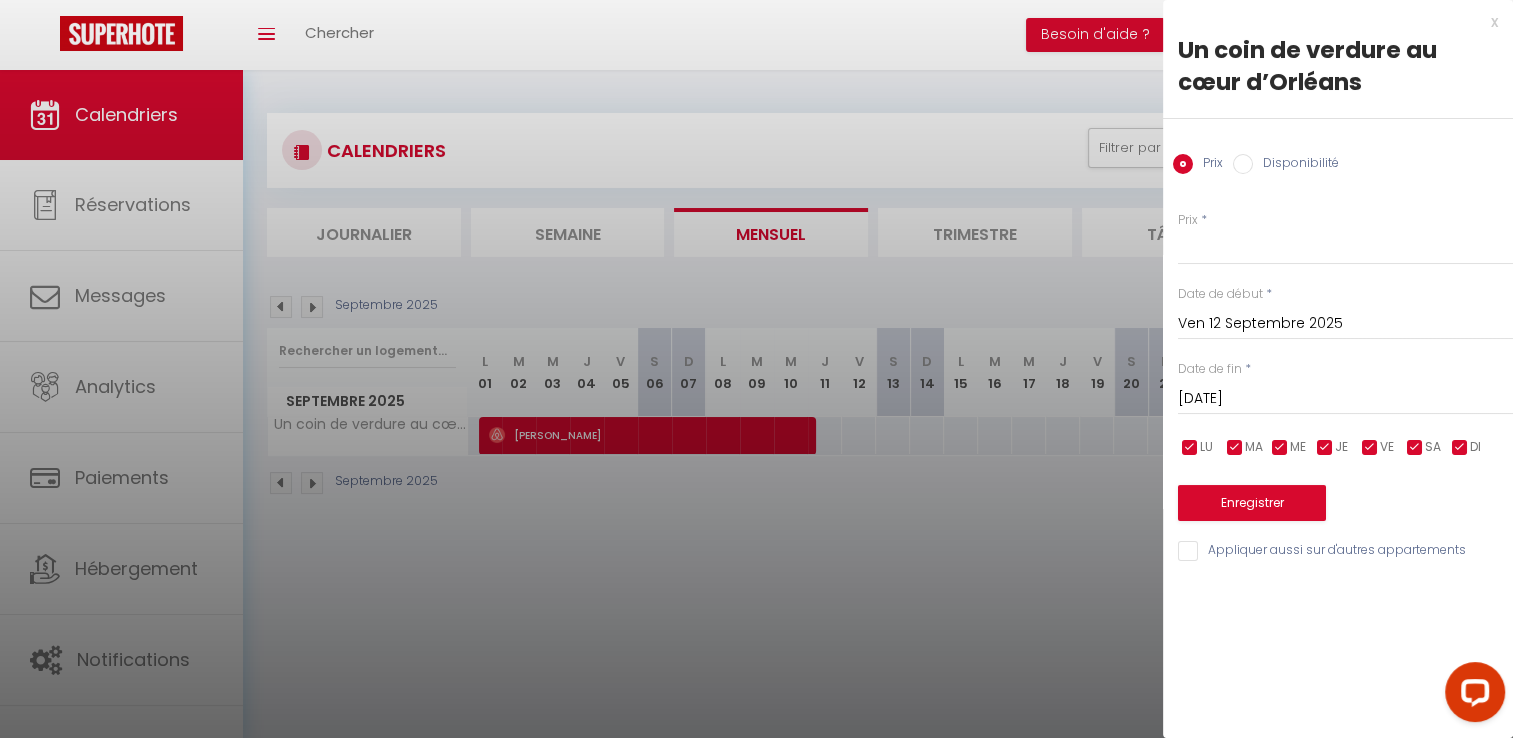 click on "Disponibilité" at bounding box center (1243, 164) 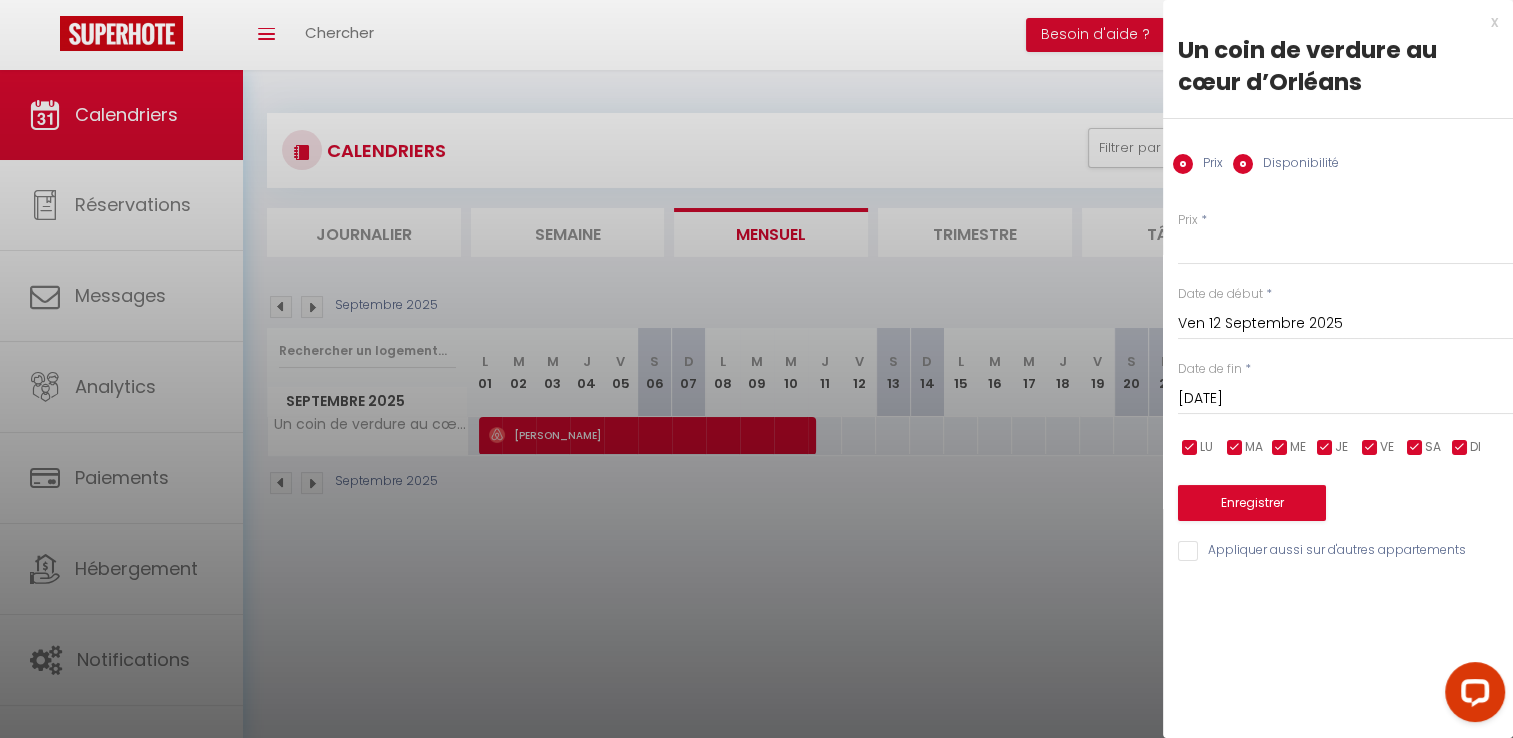 radio on "false" 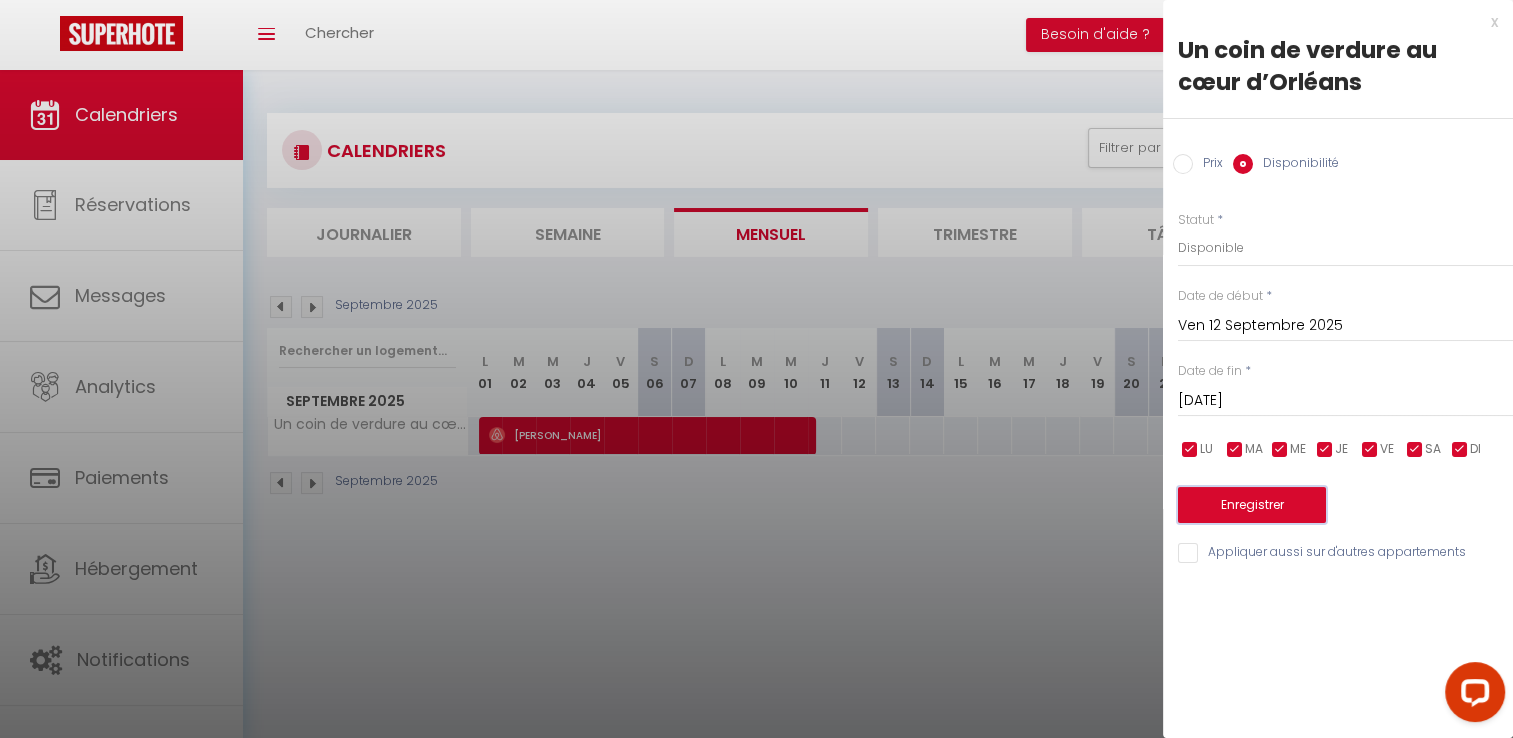 click on "Enregistrer" at bounding box center (1252, 505) 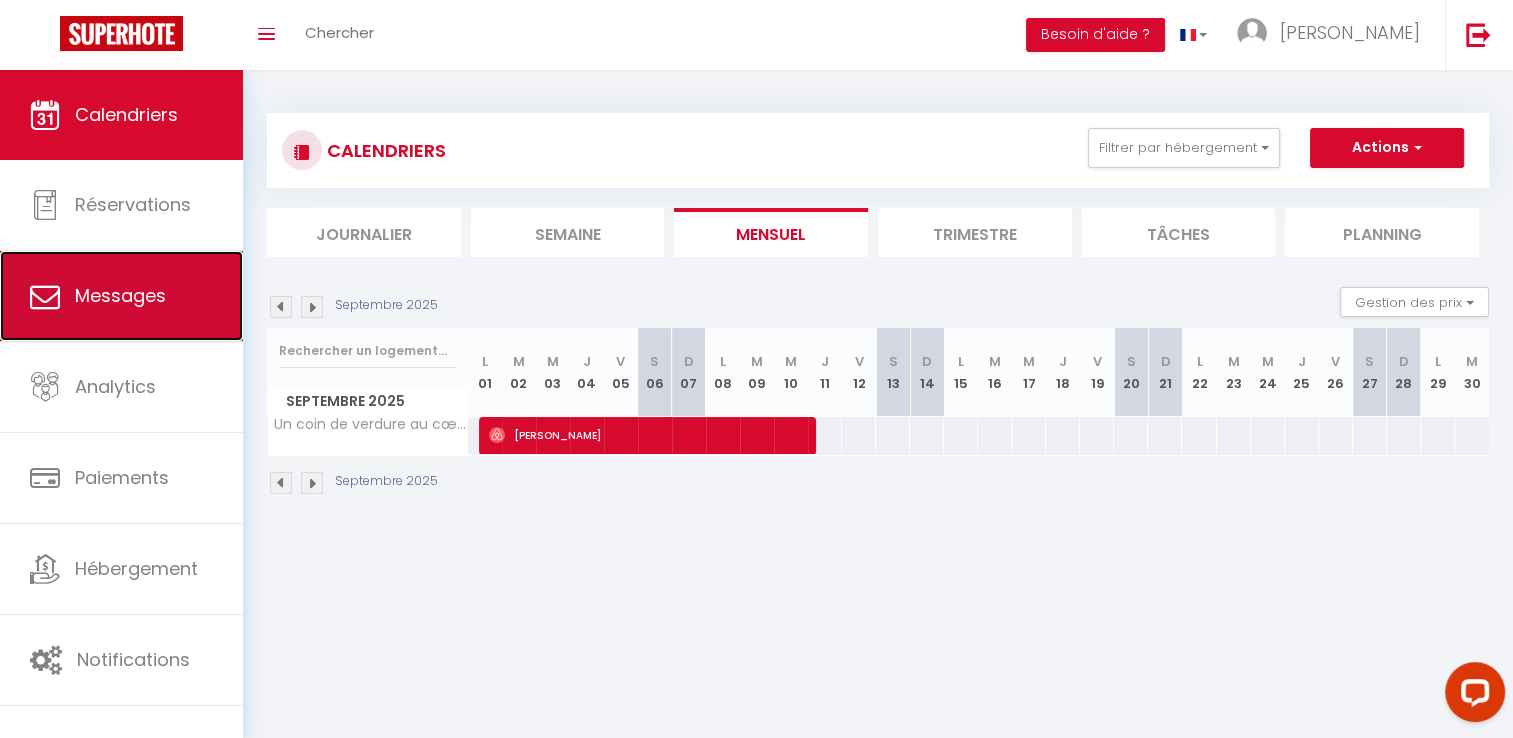 click on "Messages" at bounding box center (120, 295) 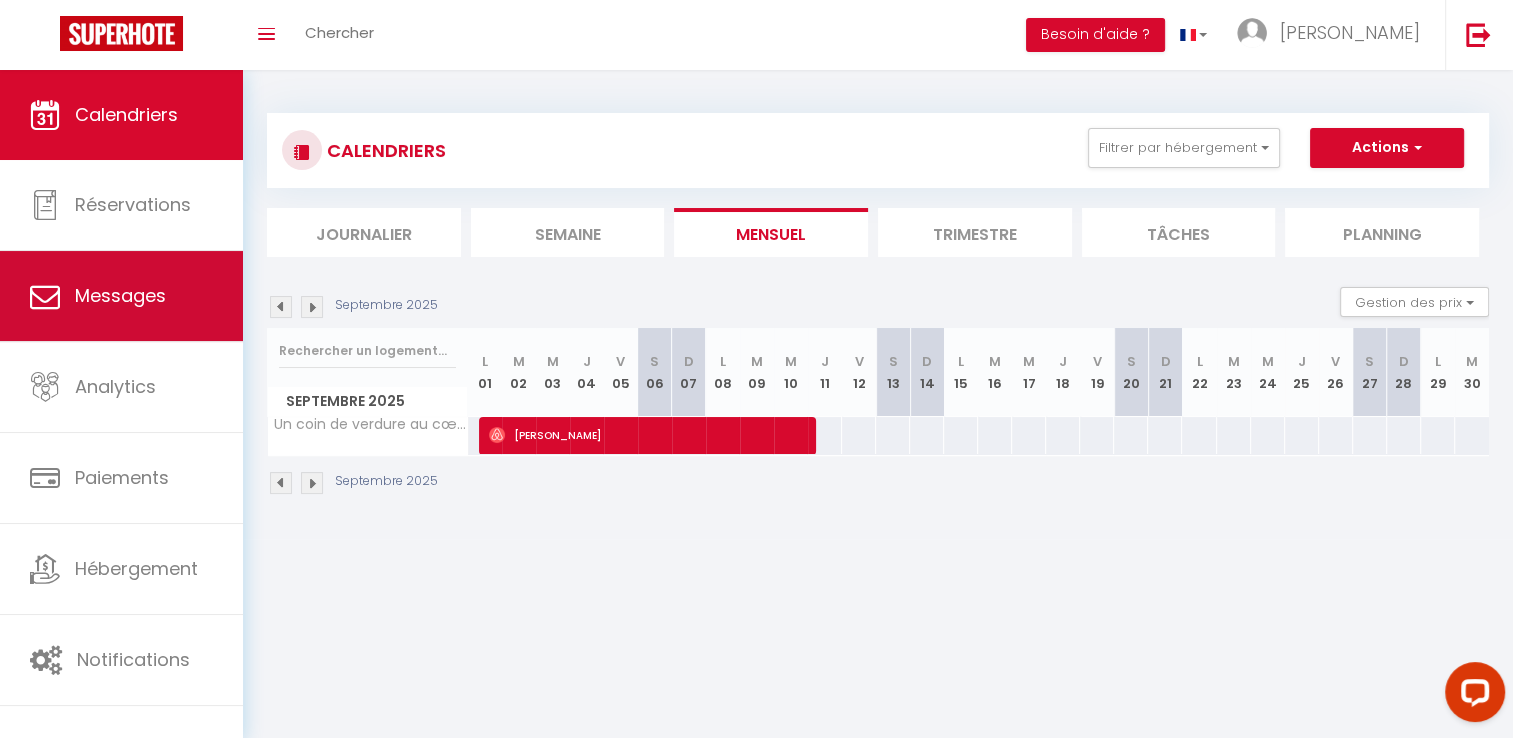 select on "message" 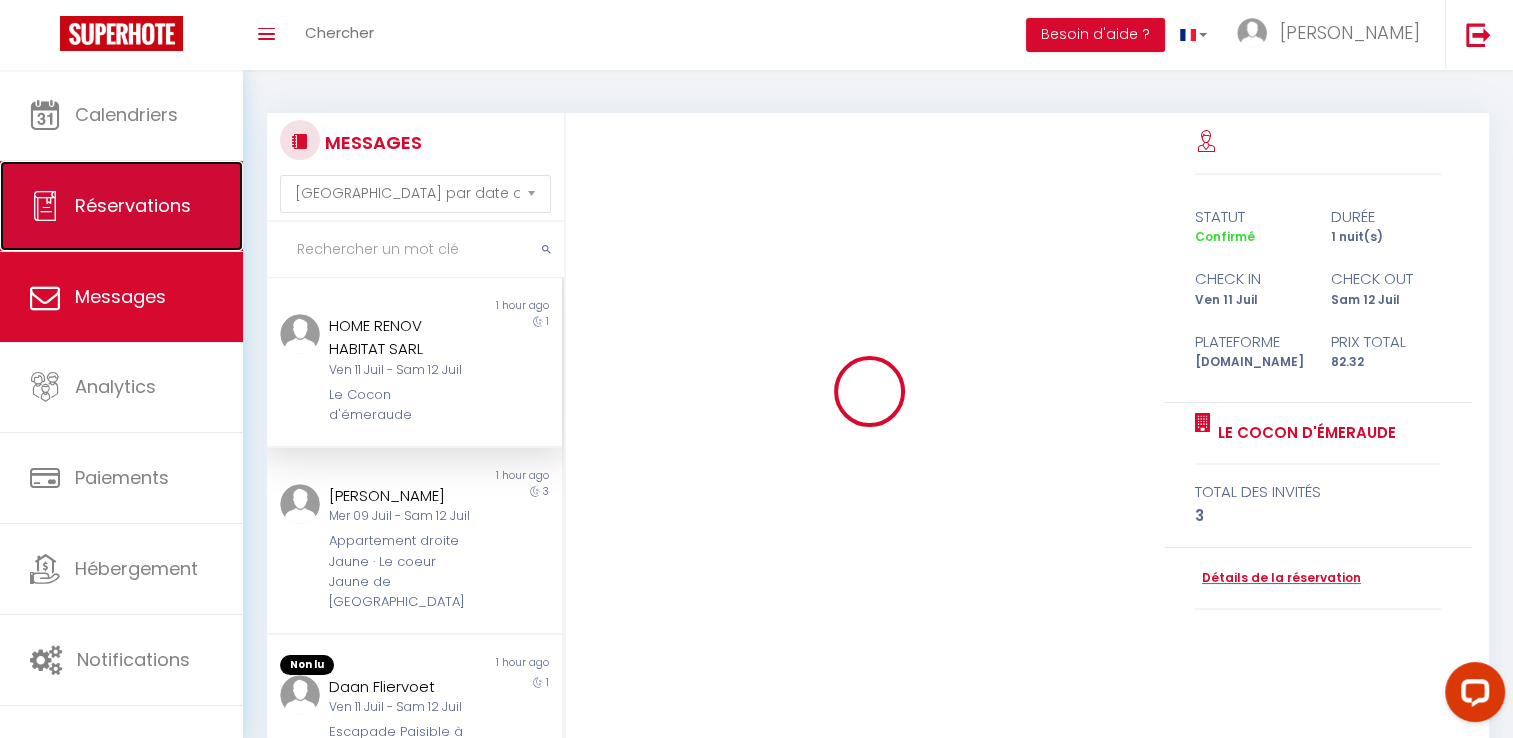 click on "Réservations" at bounding box center [133, 205] 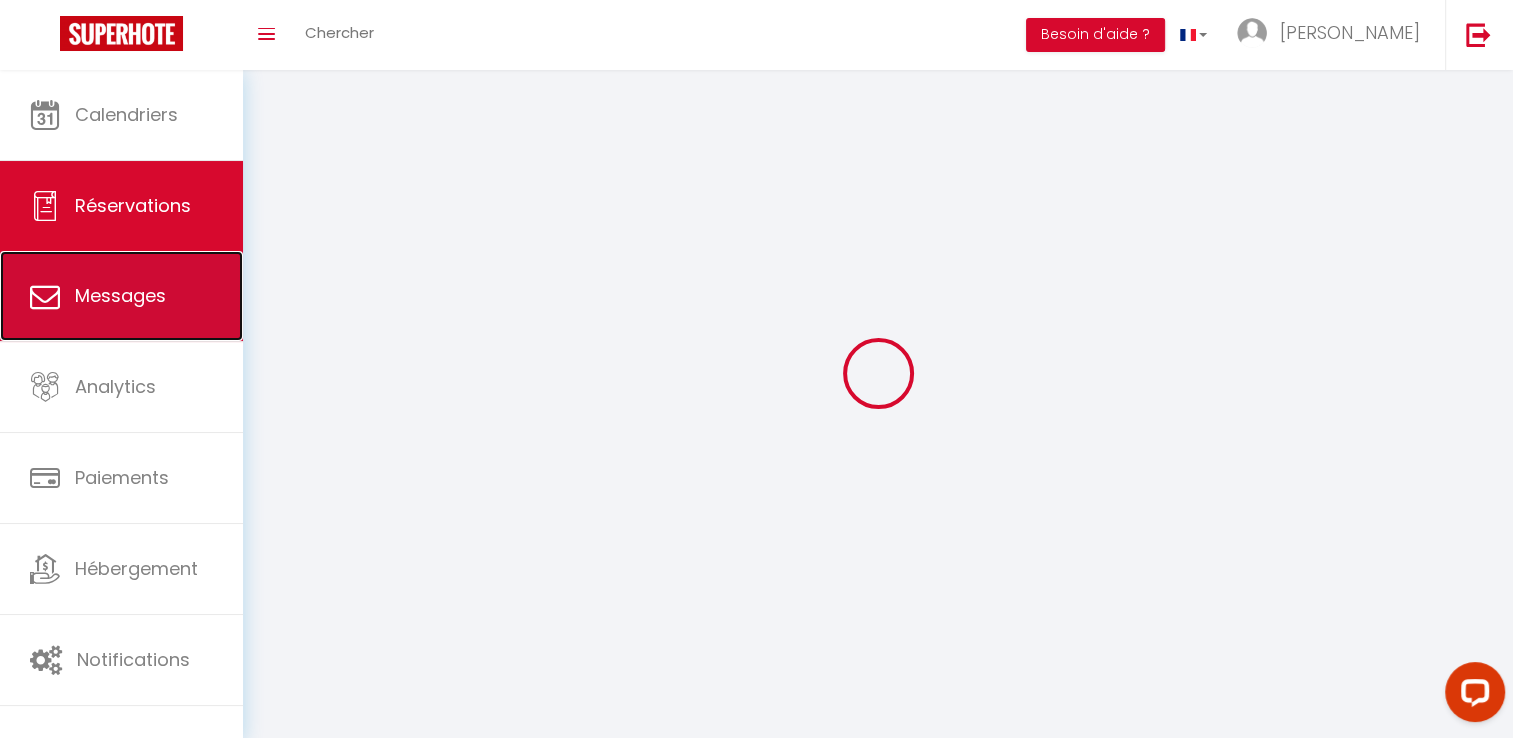 click on "Messages" at bounding box center (121, 296) 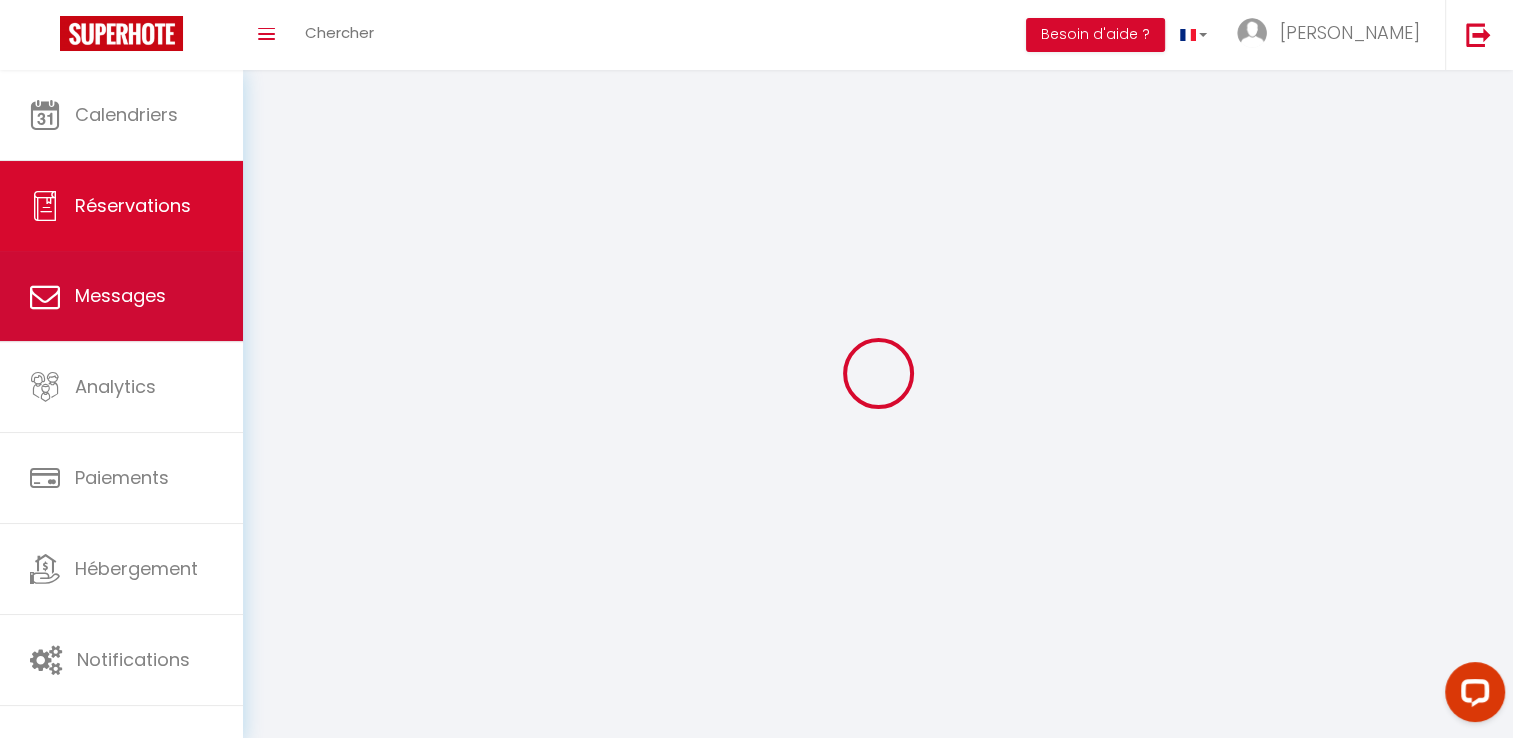 select on "message" 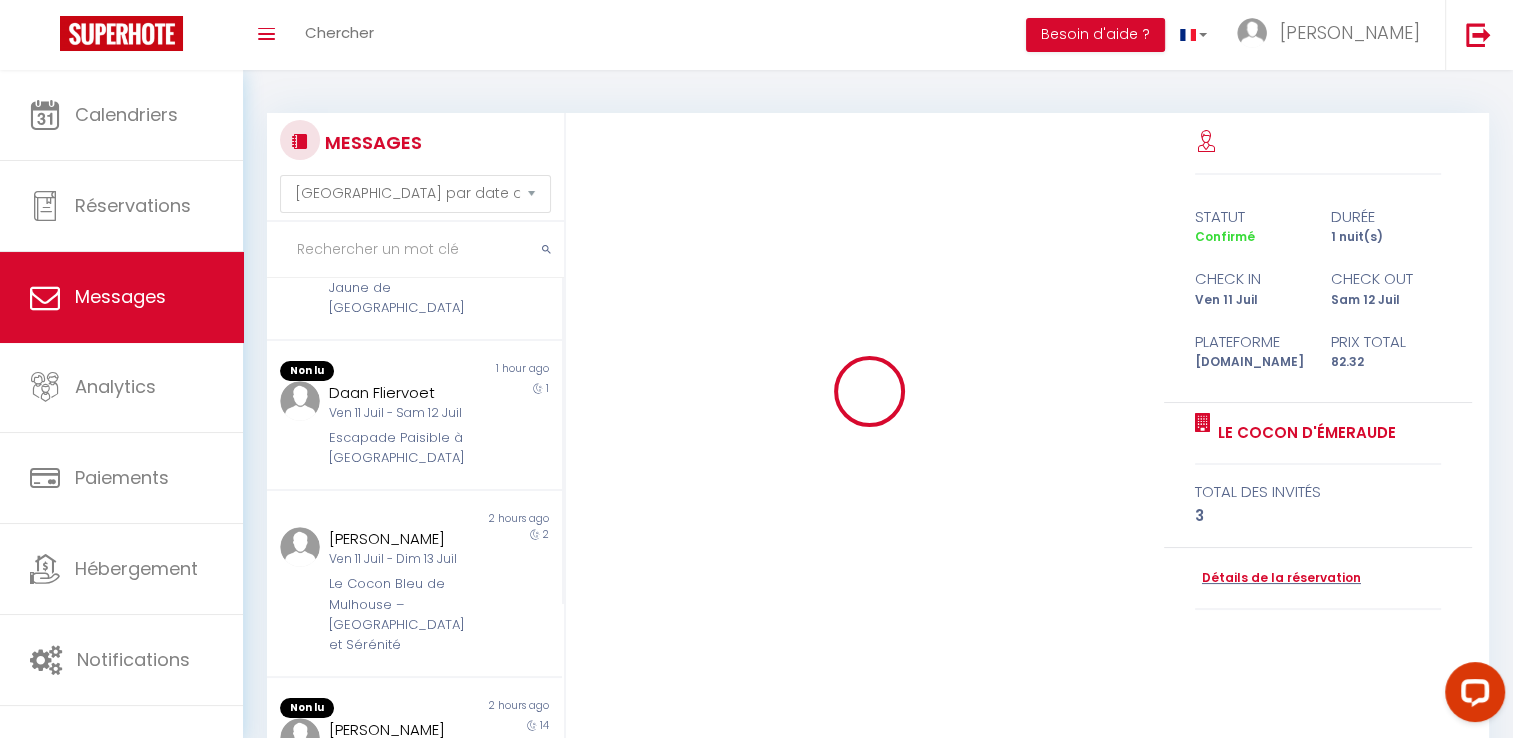 scroll, scrollTop: 324, scrollLeft: 0, axis: vertical 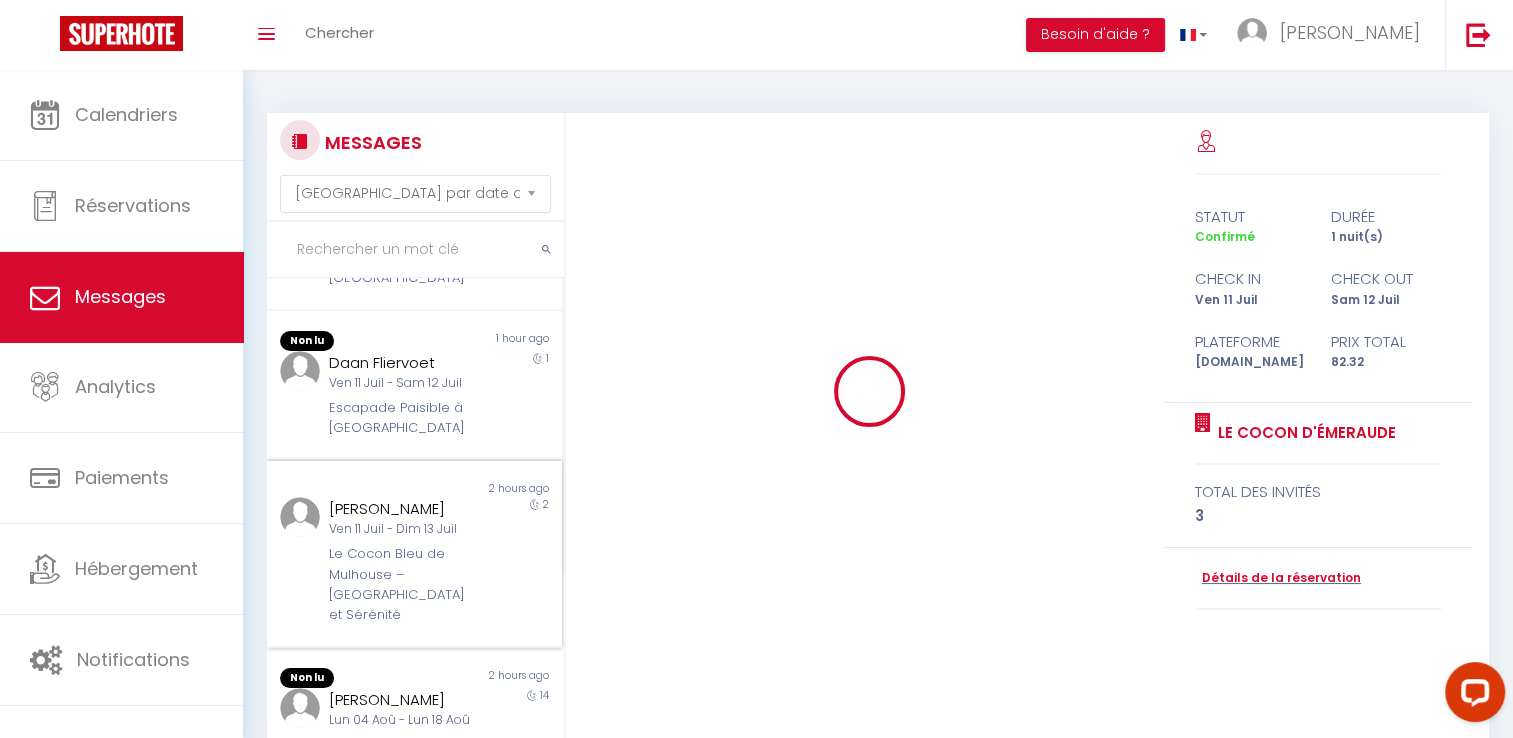 click on "Zulfey Nazwa   [DATE] - [DATE]   Le Cocon Bleu de Mulhouse –  [GEOGRAPHIC_DATA] et Sérénité" at bounding box center [402, 561] 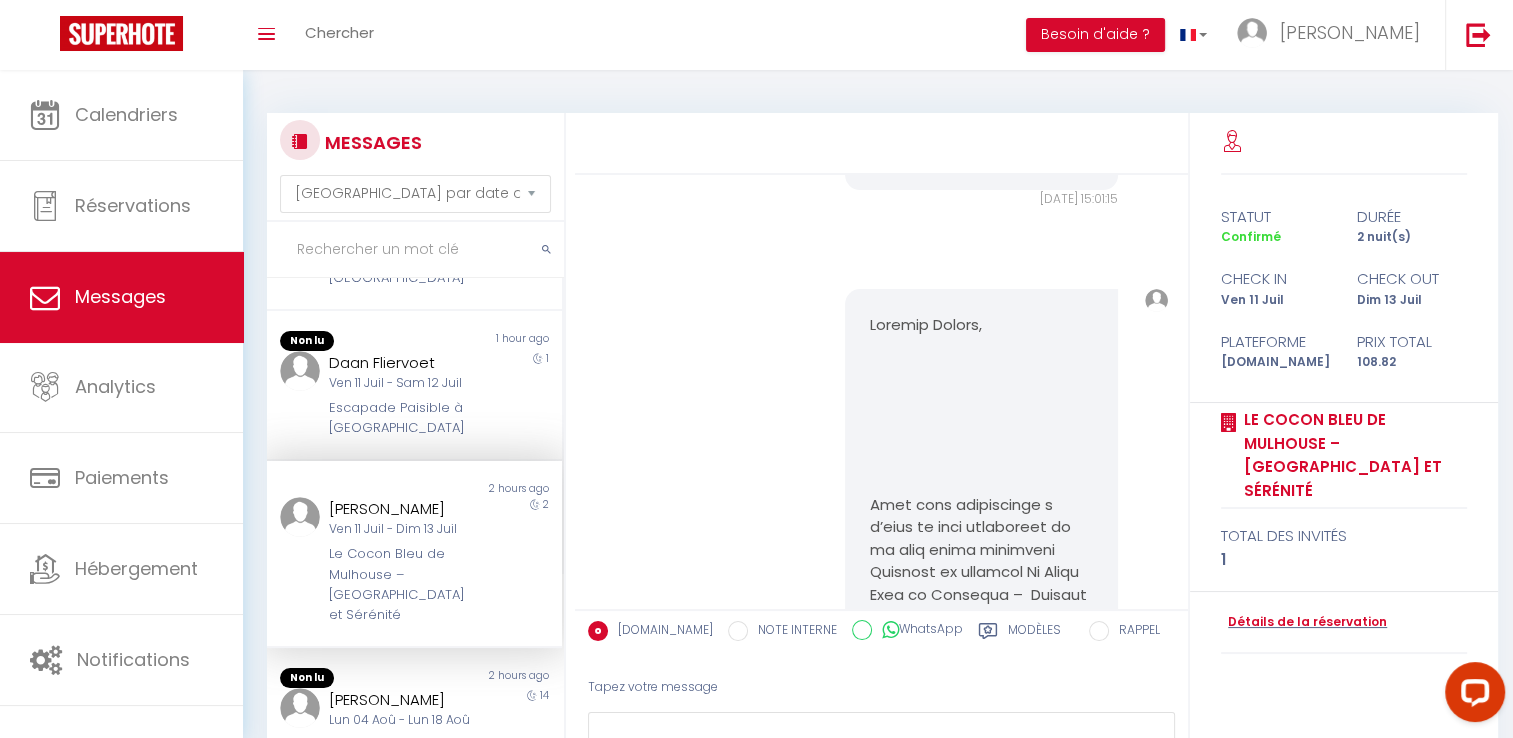 scroll, scrollTop: 8303, scrollLeft: 0, axis: vertical 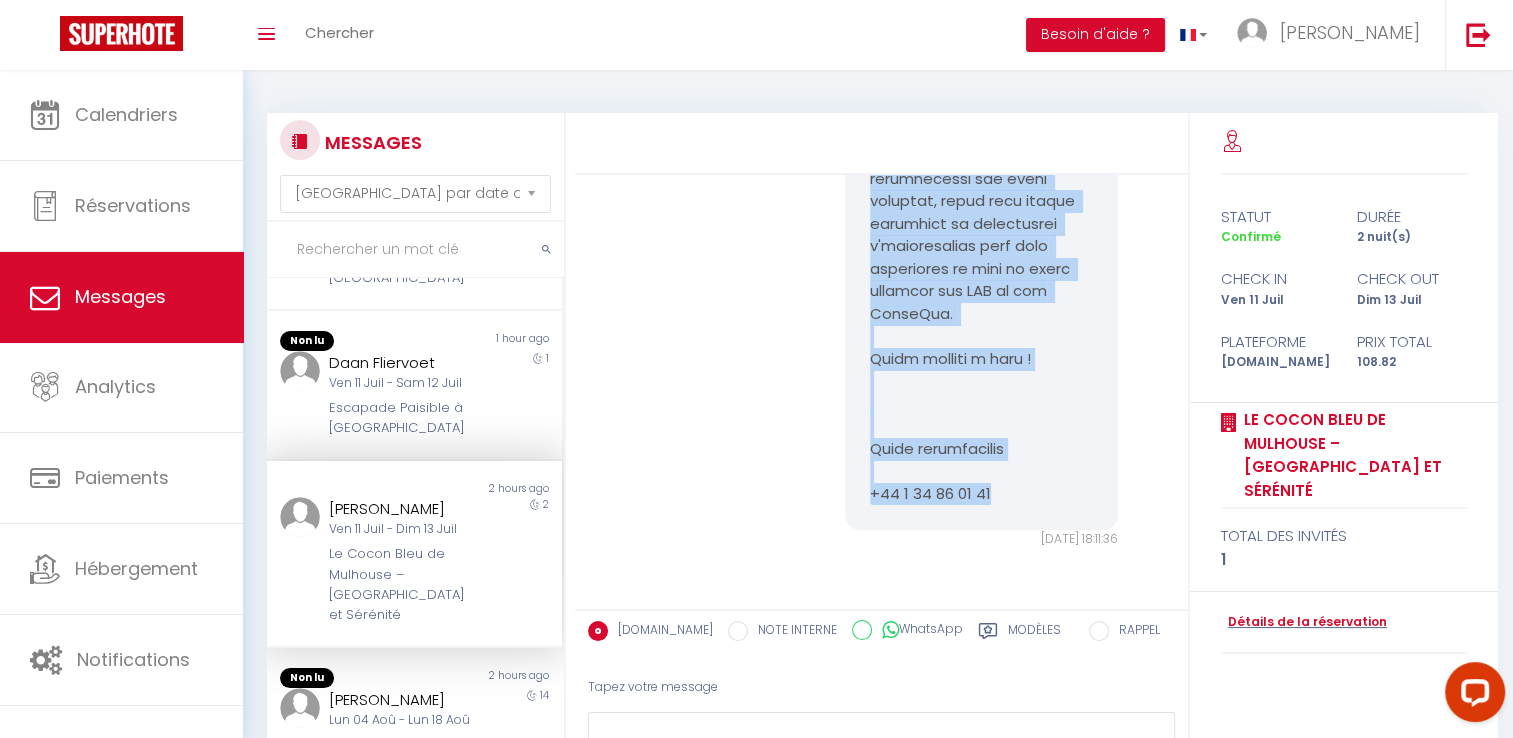 drag, startPoint x: 864, startPoint y: 321, endPoint x: 1002, endPoint y: 496, distance: 222.86543 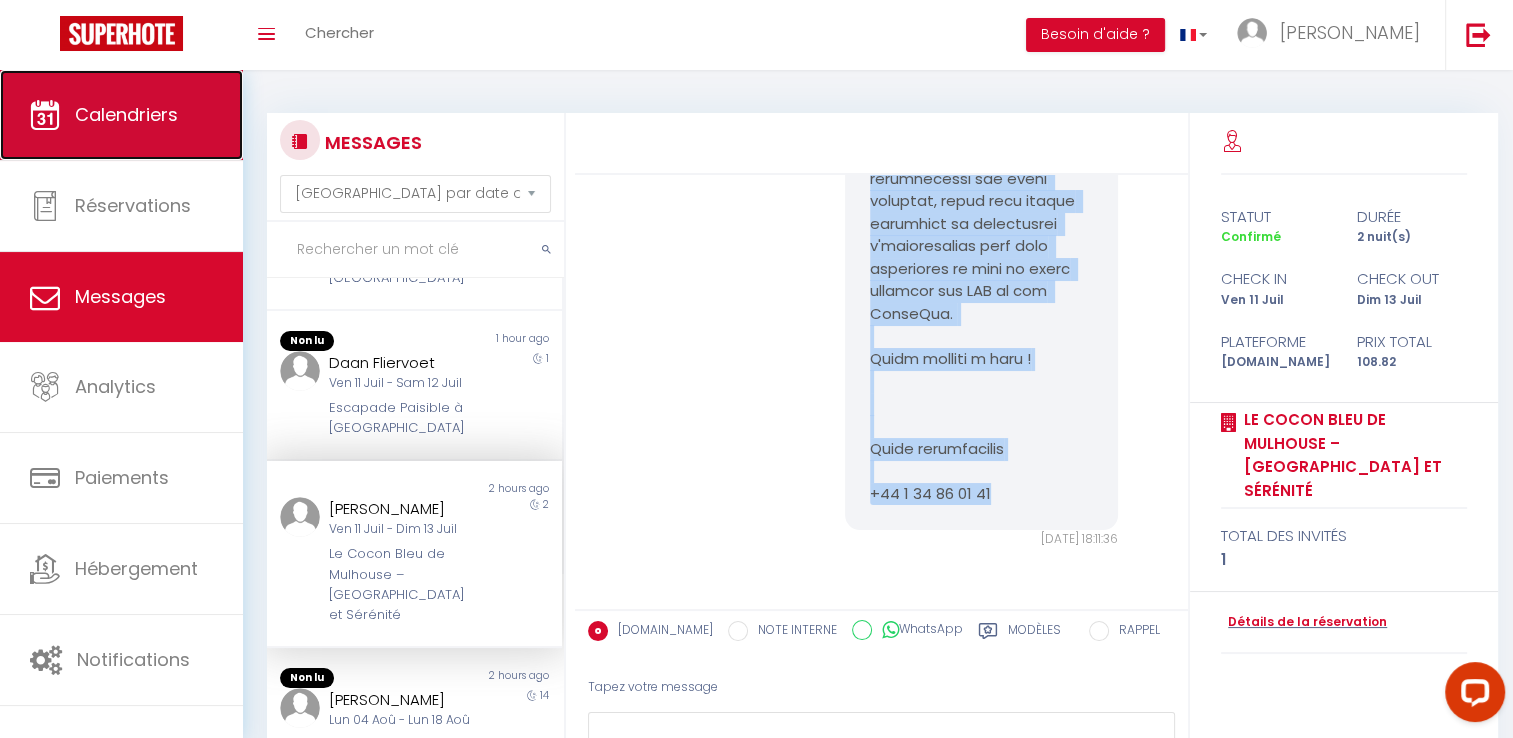 click on "Calendriers" at bounding box center [126, 114] 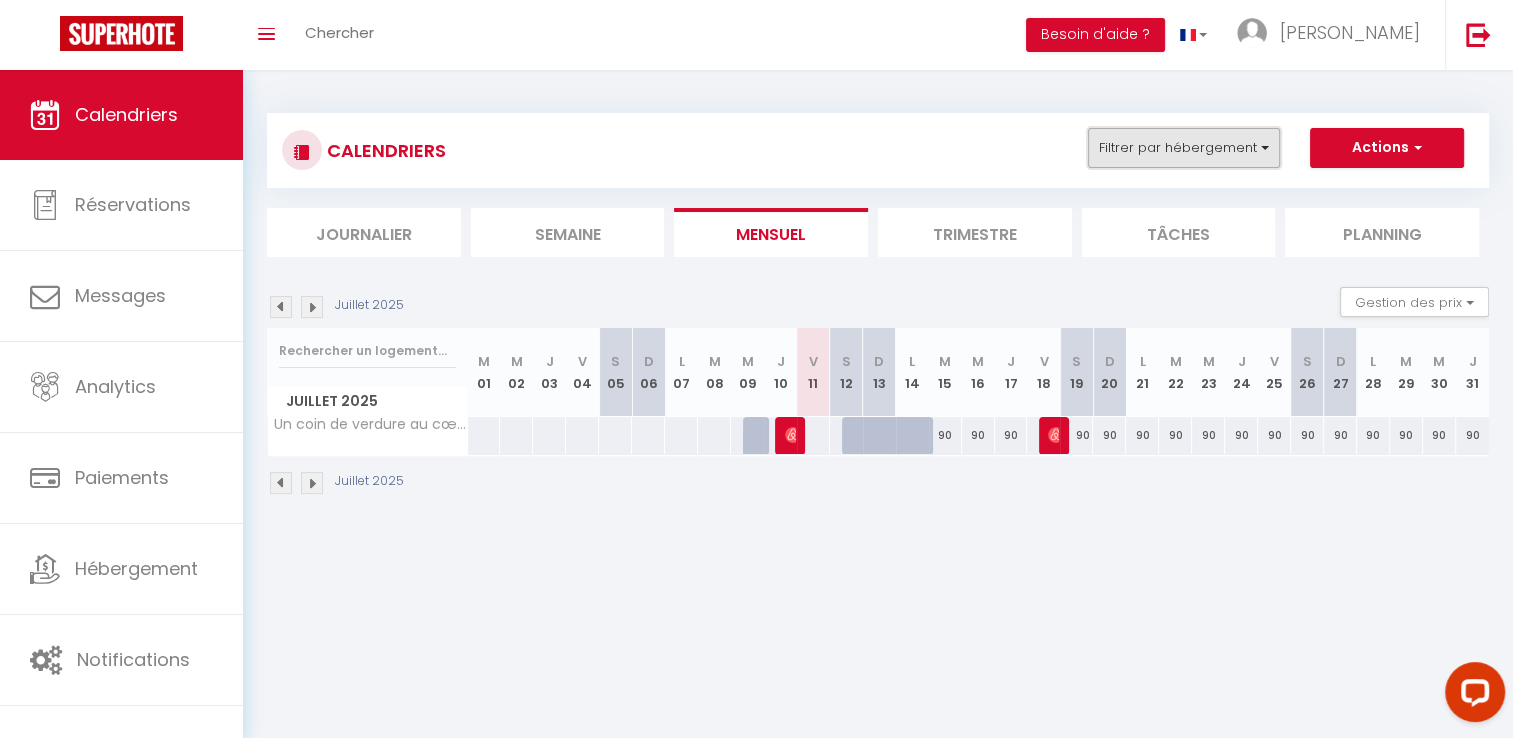 click on "Filtrer par hébergement" at bounding box center (1184, 148) 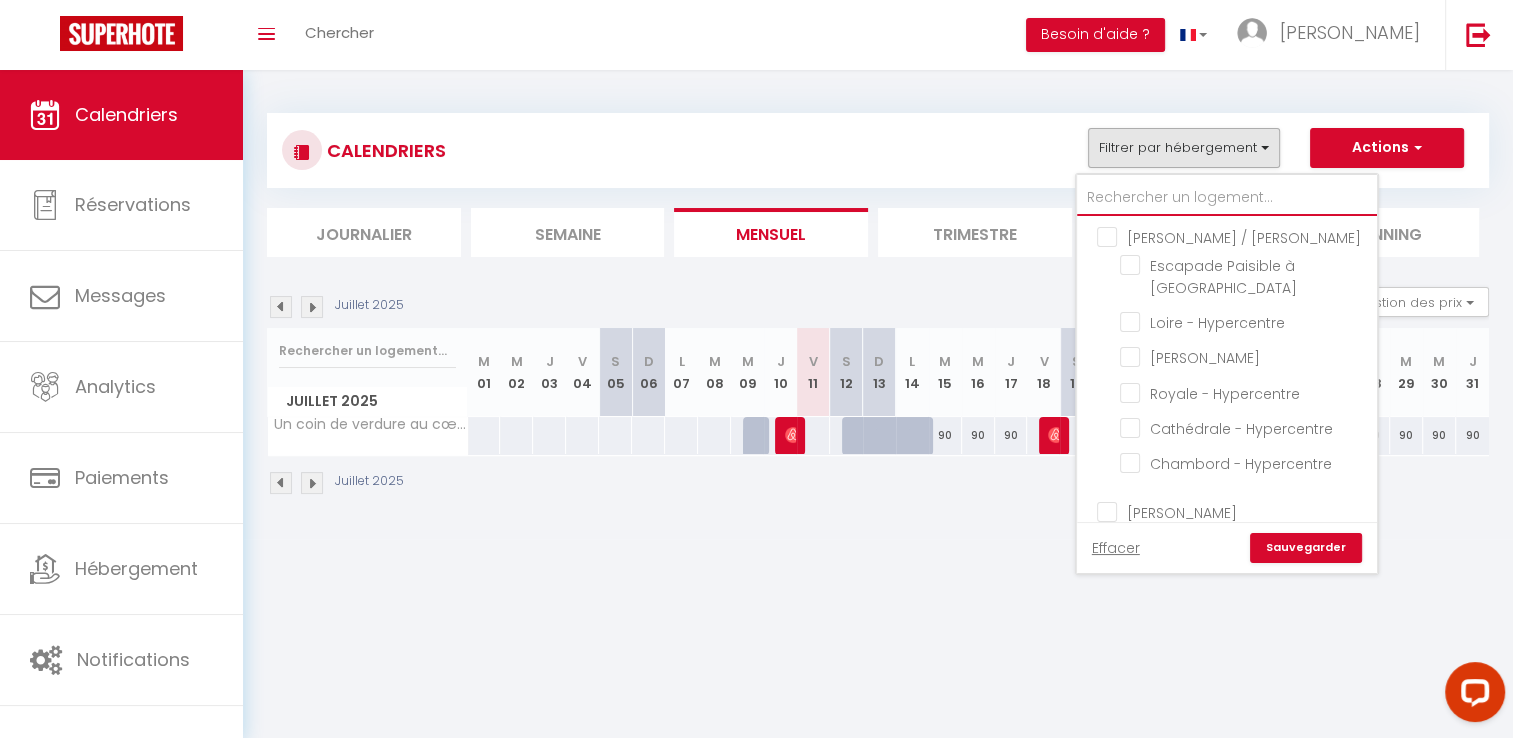 click at bounding box center [1227, 198] 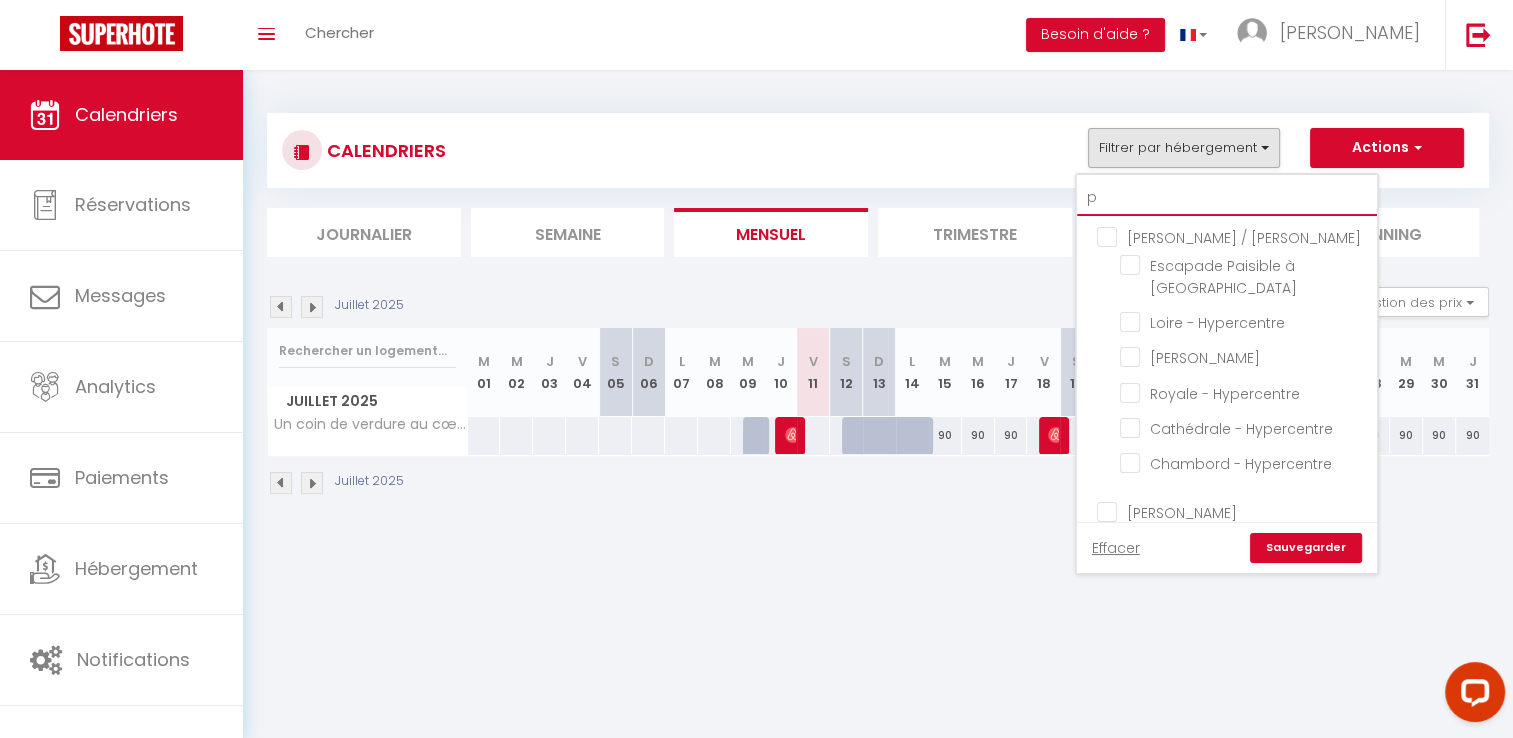 checkbox on "false" 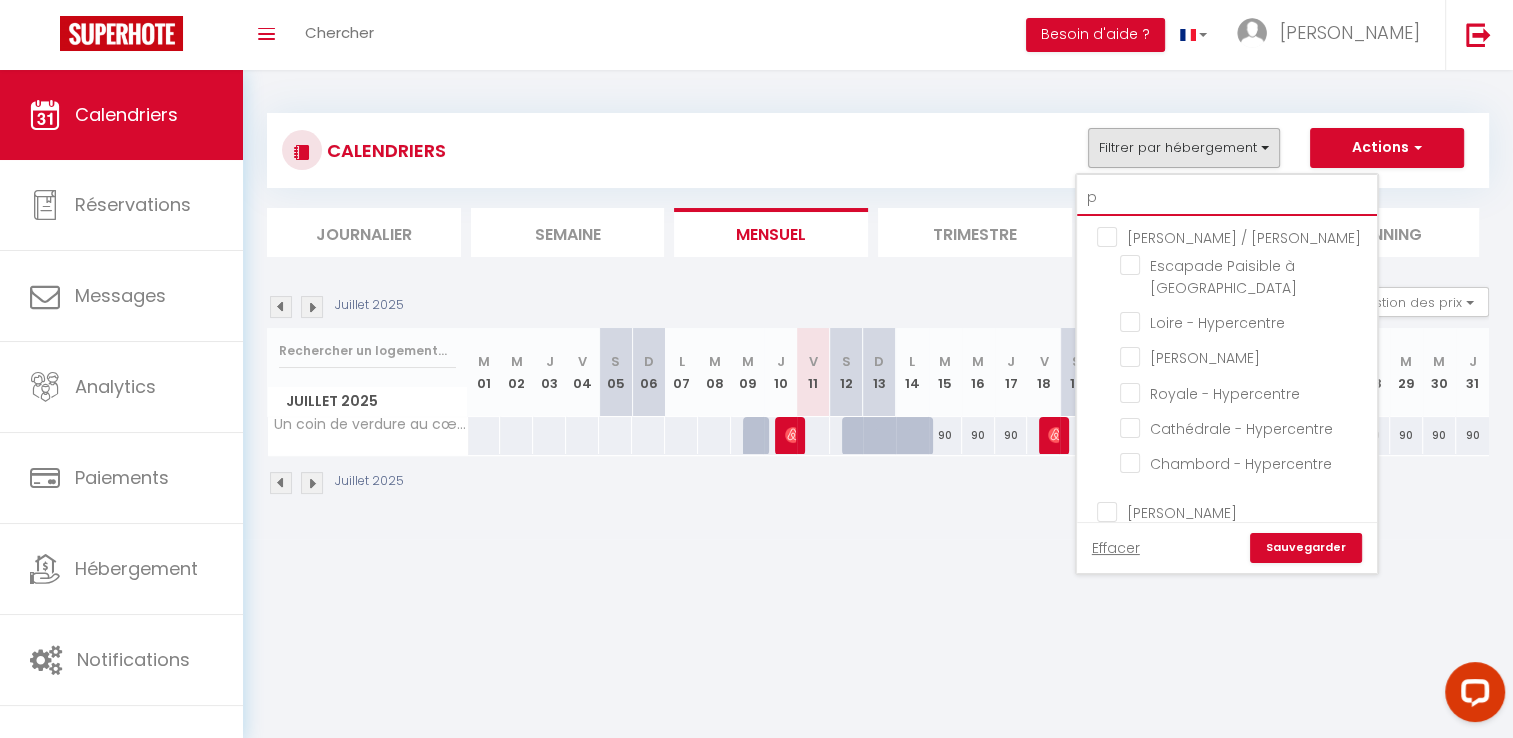 type on "pa" 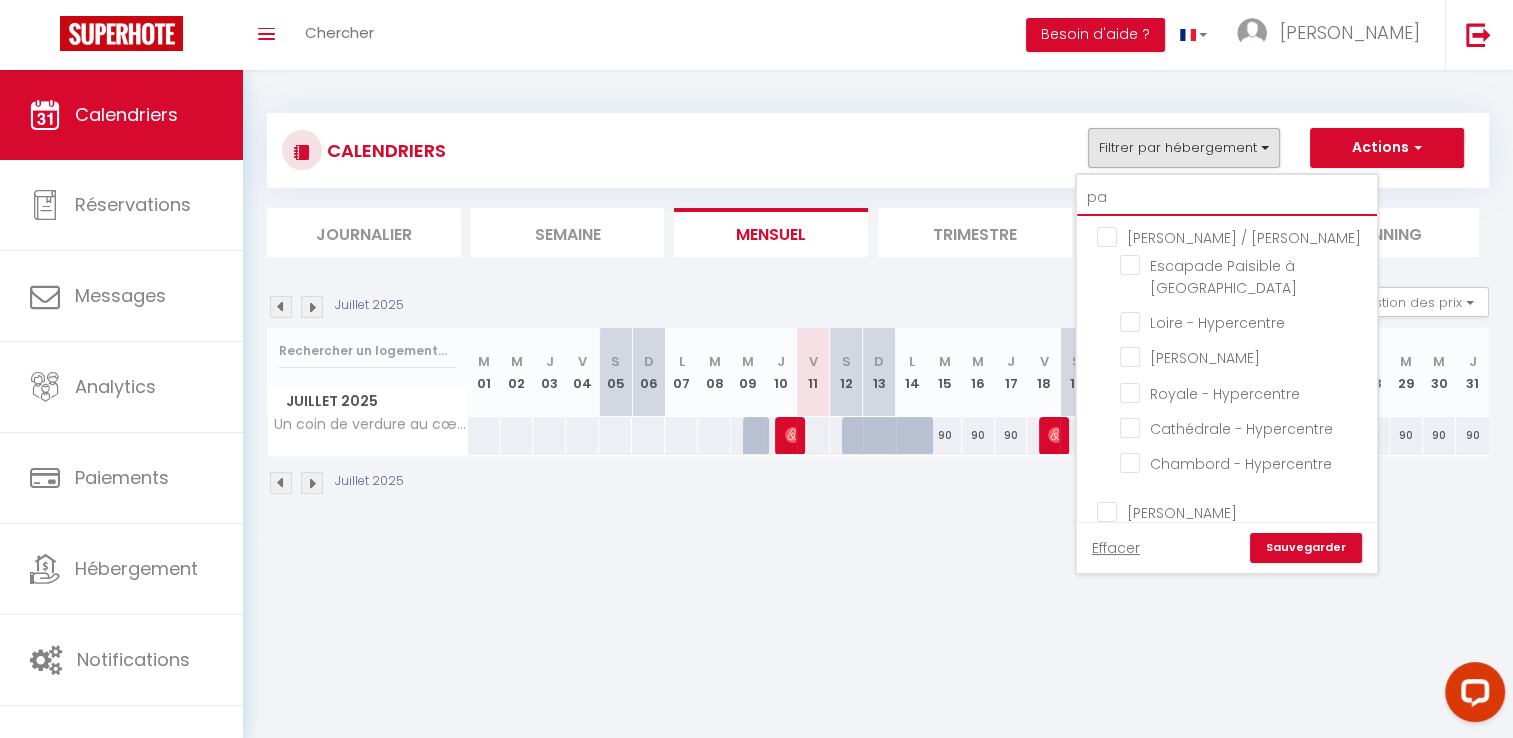 checkbox on "false" 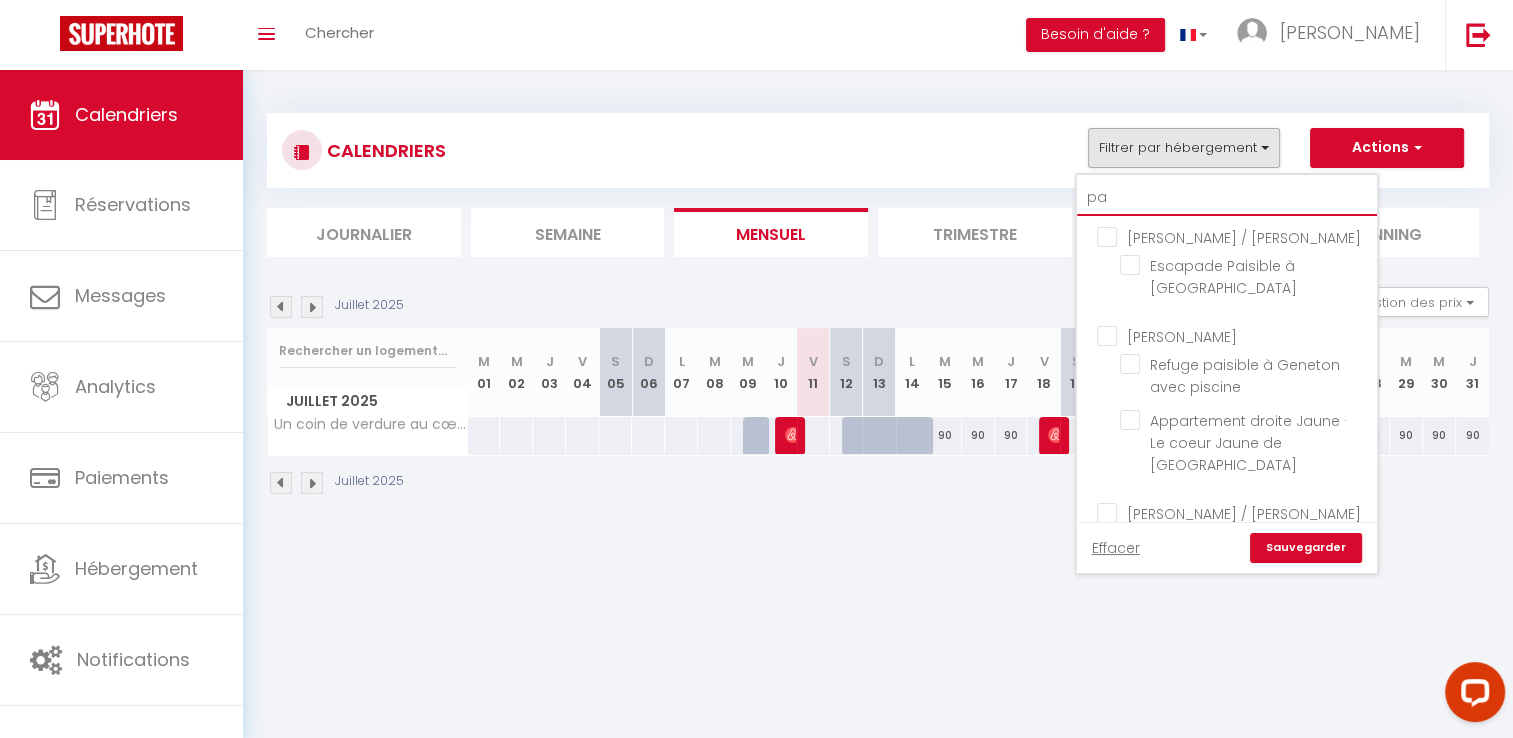type on "pan" 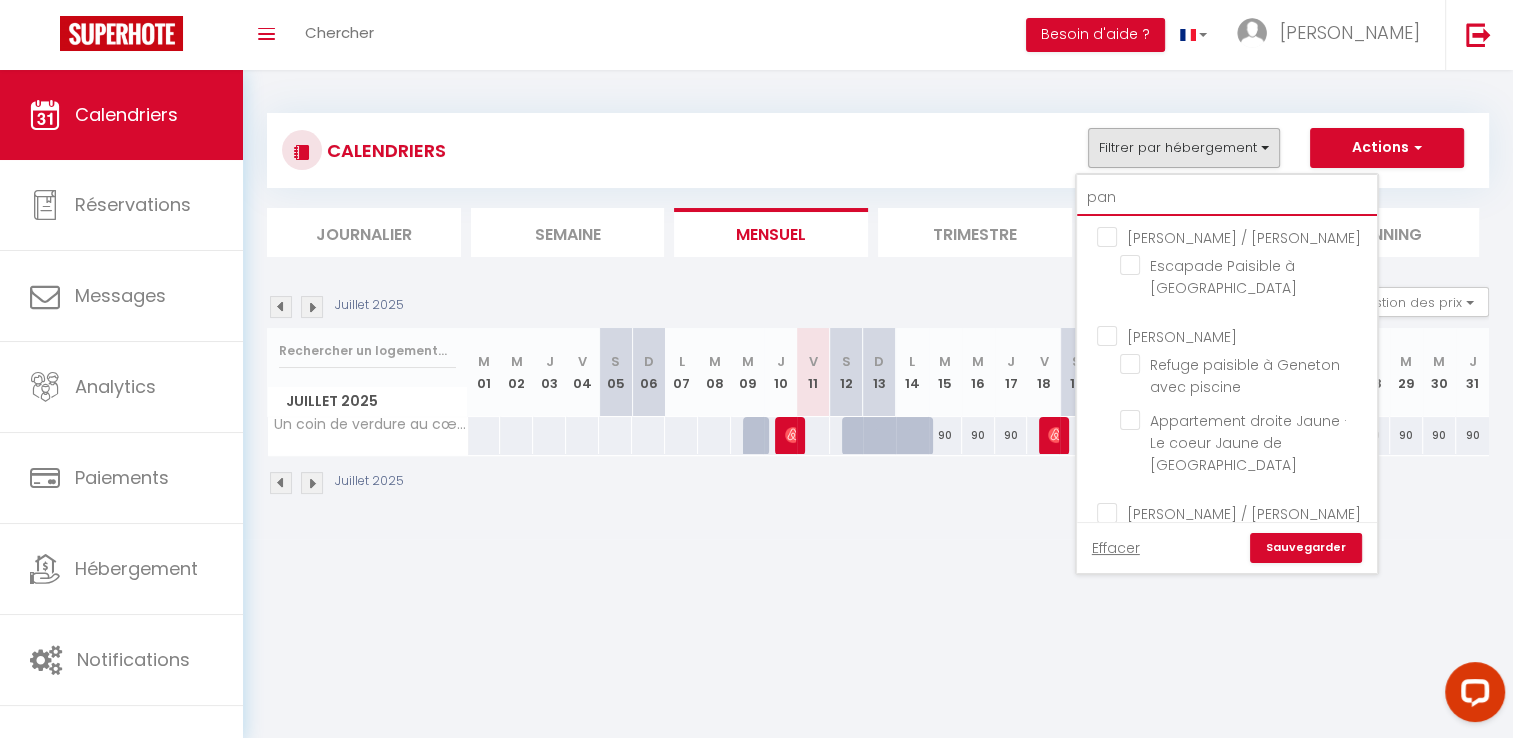 checkbox on "false" 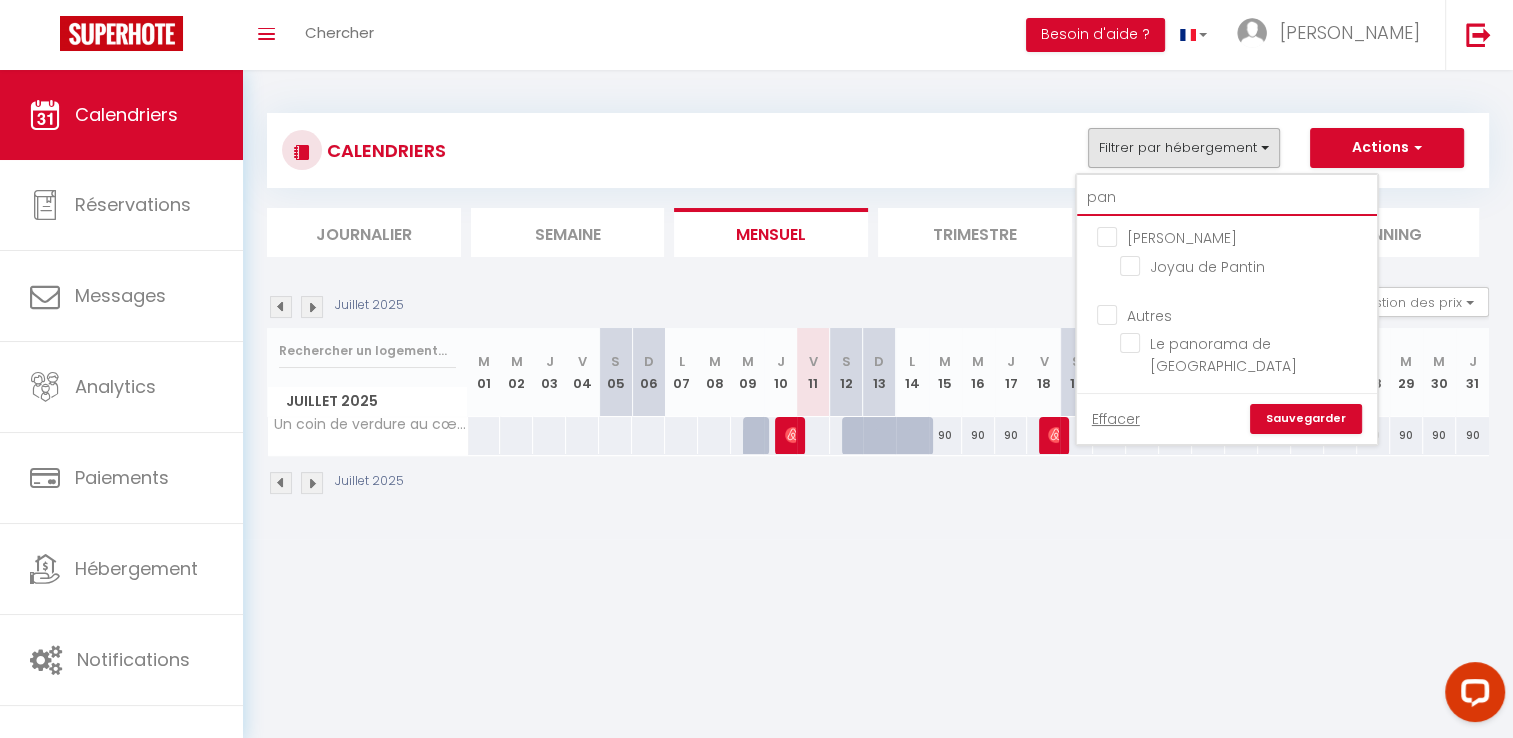 type on "pant" 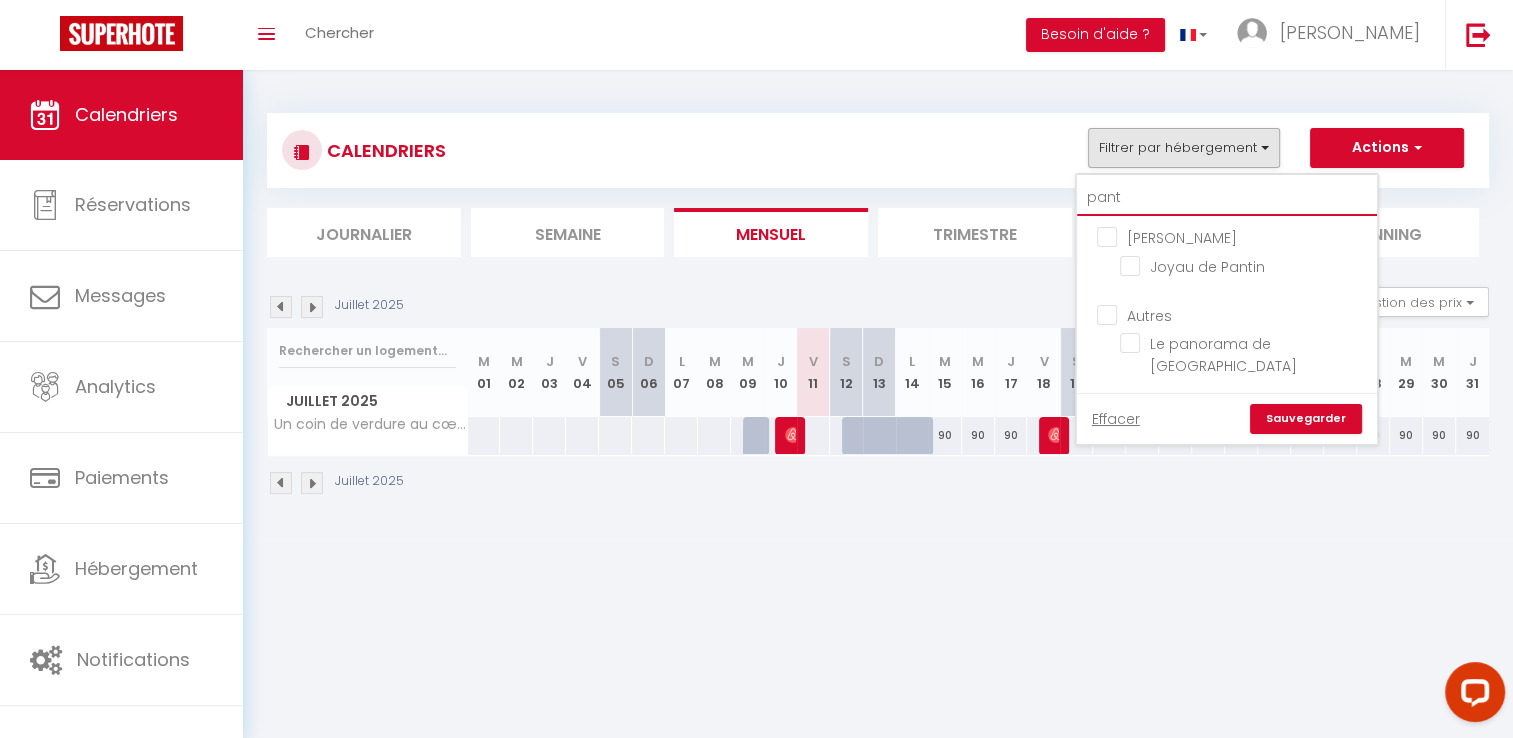 checkbox on "false" 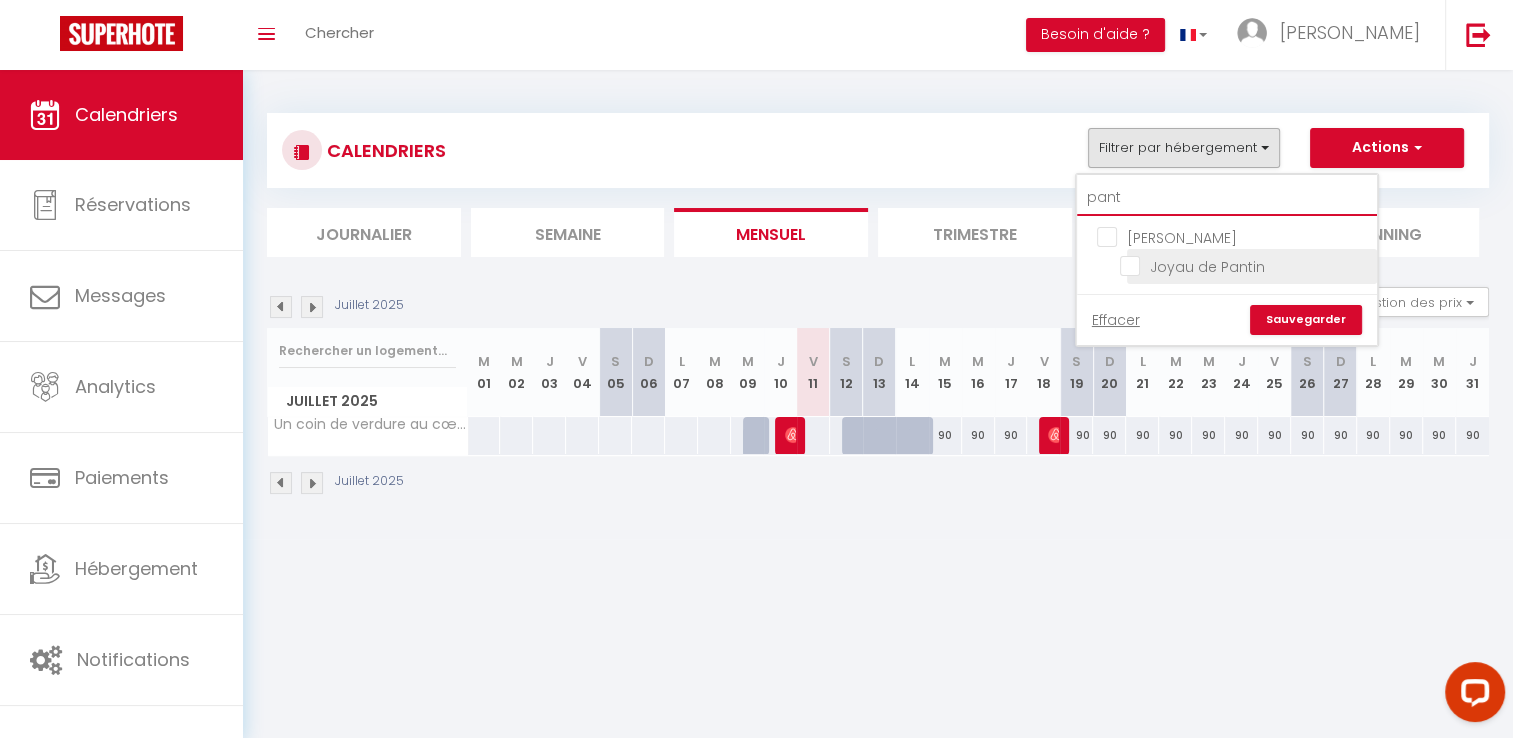 type on "pant" 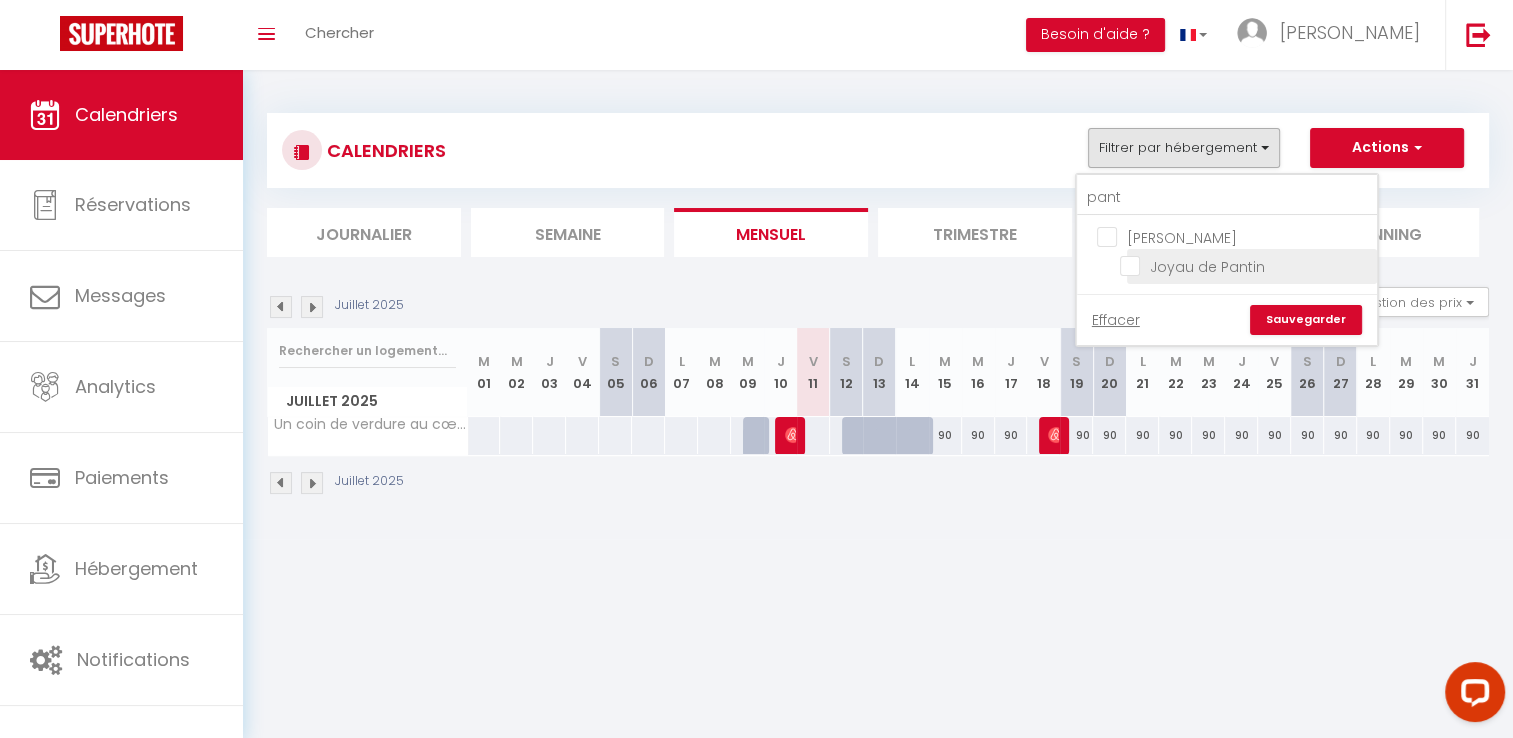 click on "Joyau de Pantin" at bounding box center [1245, 265] 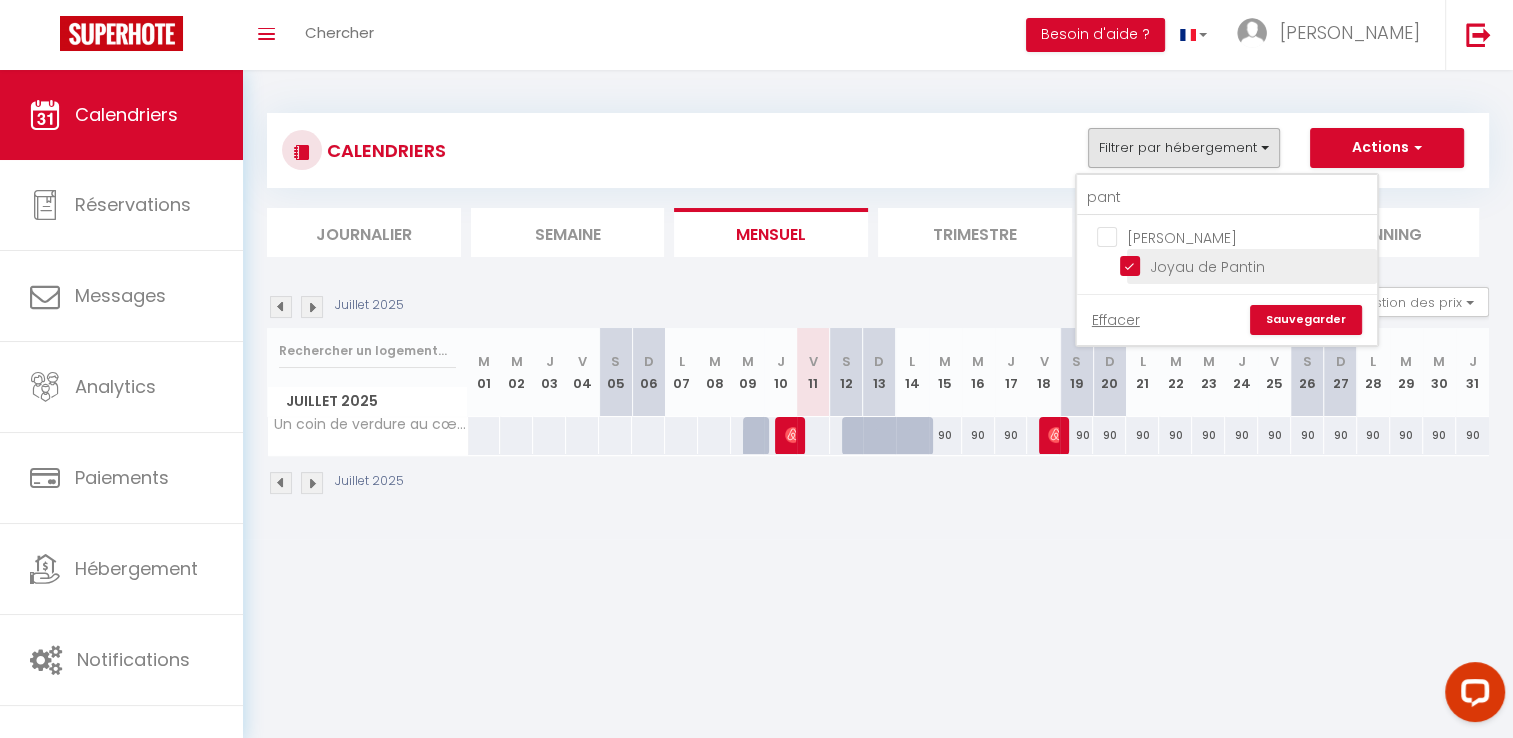 click on "Sauvegarder" at bounding box center (1306, 320) 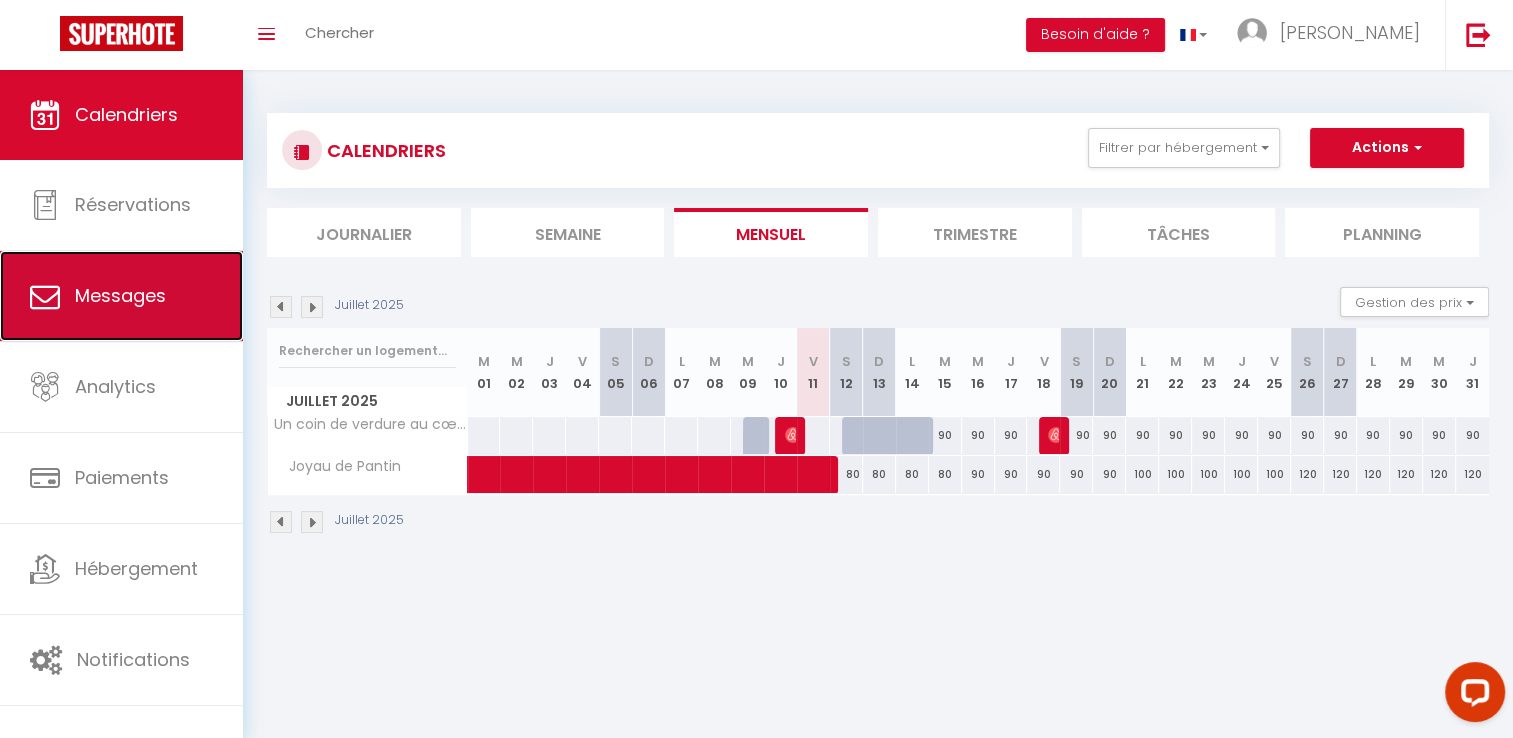 click on "Messages" at bounding box center (121, 296) 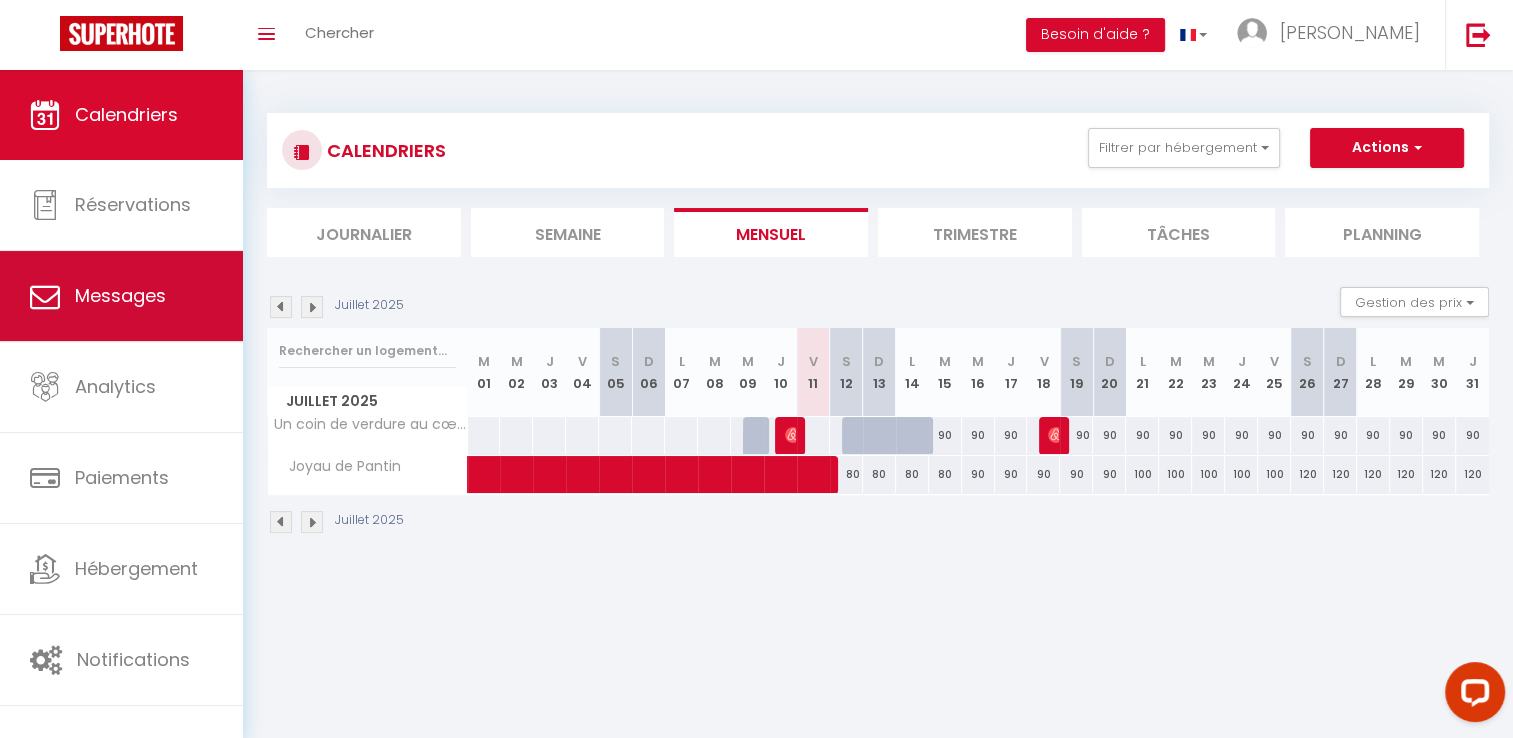select on "message" 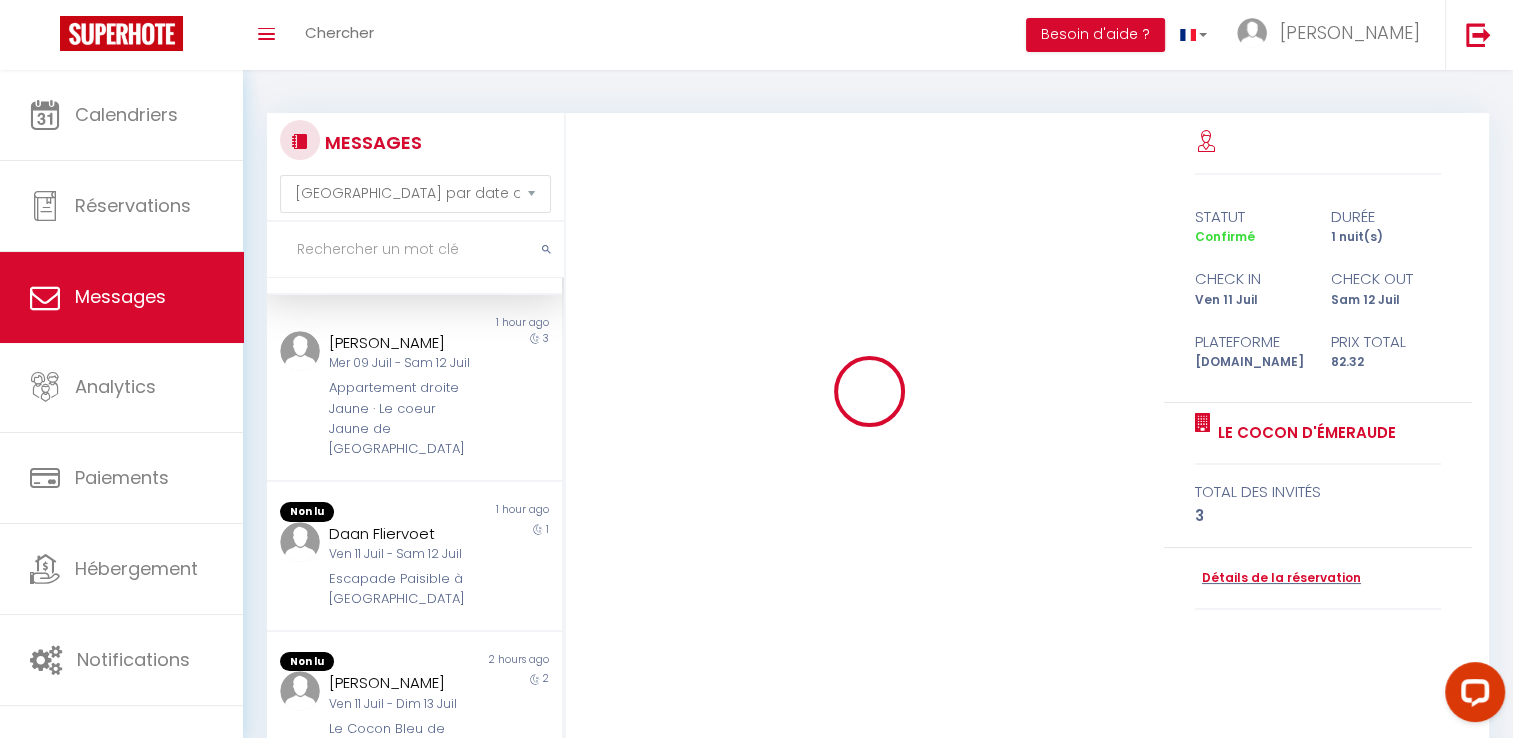 scroll, scrollTop: 0, scrollLeft: 0, axis: both 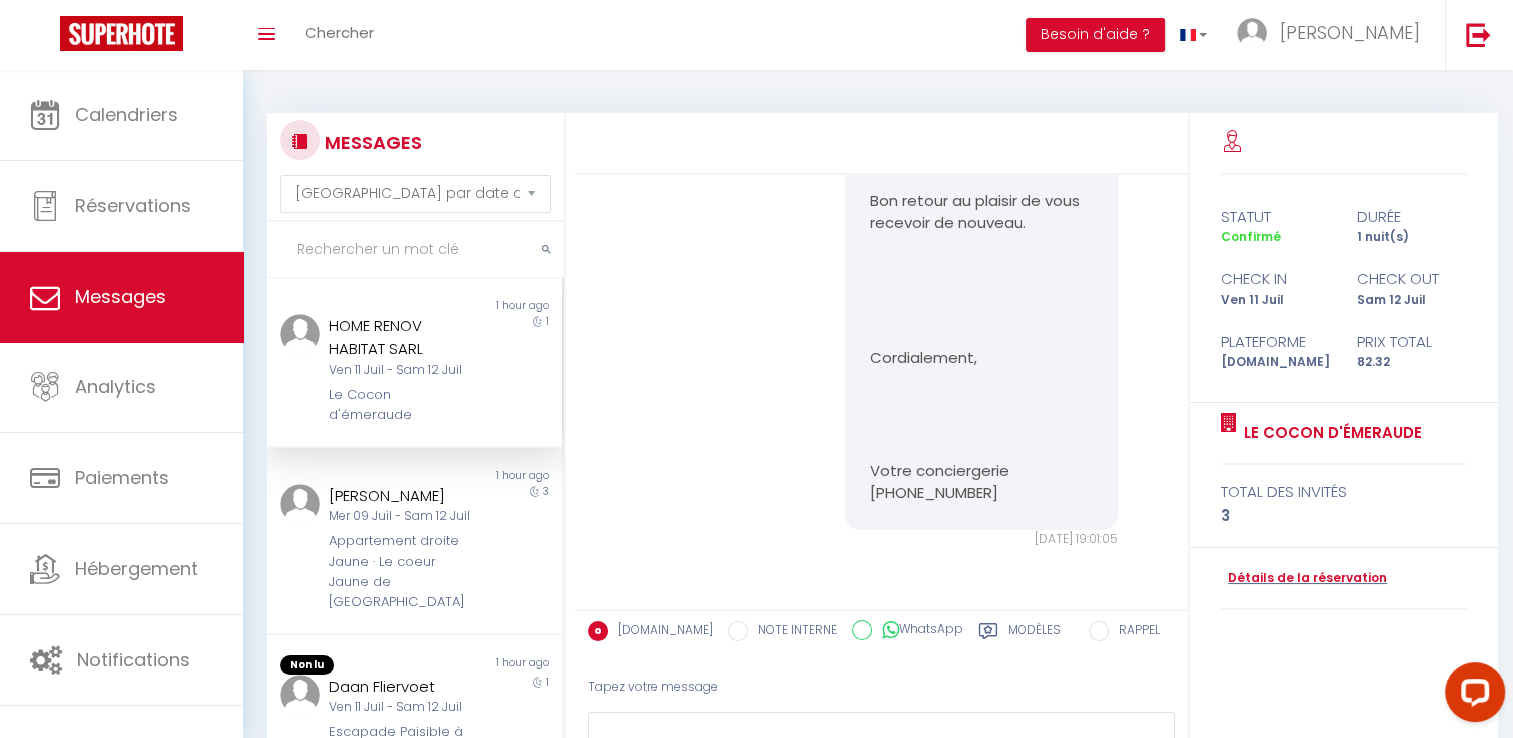 click at bounding box center [415, 250] 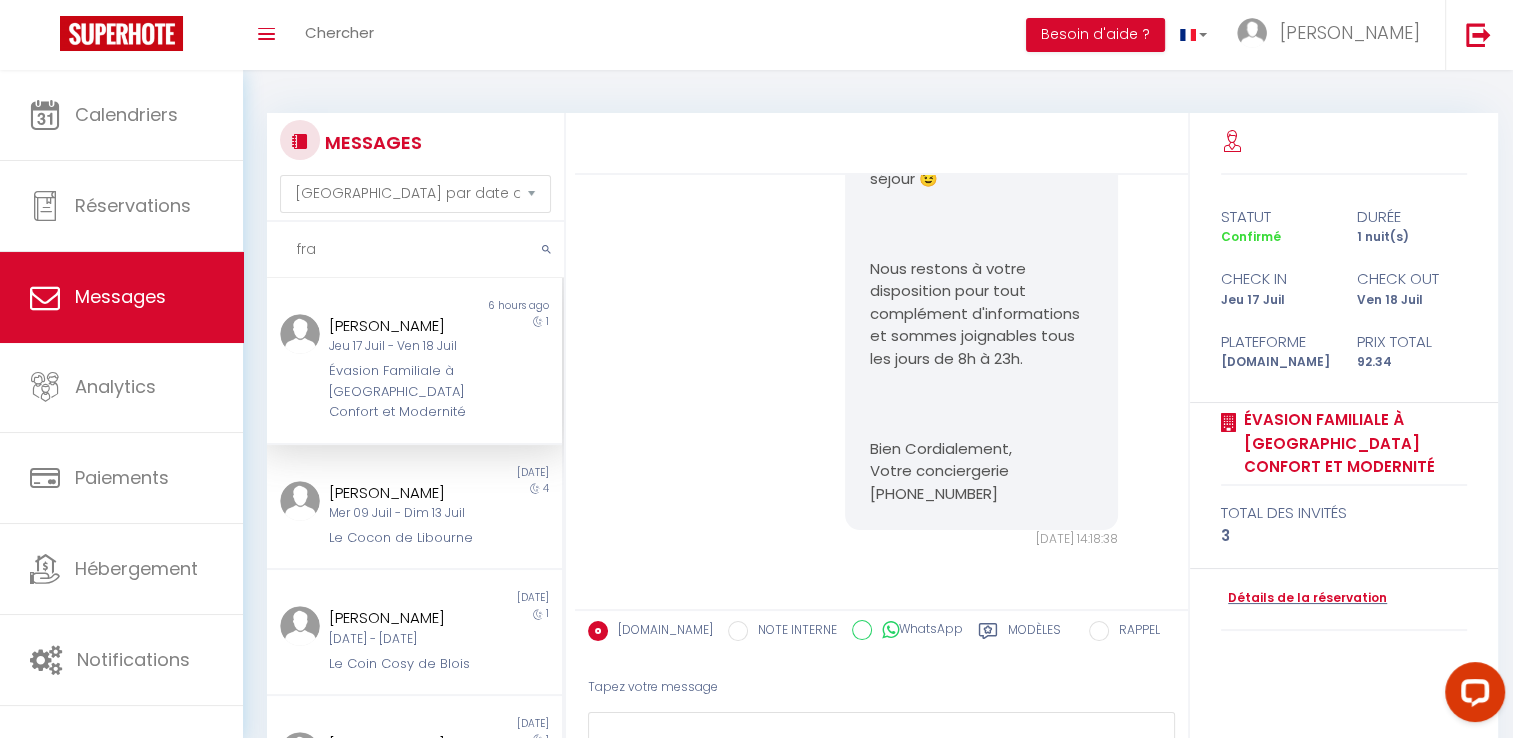 scroll, scrollTop: 834, scrollLeft: 0, axis: vertical 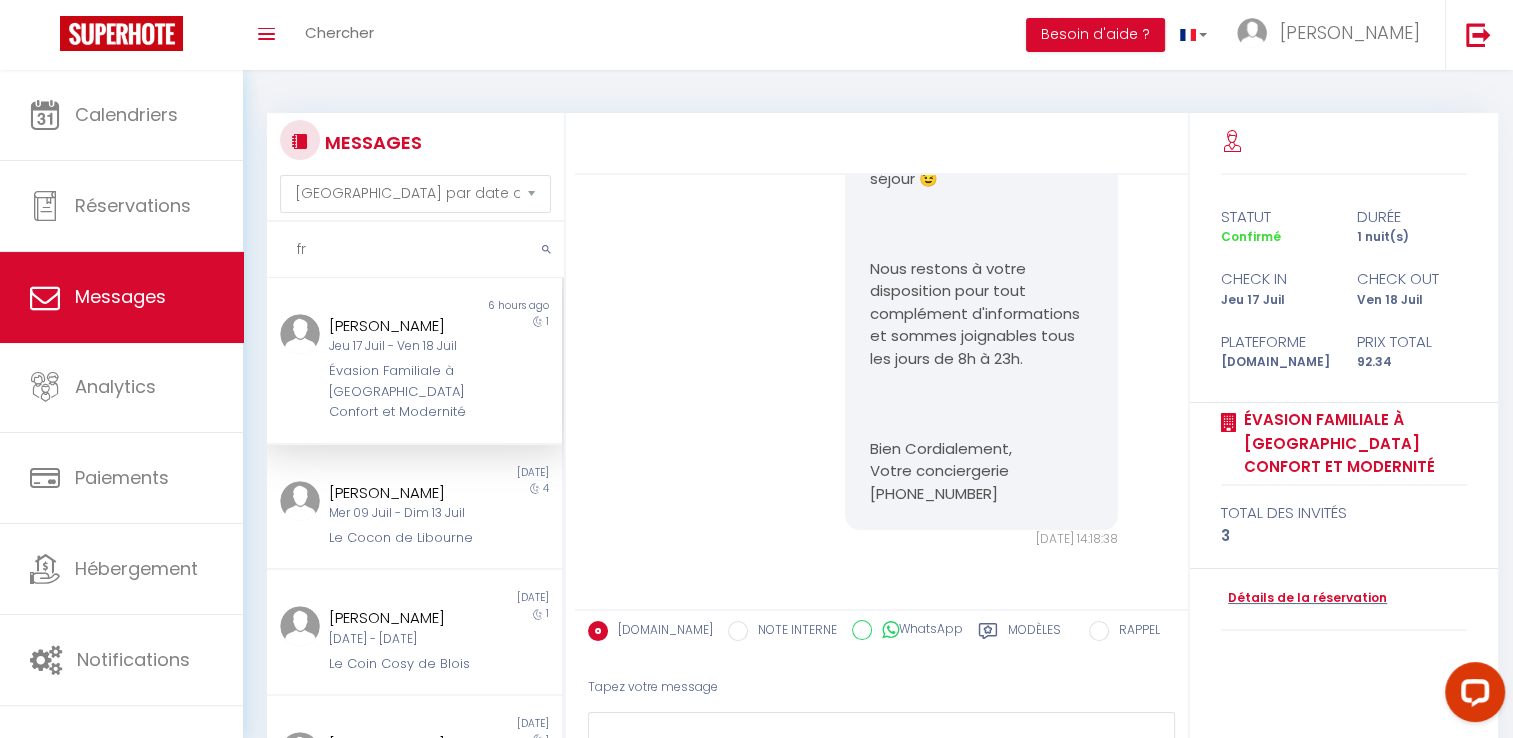 type on "f" 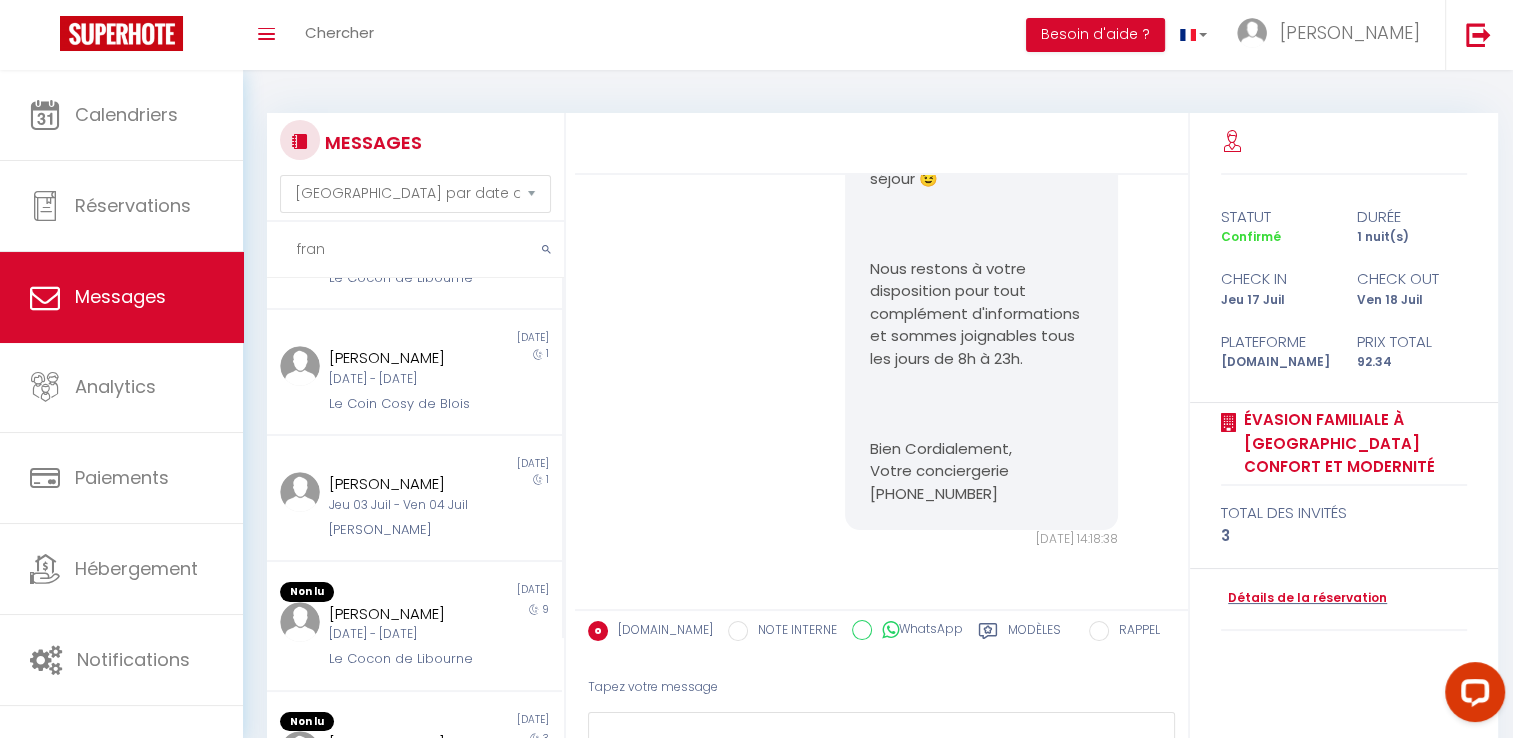 scroll, scrollTop: 0, scrollLeft: 0, axis: both 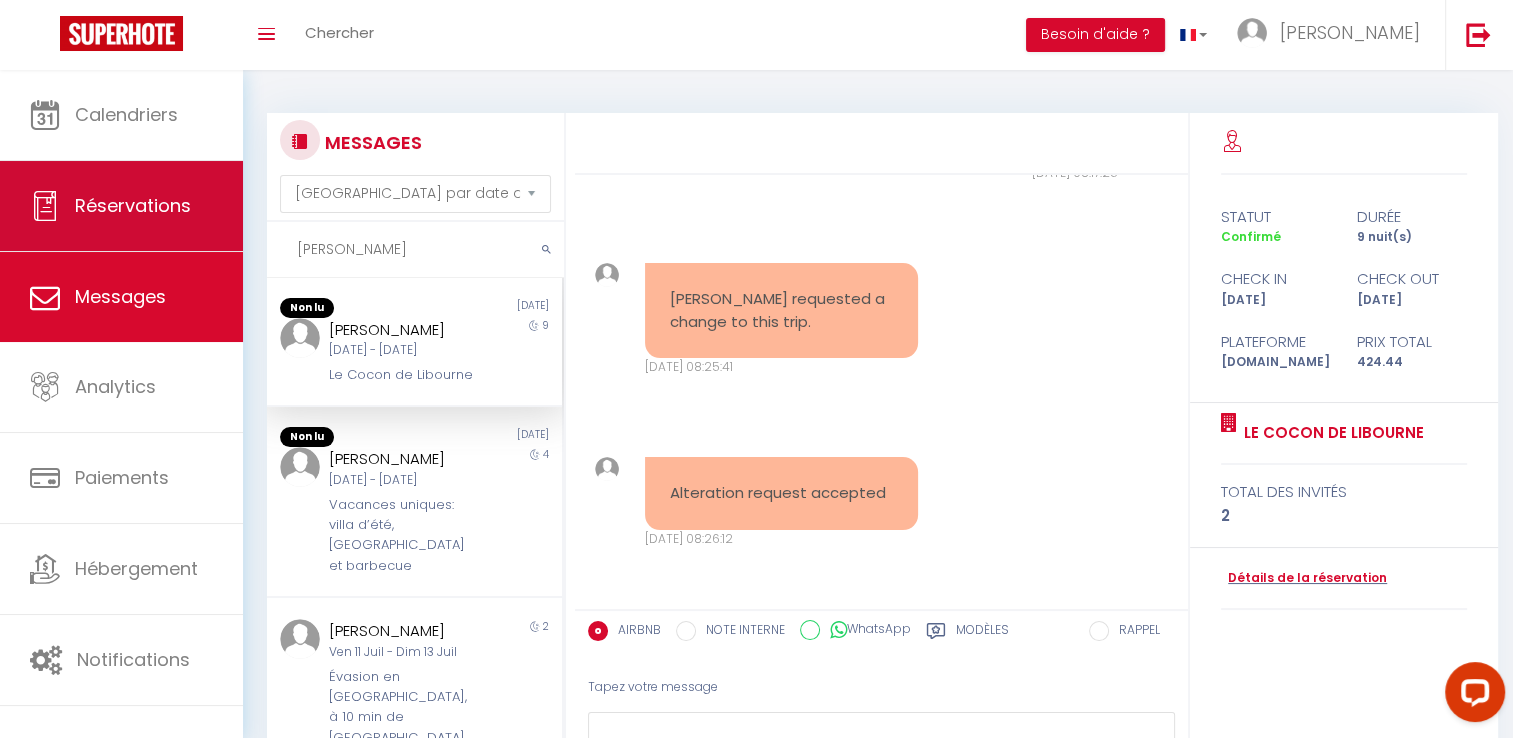 type on "[PERSON_NAME]" 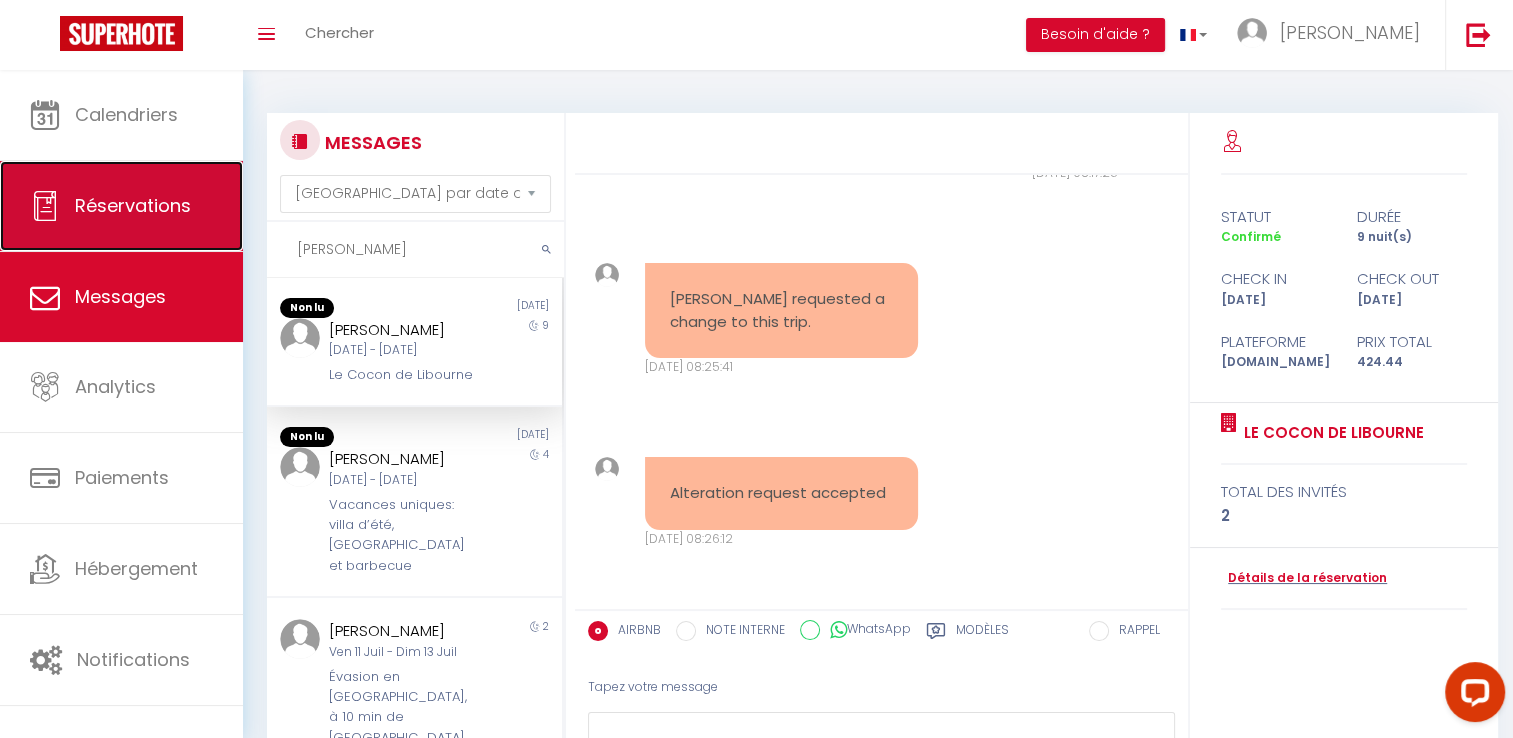 click on "Réservations" at bounding box center [121, 206] 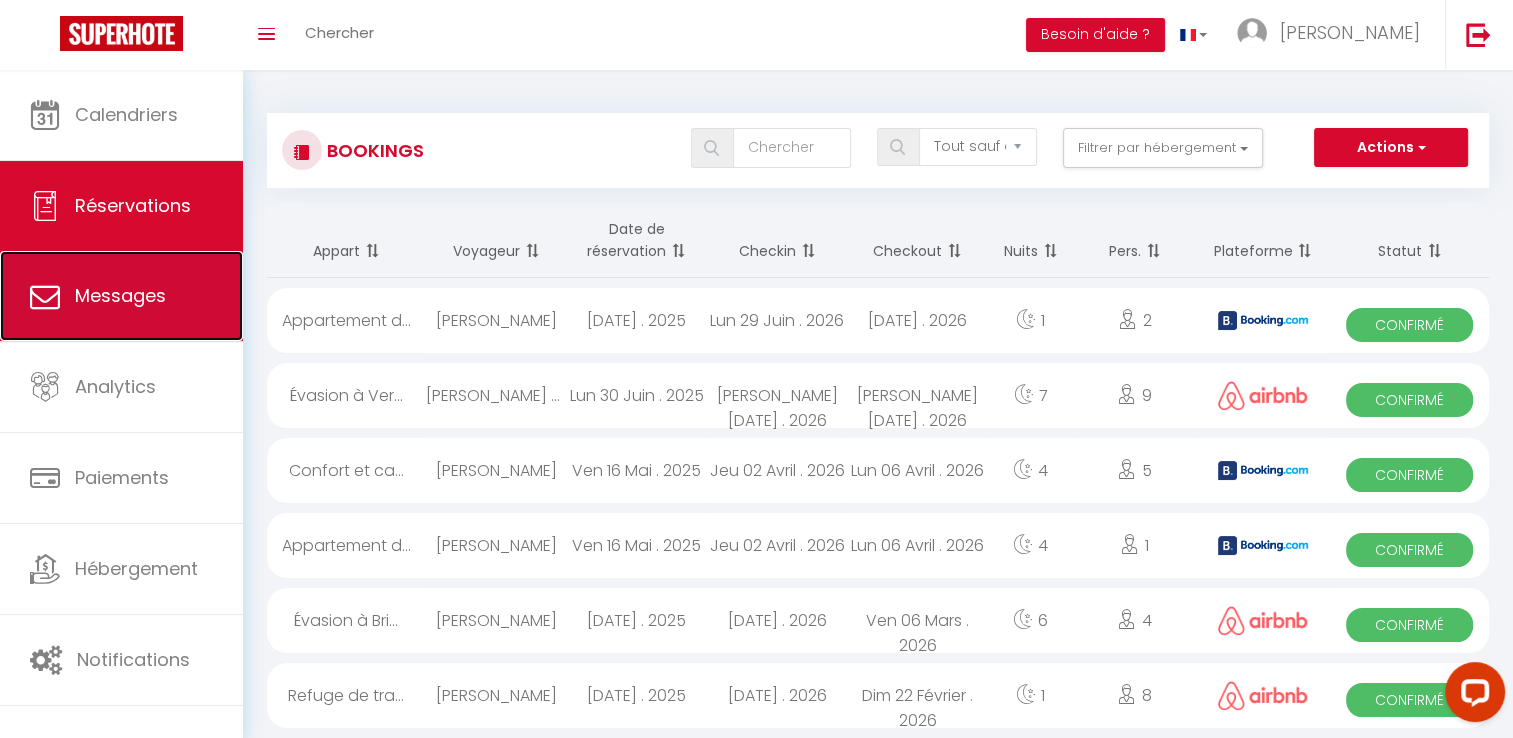 click on "Messages" at bounding box center [121, 296] 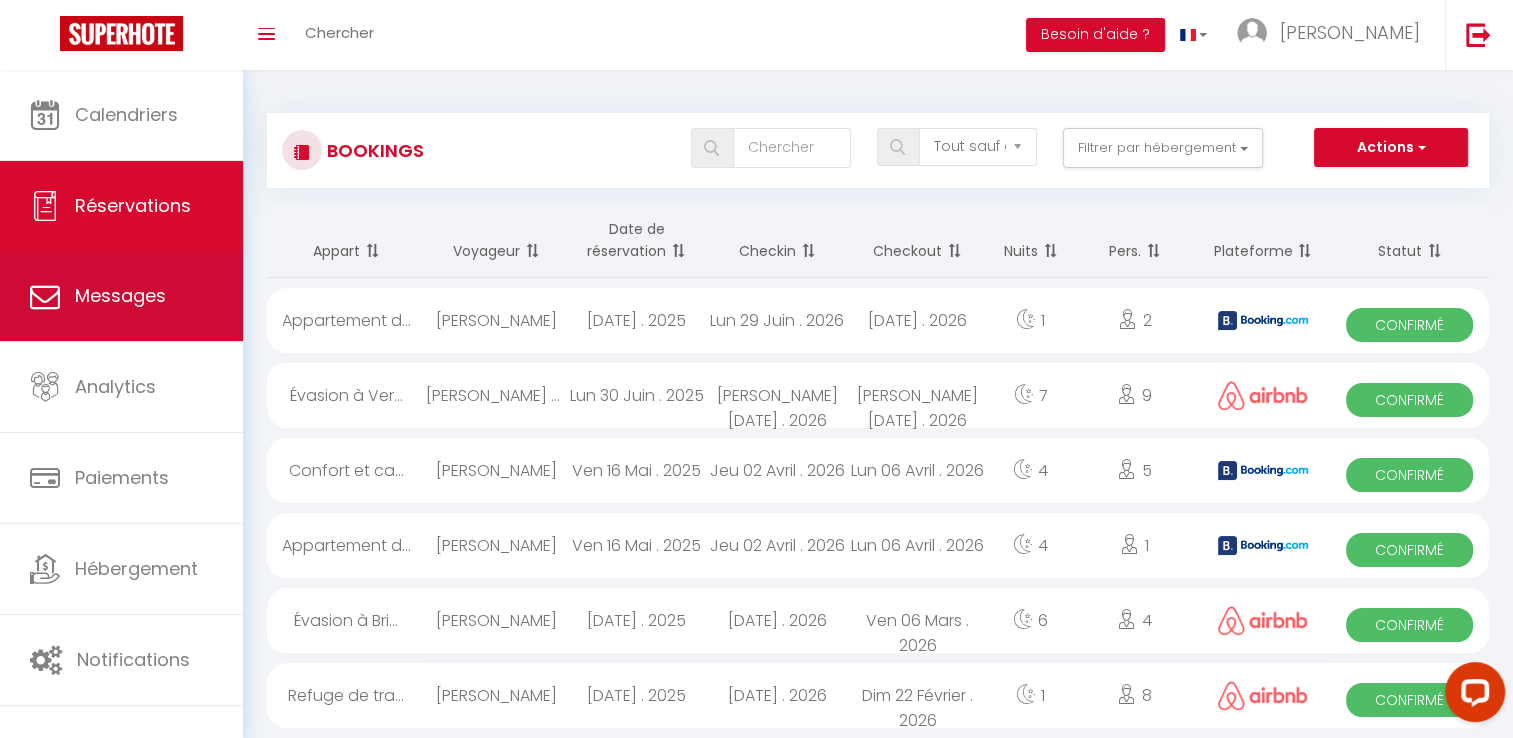 select on "message" 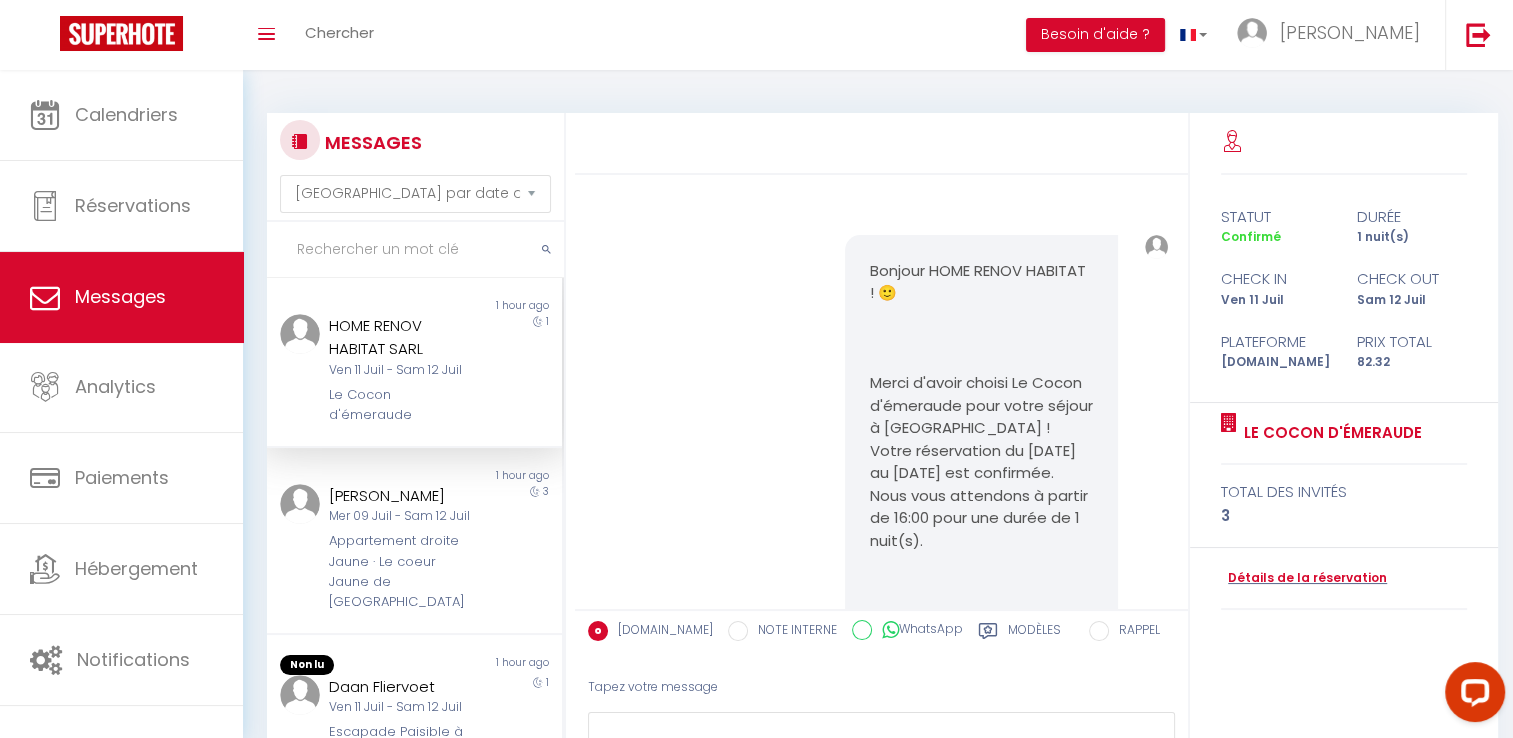 scroll, scrollTop: 12409, scrollLeft: 0, axis: vertical 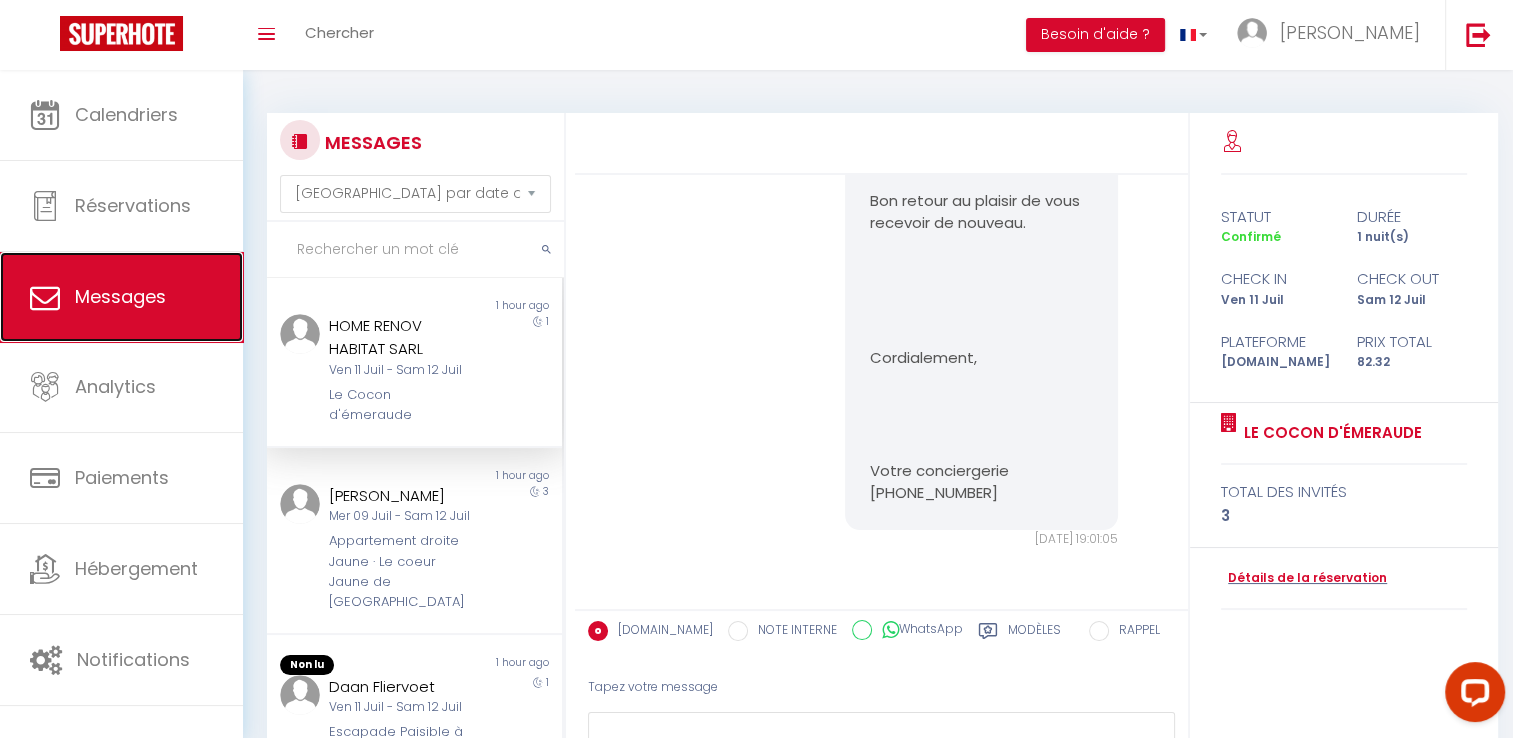 click on "Messages" at bounding box center [120, 296] 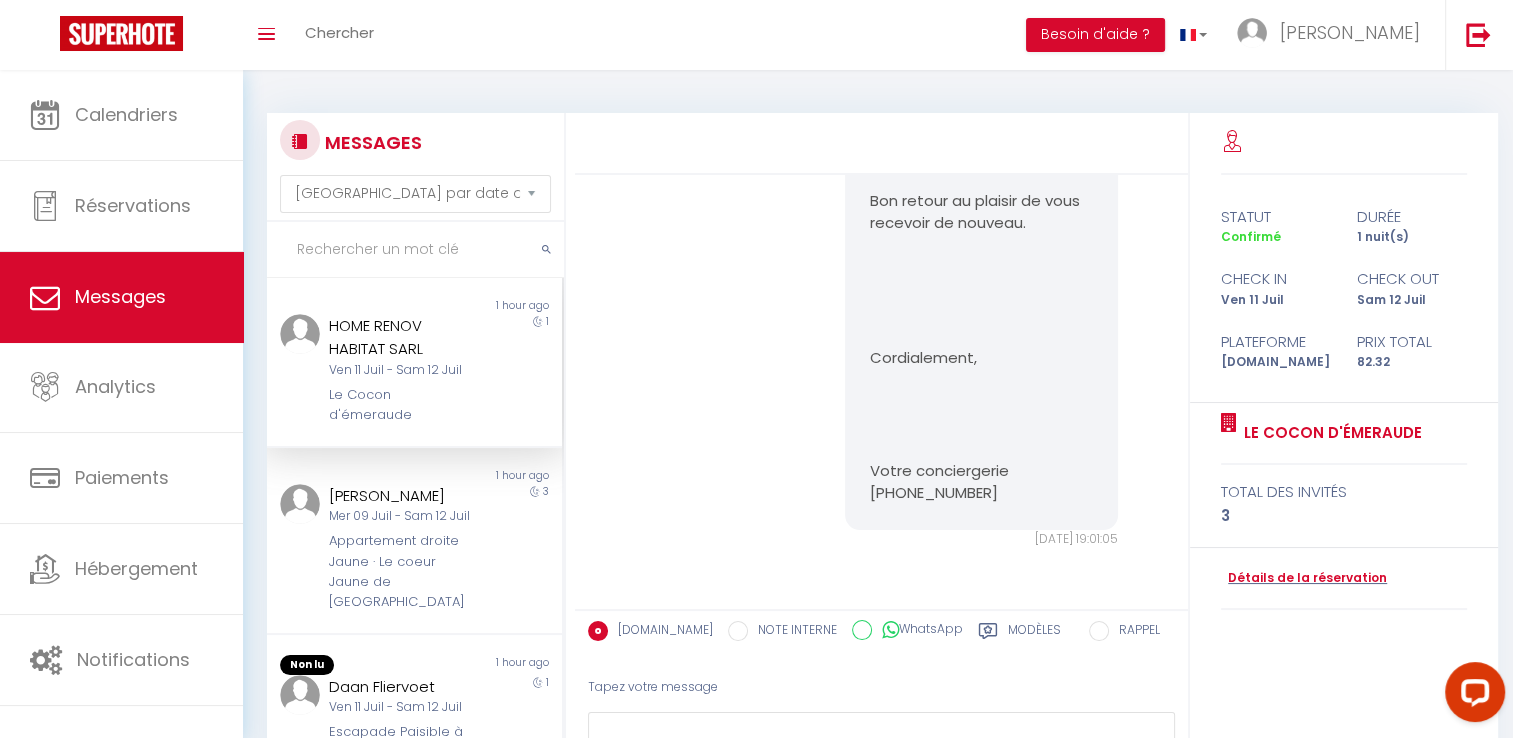 click at bounding box center [415, 250] 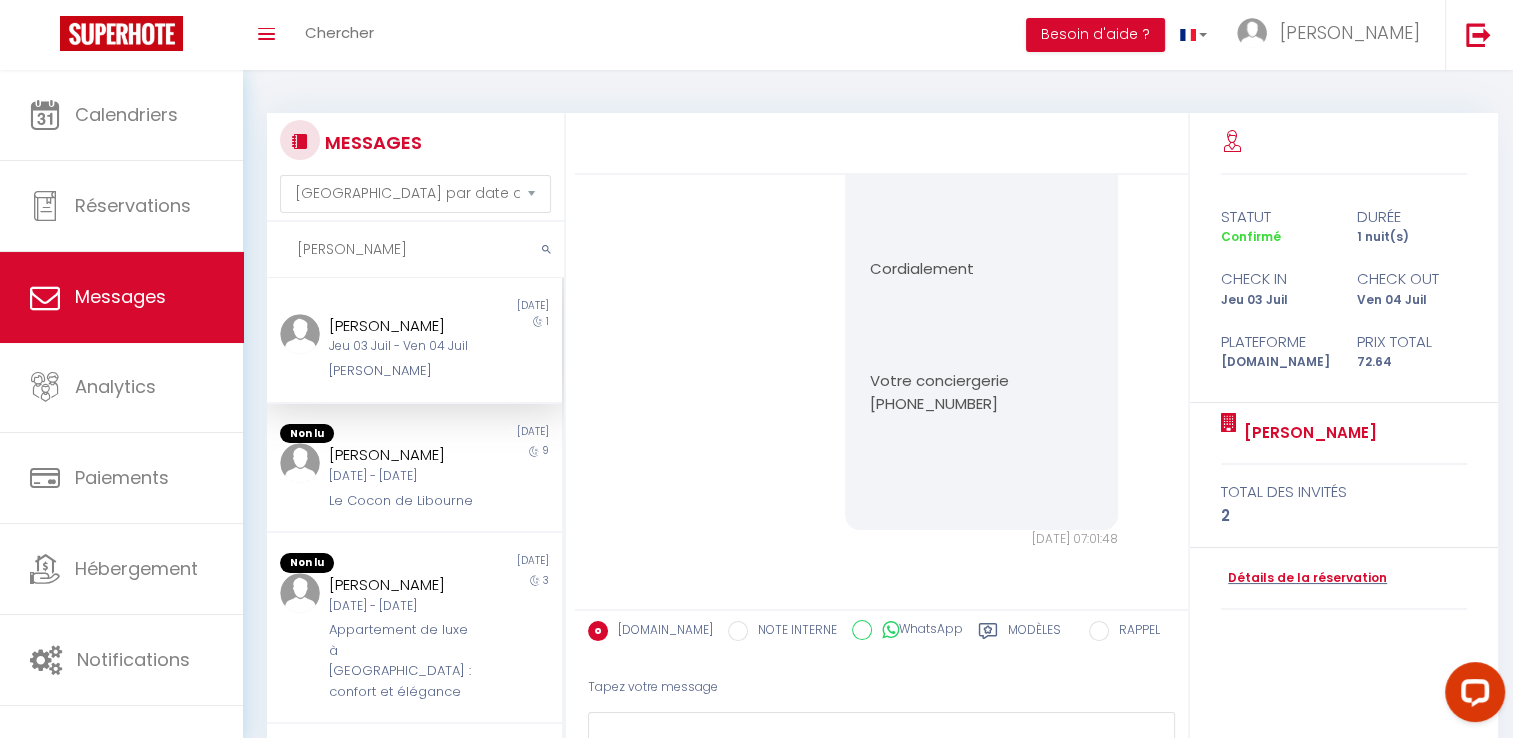 scroll, scrollTop: 3465, scrollLeft: 0, axis: vertical 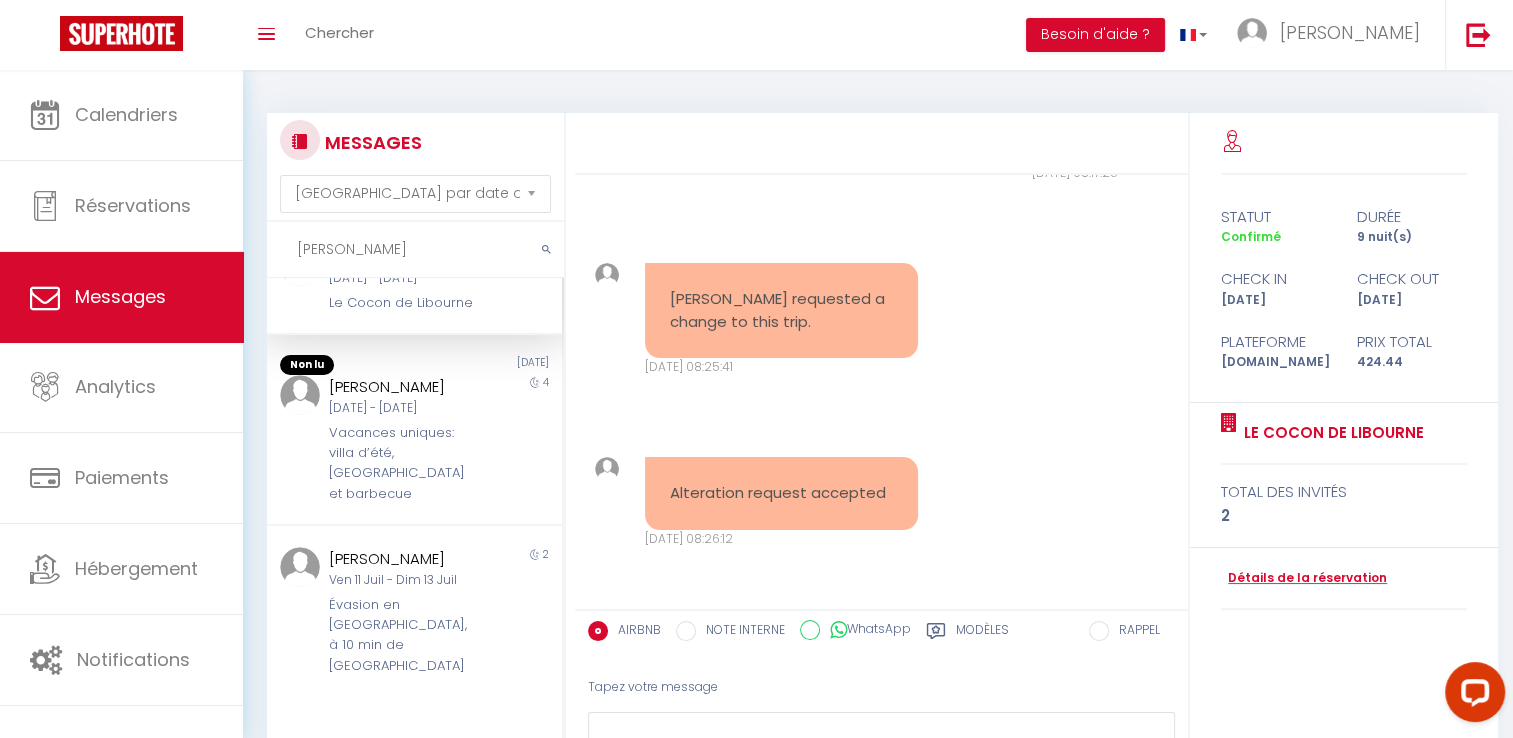 type on "[PERSON_NAME]" 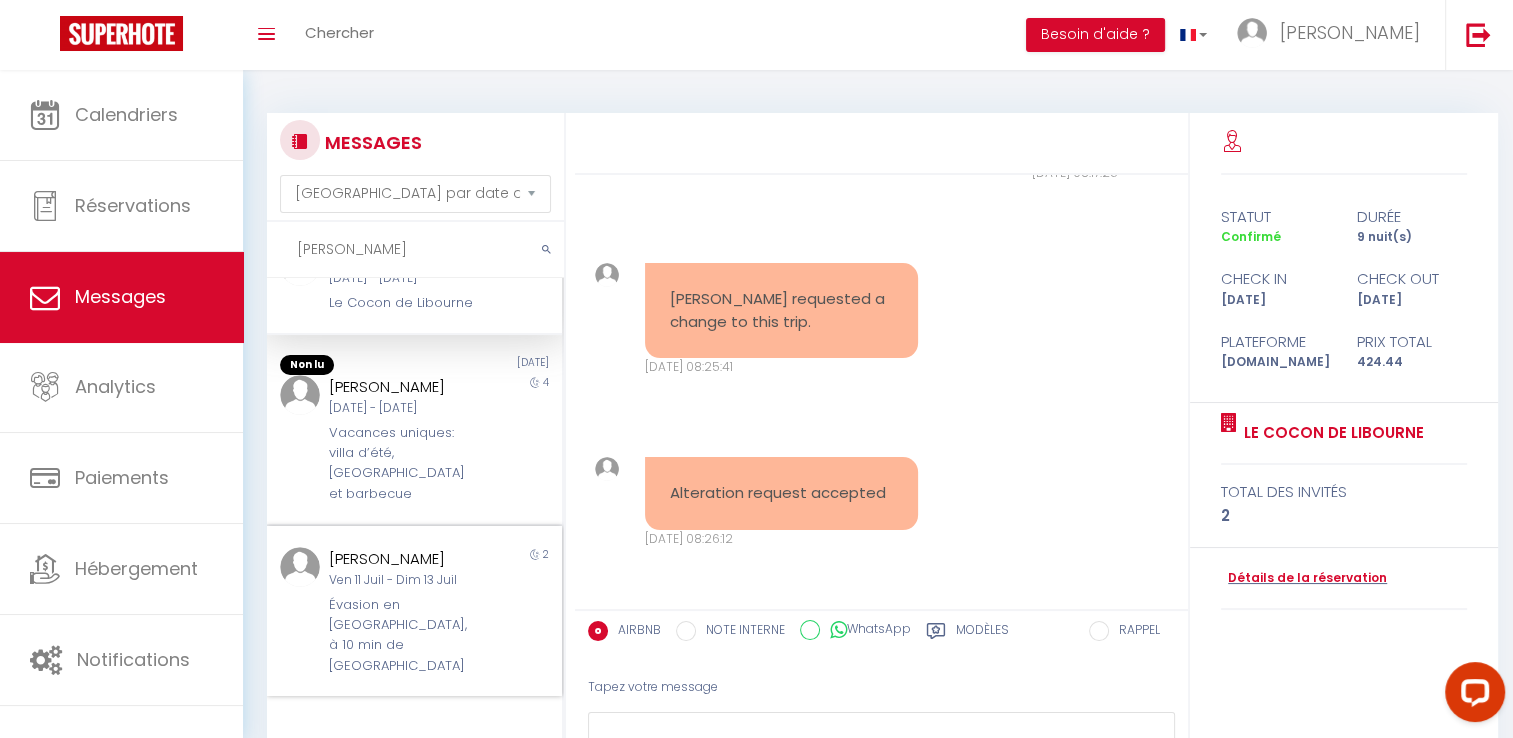 click on "Ven 11 Juil - Dim 13 Juil" at bounding box center [402, 580] 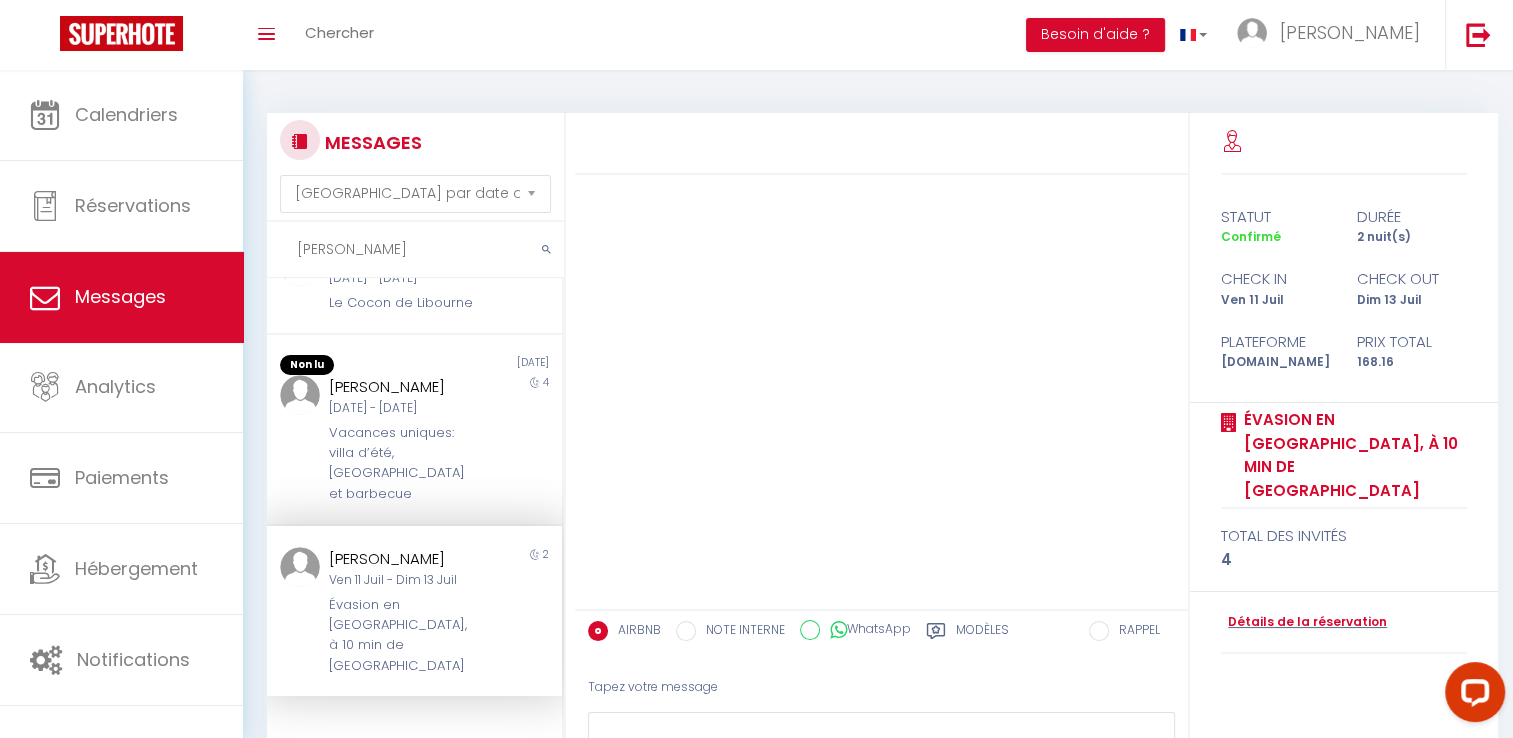 scroll, scrollTop: 0, scrollLeft: 0, axis: both 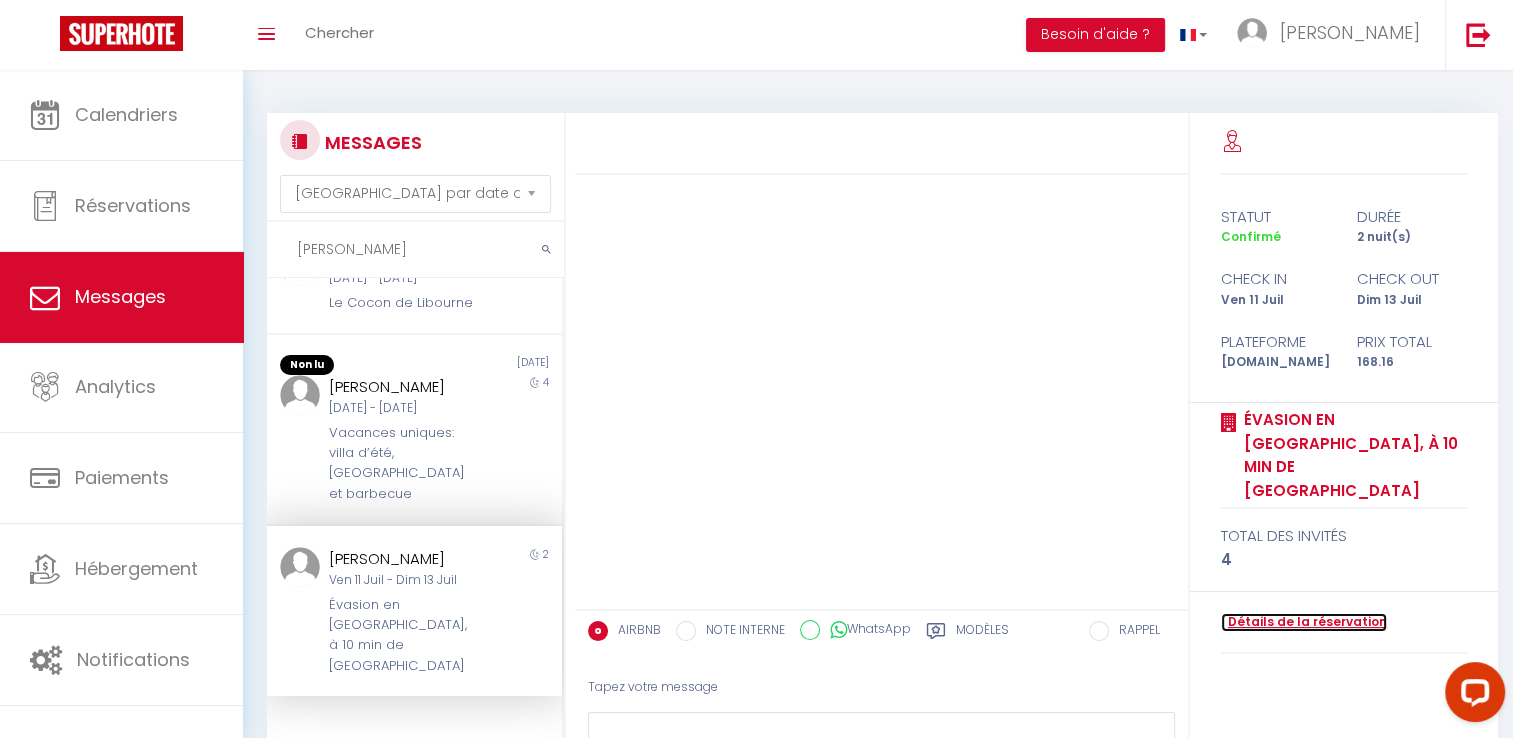 click on "Détails de la réservation" at bounding box center (1304, 622) 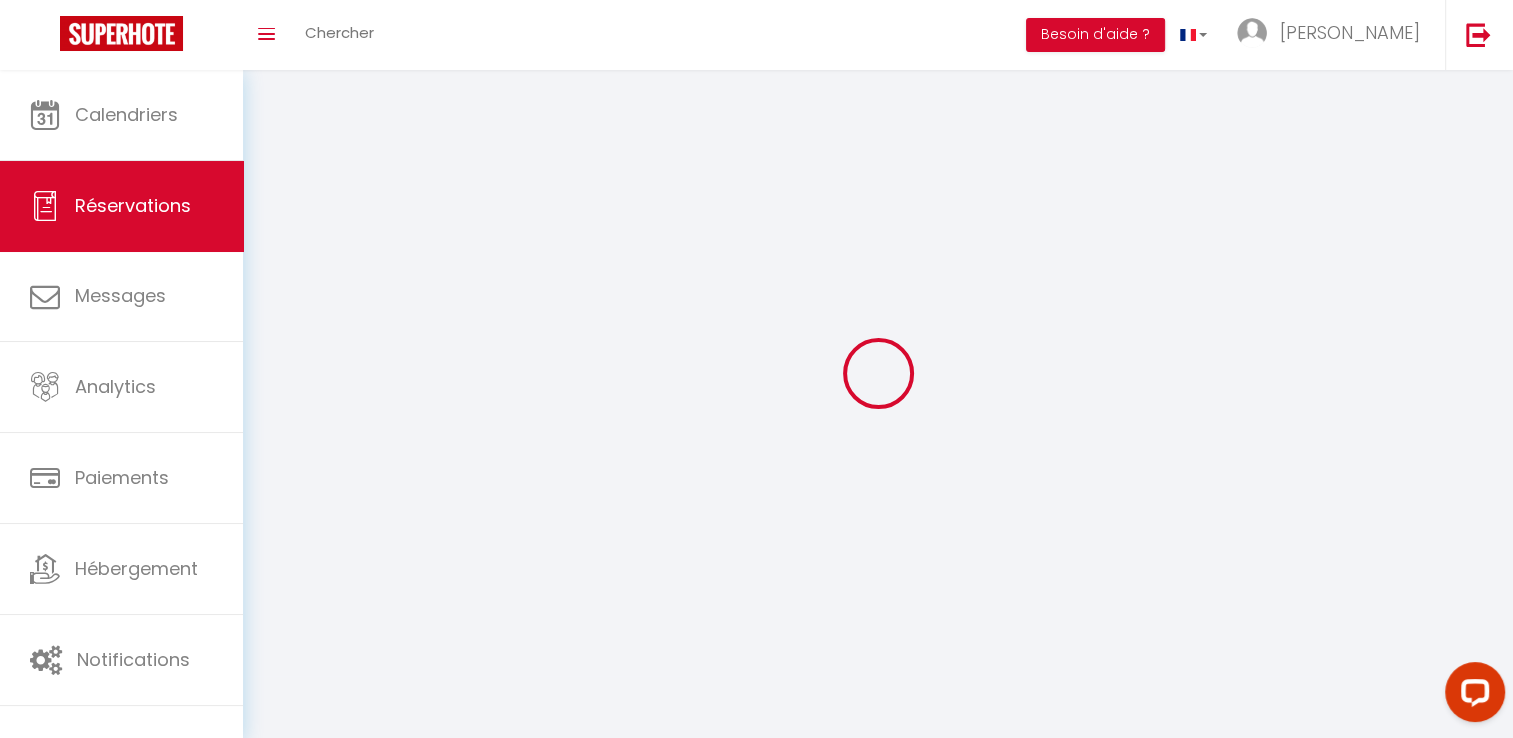 select 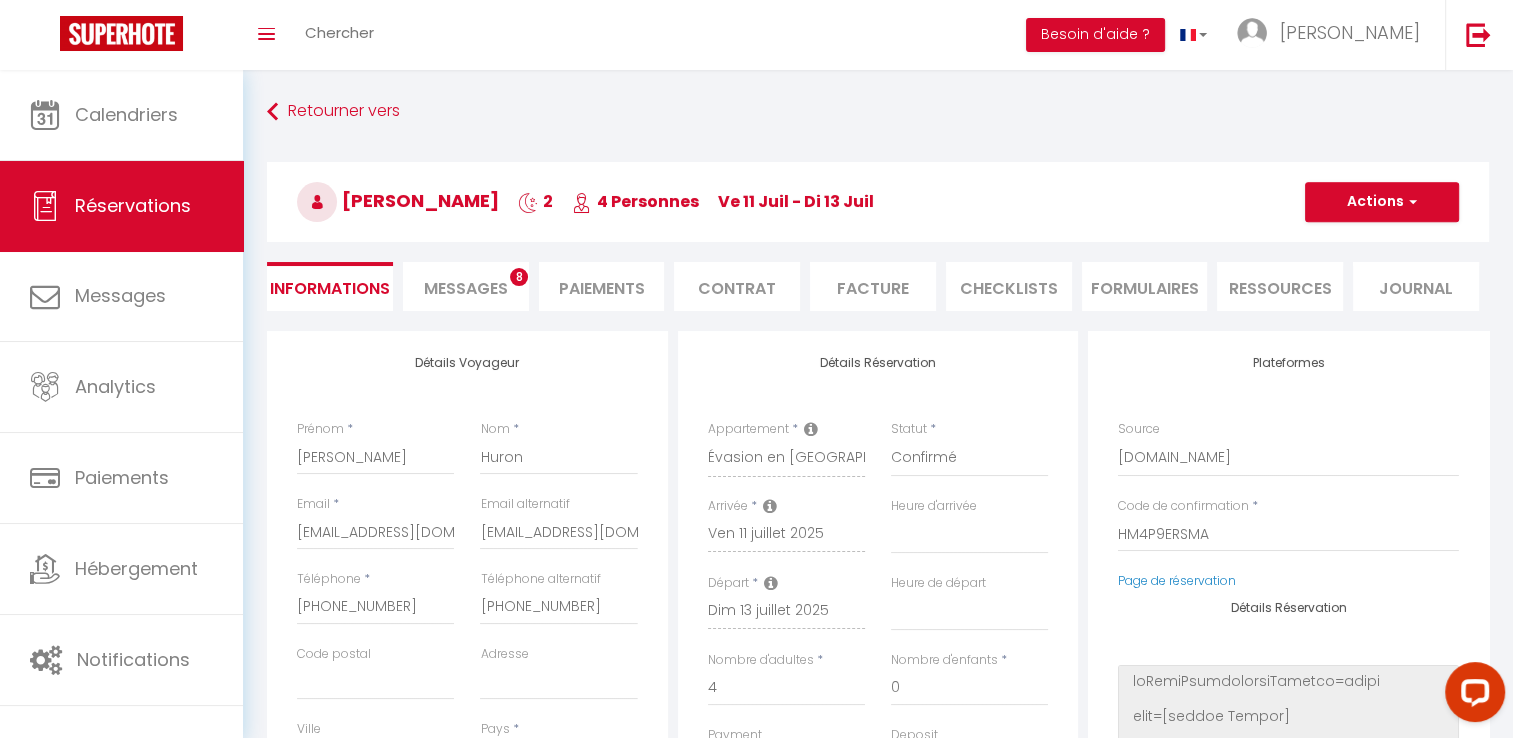click on "Messages" at bounding box center [466, 288] 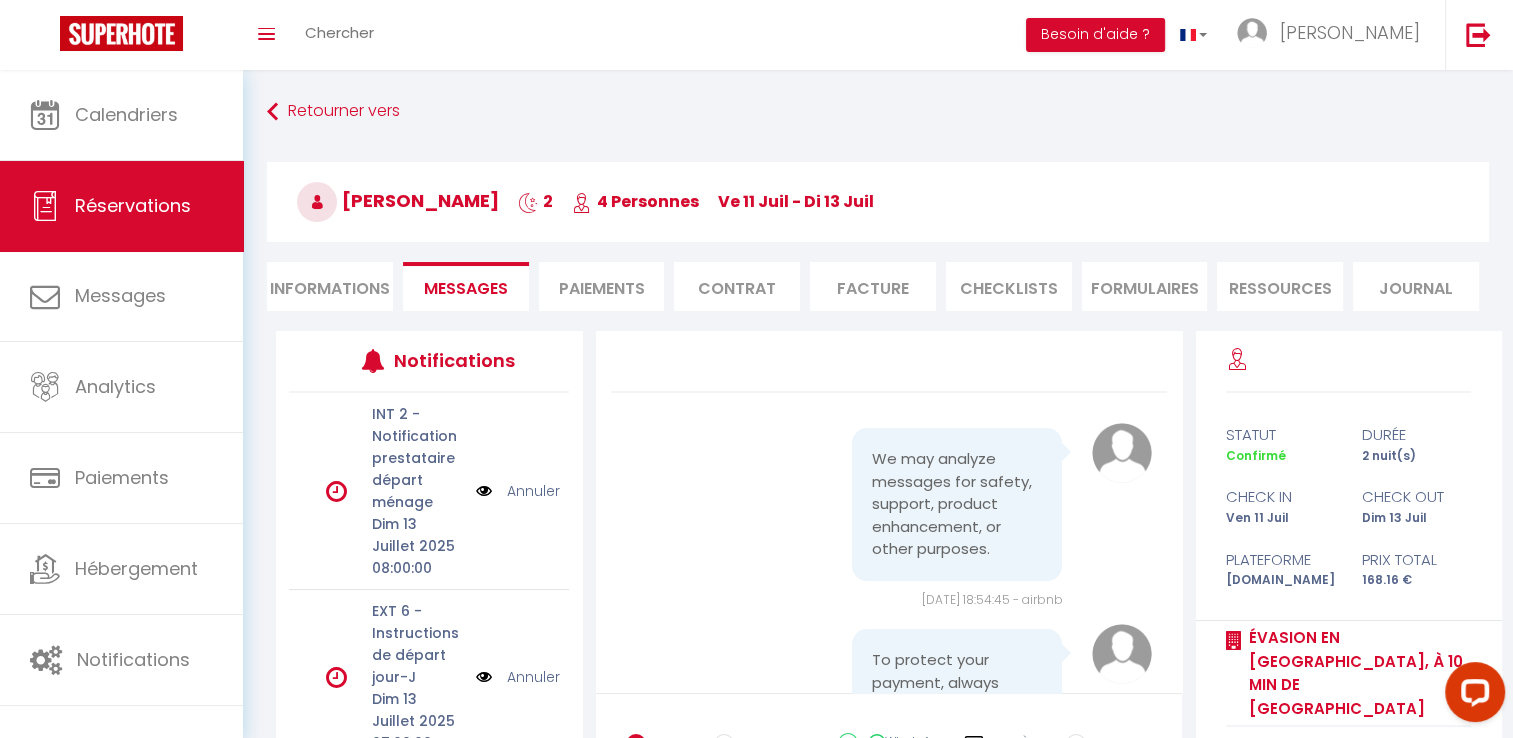 scroll, scrollTop: 5984, scrollLeft: 0, axis: vertical 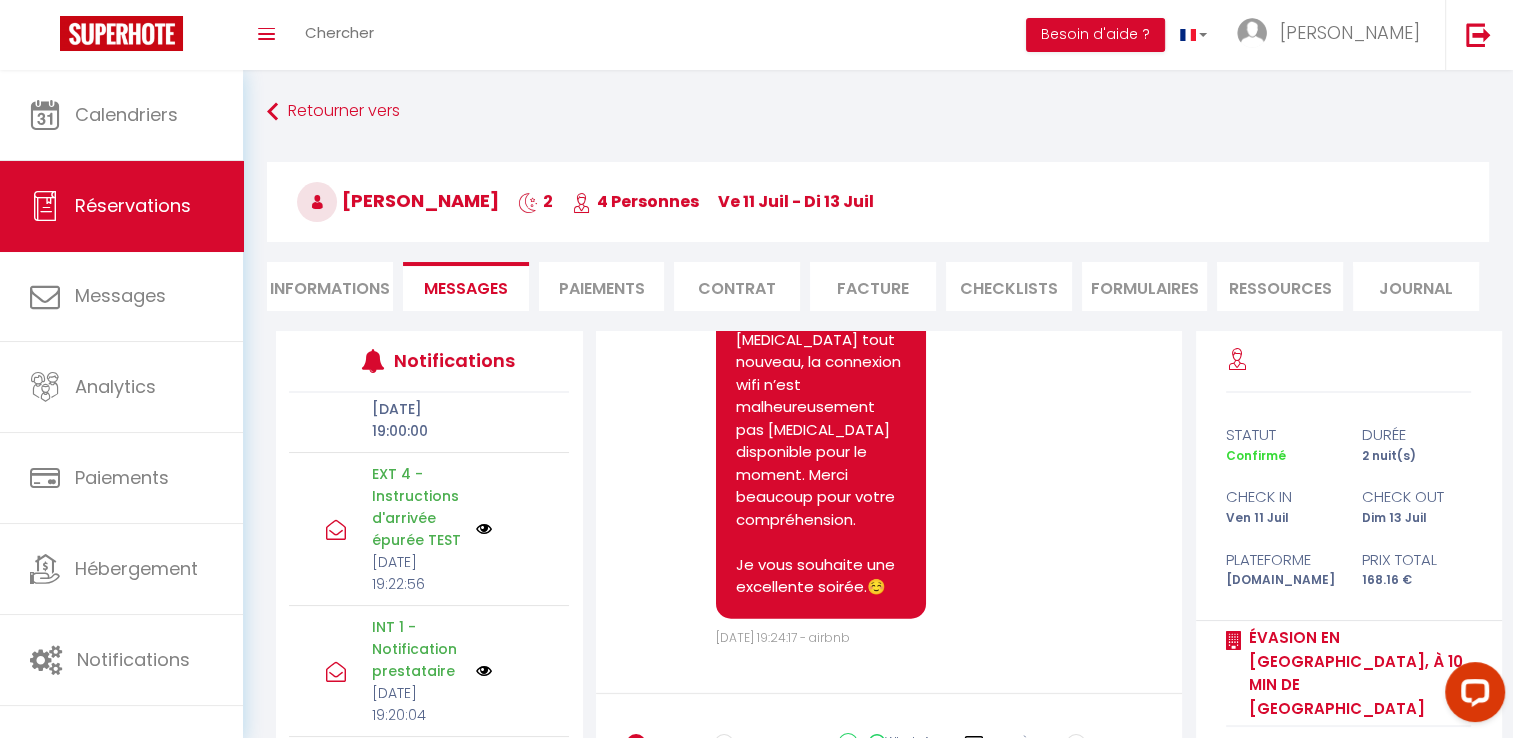 click at bounding box center [484, 529] 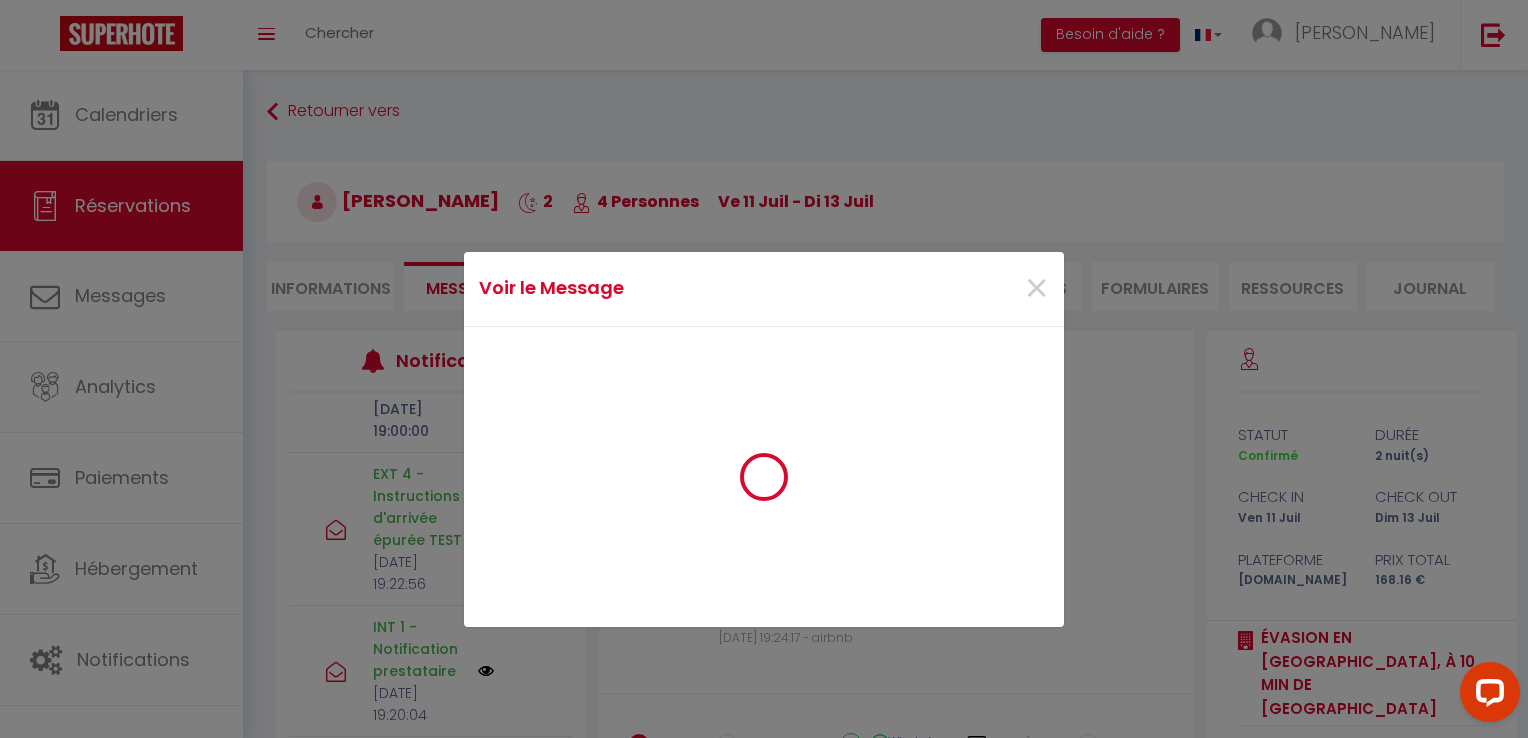 scroll, scrollTop: 5916, scrollLeft: 0, axis: vertical 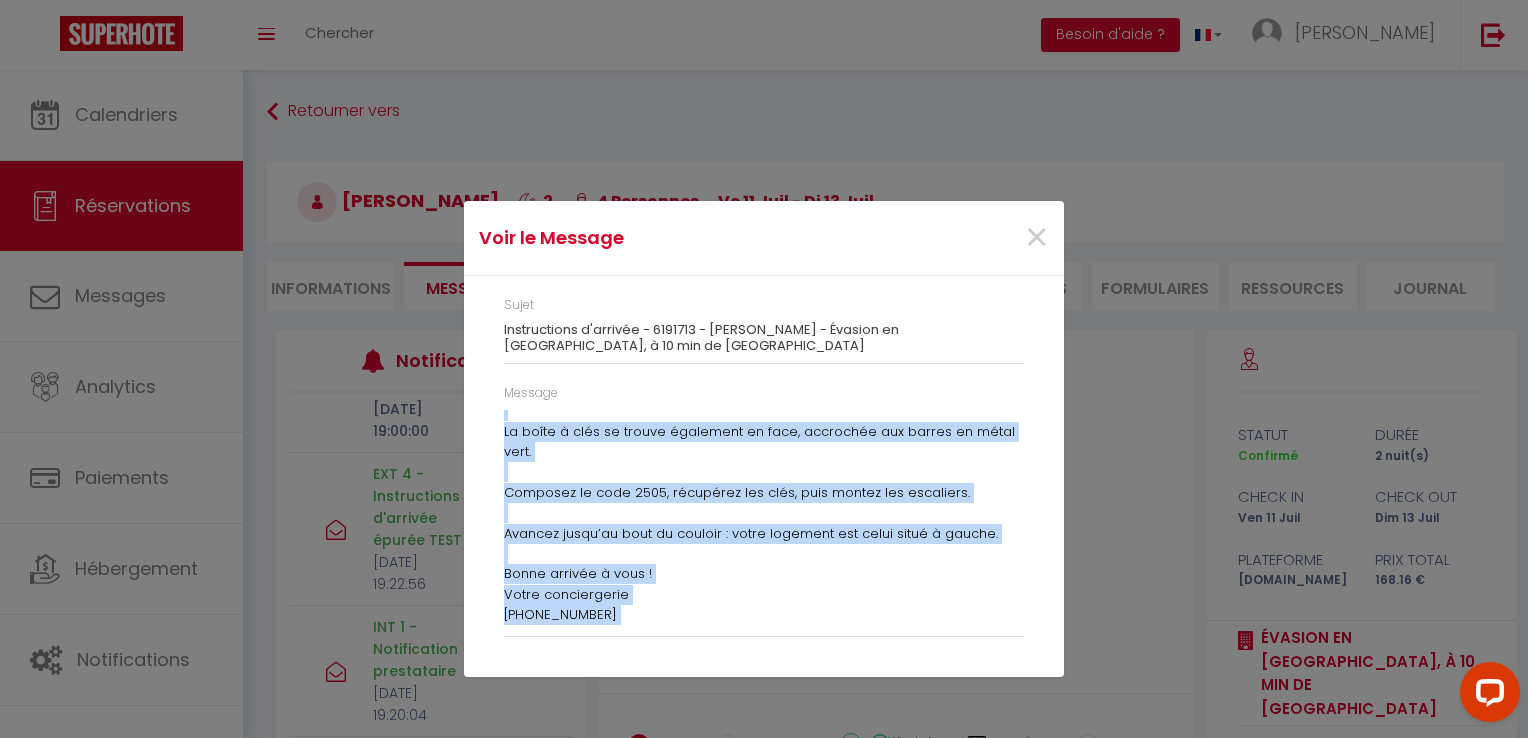 drag, startPoint x: 499, startPoint y: 418, endPoint x: 687, endPoint y: 606, distance: 265.87216 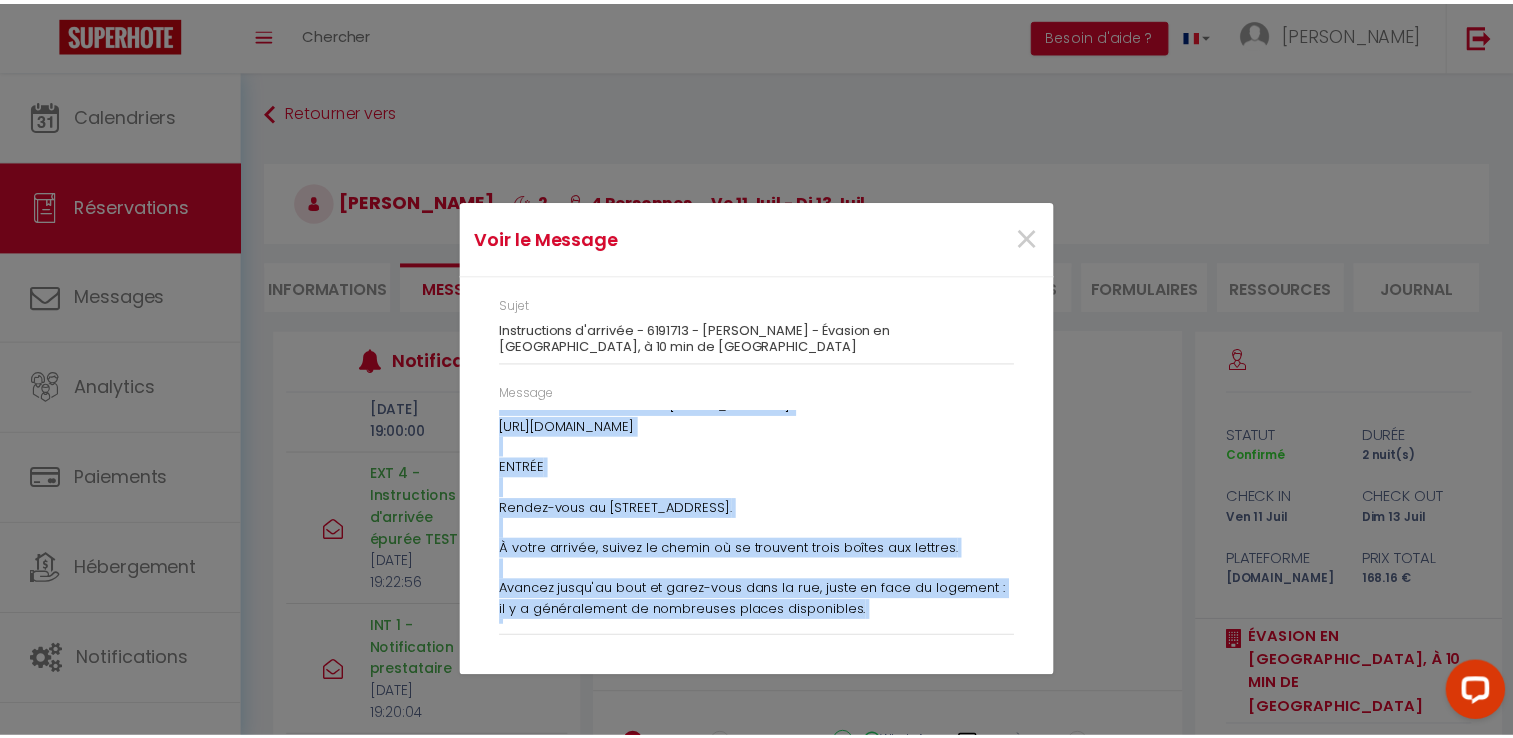 scroll, scrollTop: 0, scrollLeft: 0, axis: both 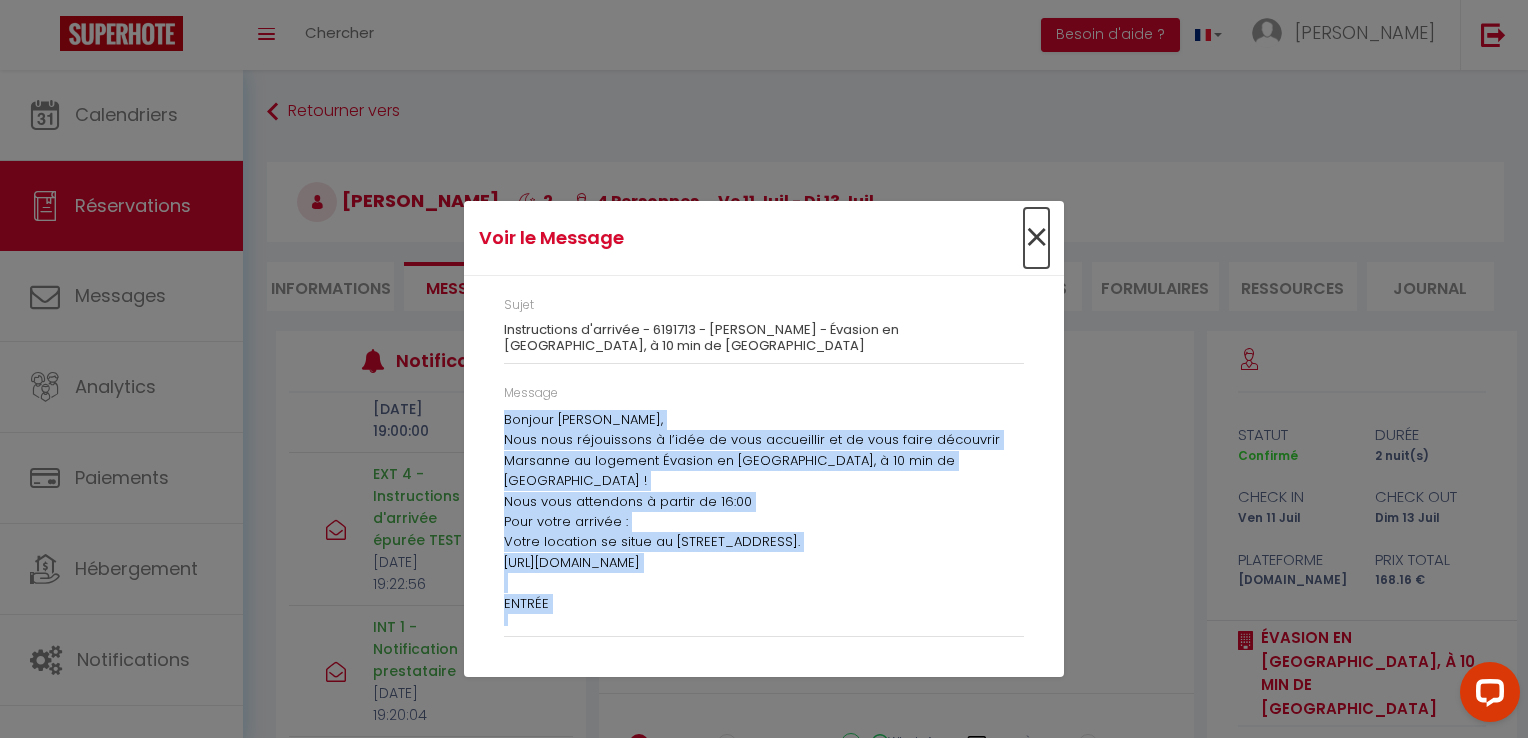 click on "×" at bounding box center (1036, 238) 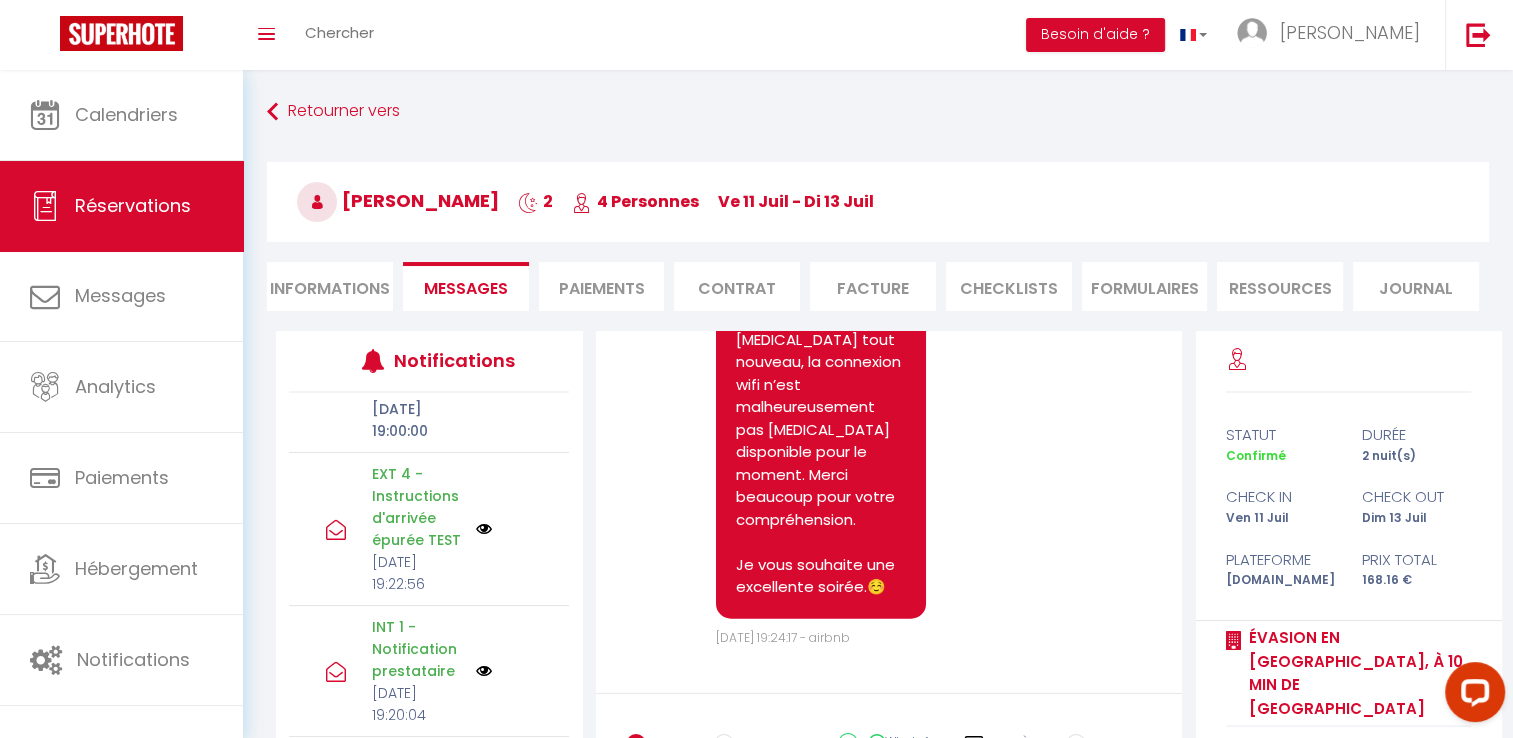 scroll, scrollTop: 5983, scrollLeft: 0, axis: vertical 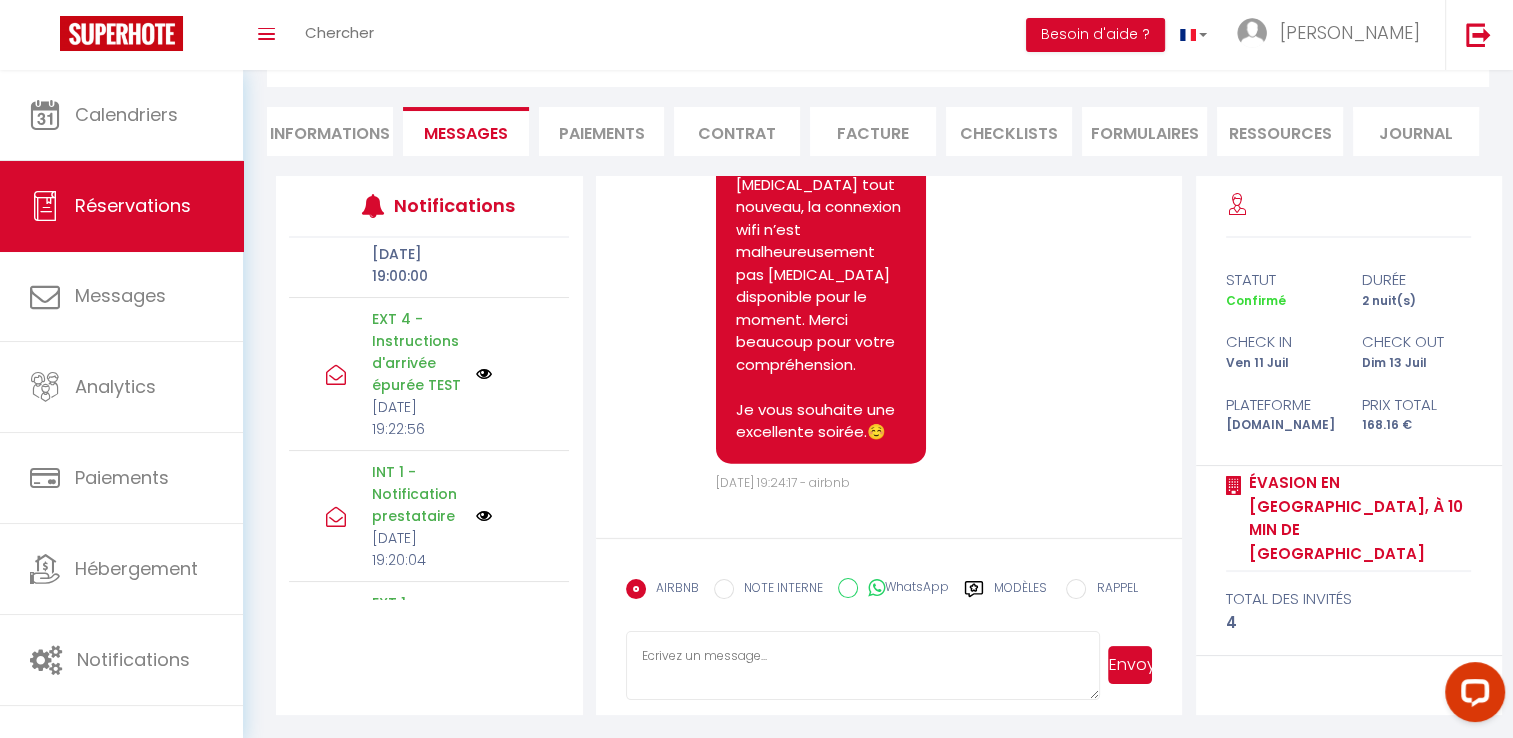 click at bounding box center [863, 666] 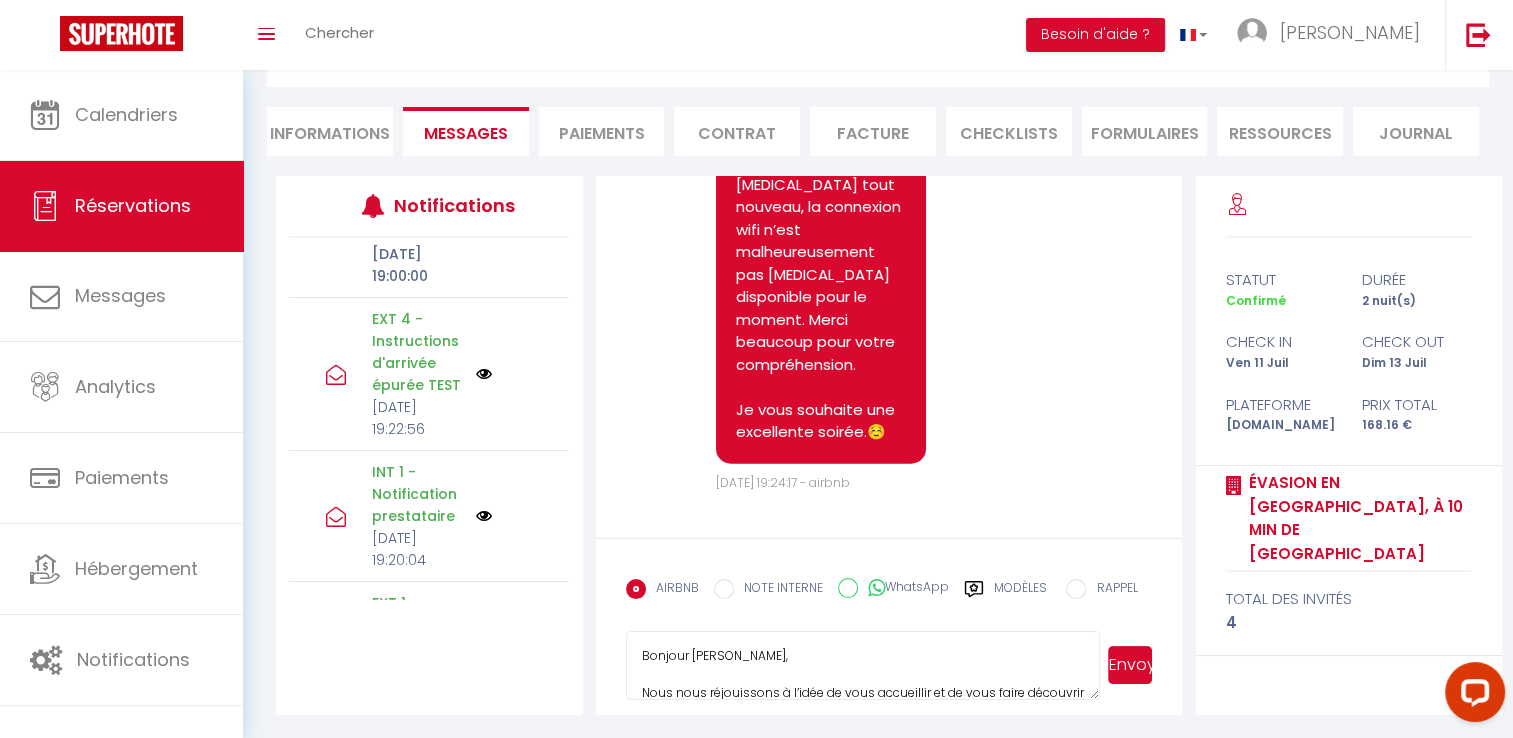 scroll, scrollTop: 737, scrollLeft: 0, axis: vertical 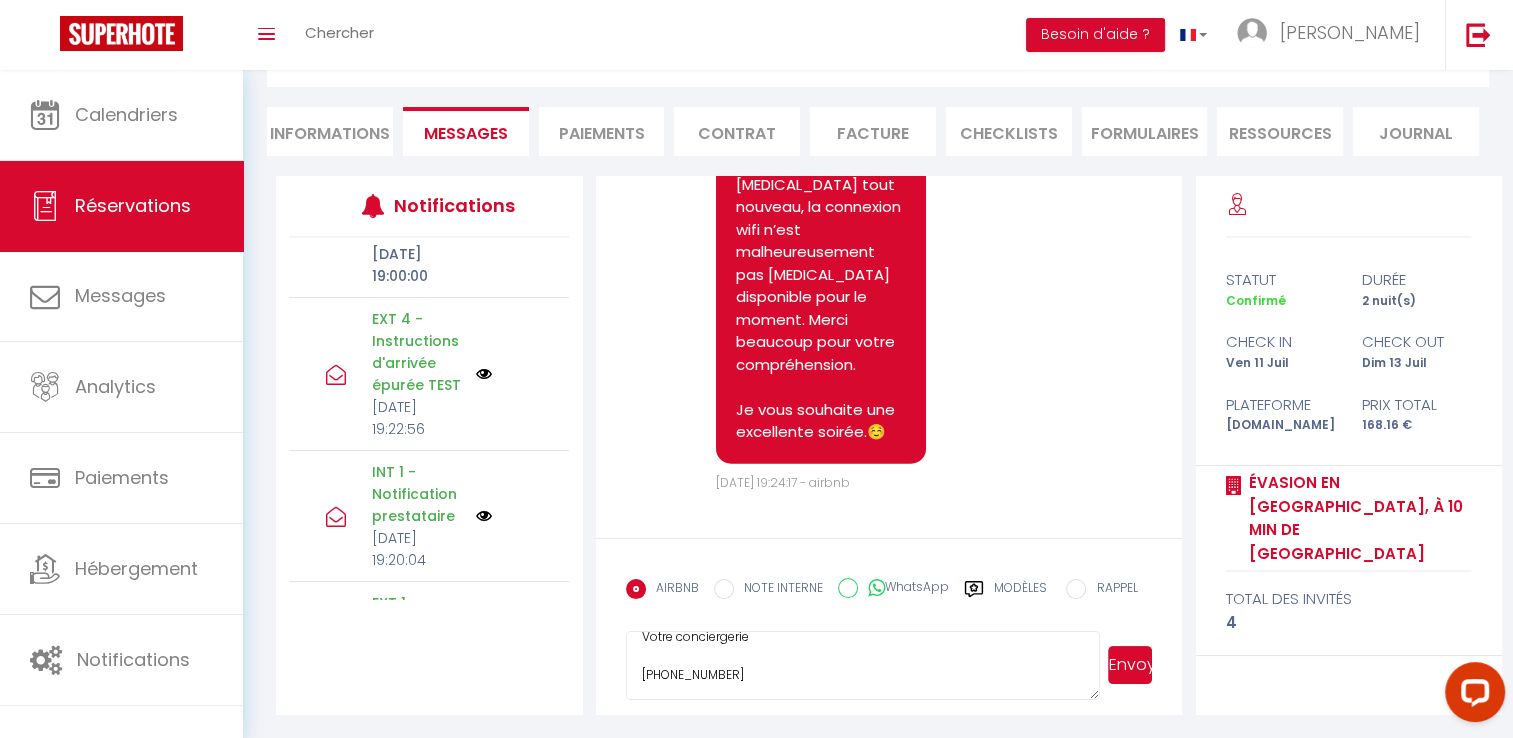 type on "Bonjour [PERSON_NAME],
Nous nous réjouissons à l’idée de vous accueillir et de vous faire découvrir Marsanne au logement Évasion en [GEOGRAPHIC_DATA], à 10 min de [GEOGRAPHIC_DATA] !
Nous vous attendons à partir de 16:00
Pour votre arrivée :
Votre location se situe au [STREET_ADDRESS].
[URL][DOMAIN_NAME]
ENTRÉE
Rendez-vous au [STREET_ADDRESS].
À votre arrivée, suivez le chemin où se trouvent trois boîtes aux lettres.
Avancez jusqu'au bout et garez-vous dans la rue, juste en face du logement : il y a généralement de nombreuses places disponibles.
La boîte à clés se trouve également en face, accrochée aux barres en métal vert.
Composez le code 2505, récupérez les clés, puis montez les escaliers.
Avancez jusqu’au bout du couloir : votre logement est celui situé à gauche.
Bonne arrivée à vous !
Votre conciergerie
[PHONE_NUMBER]" 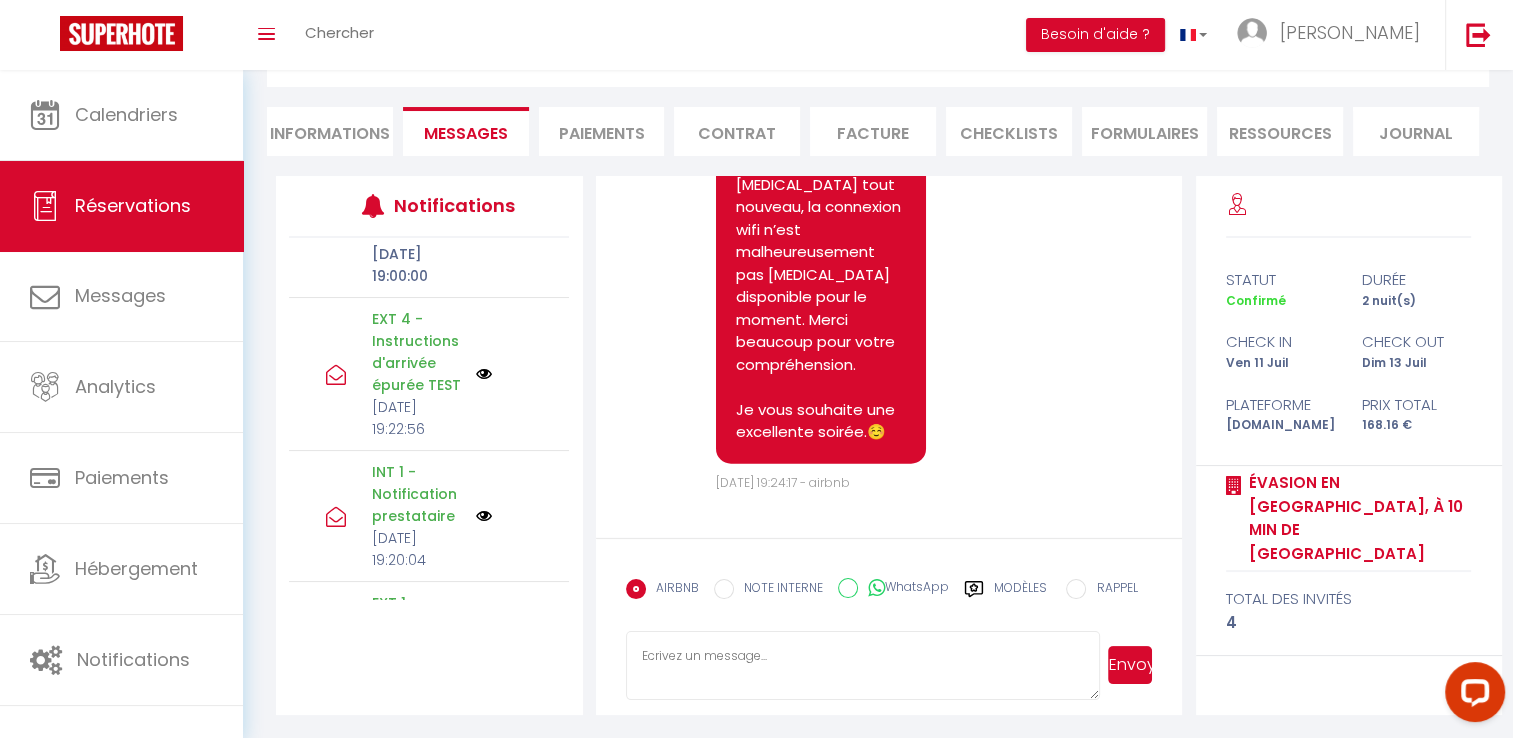 scroll, scrollTop: 0, scrollLeft: 0, axis: both 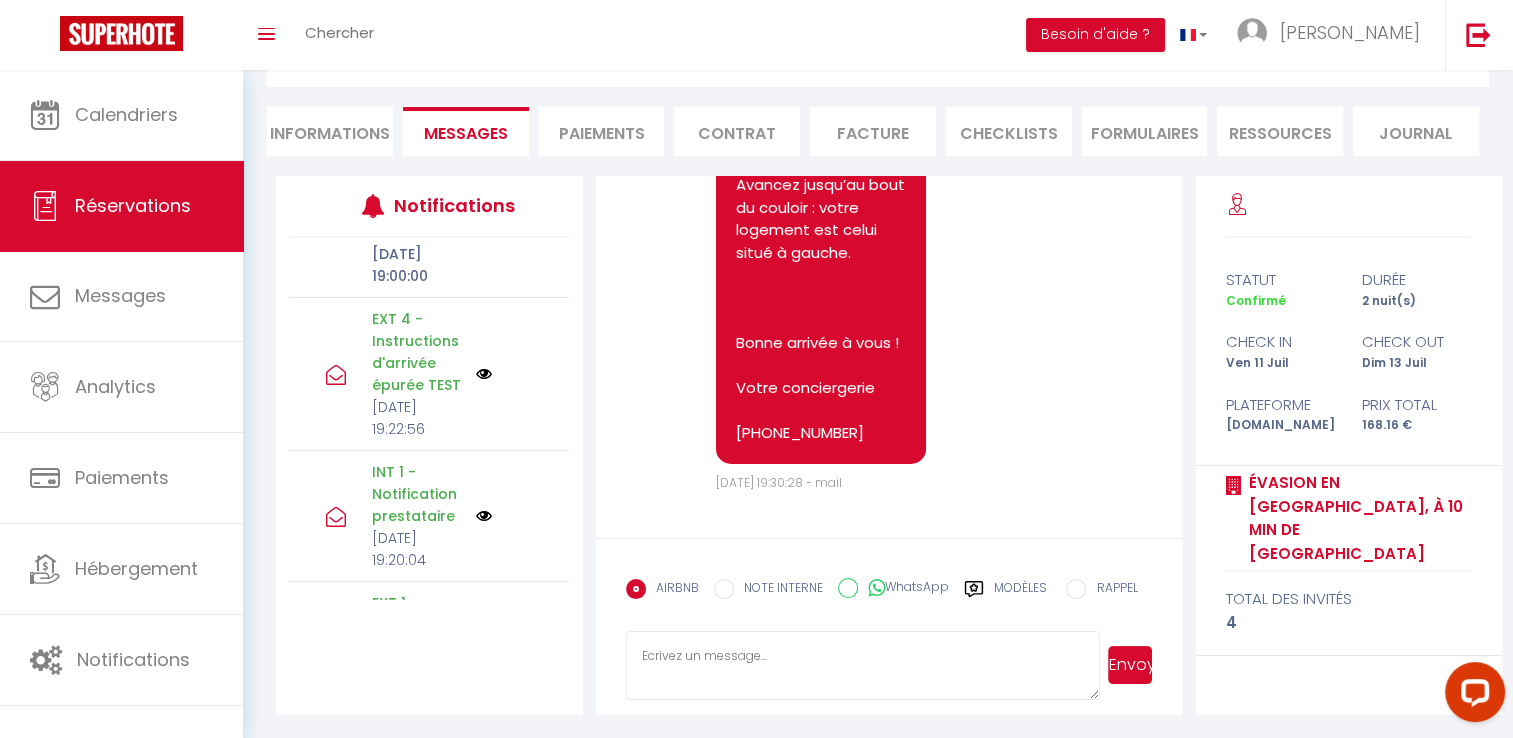 click at bounding box center [863, 666] 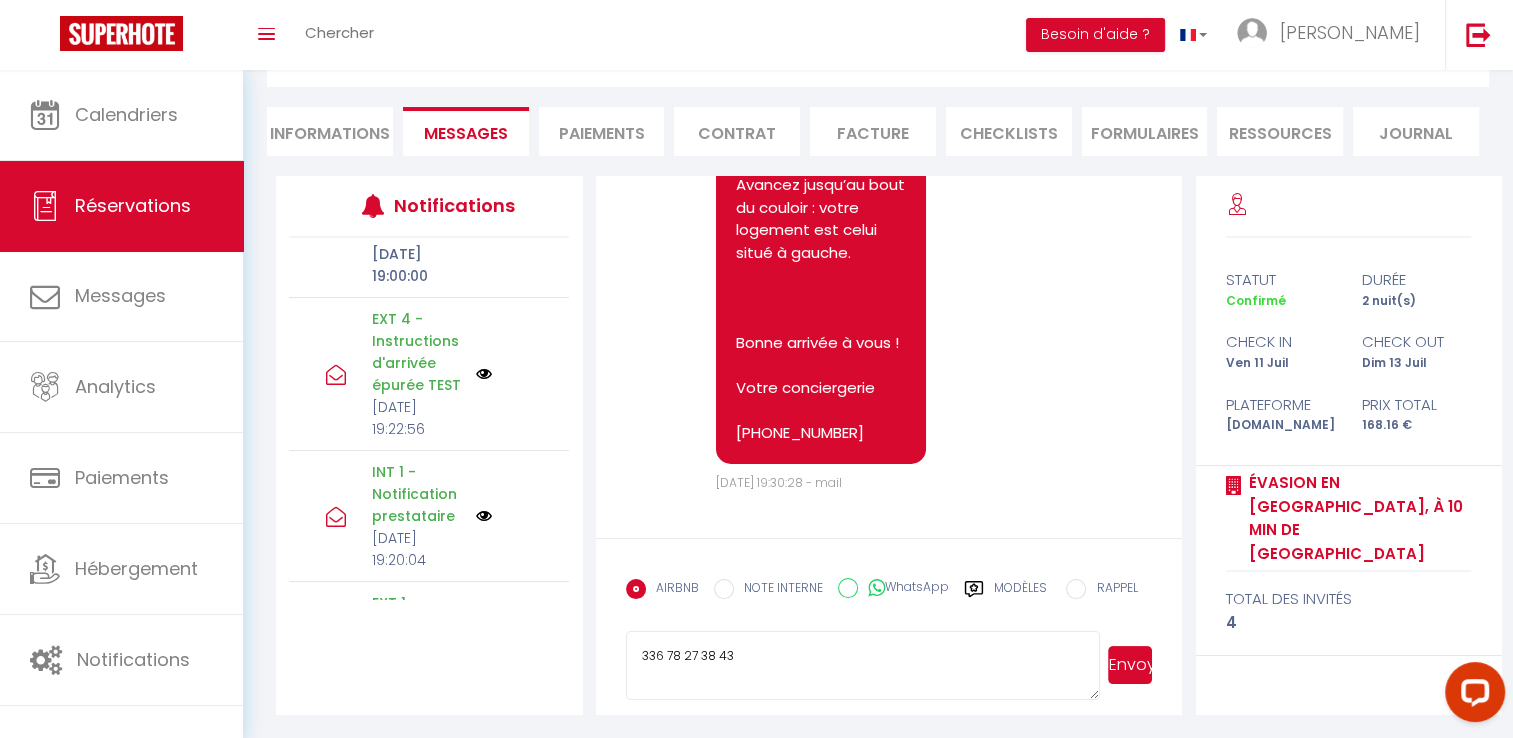 type on "336 78 27 38 43" 